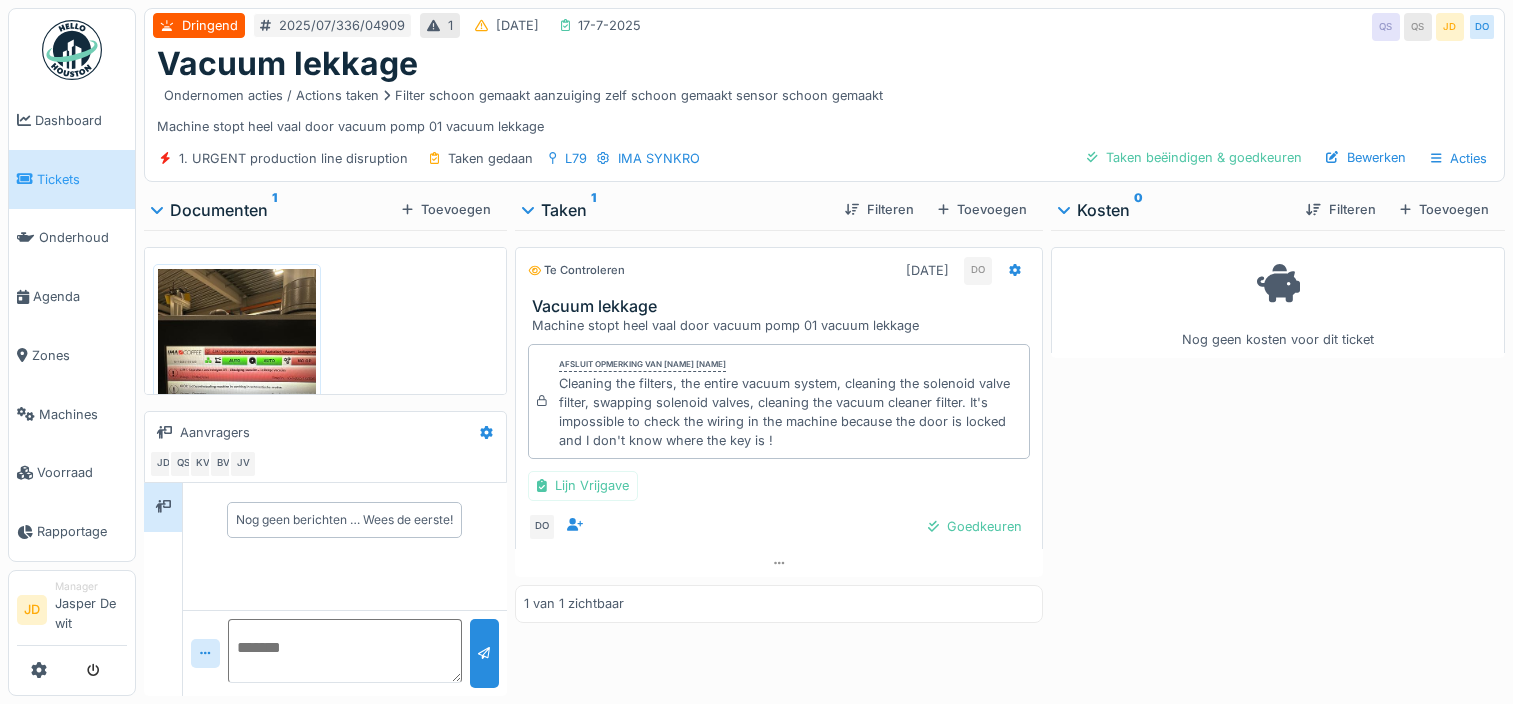scroll, scrollTop: 0, scrollLeft: 0, axis: both 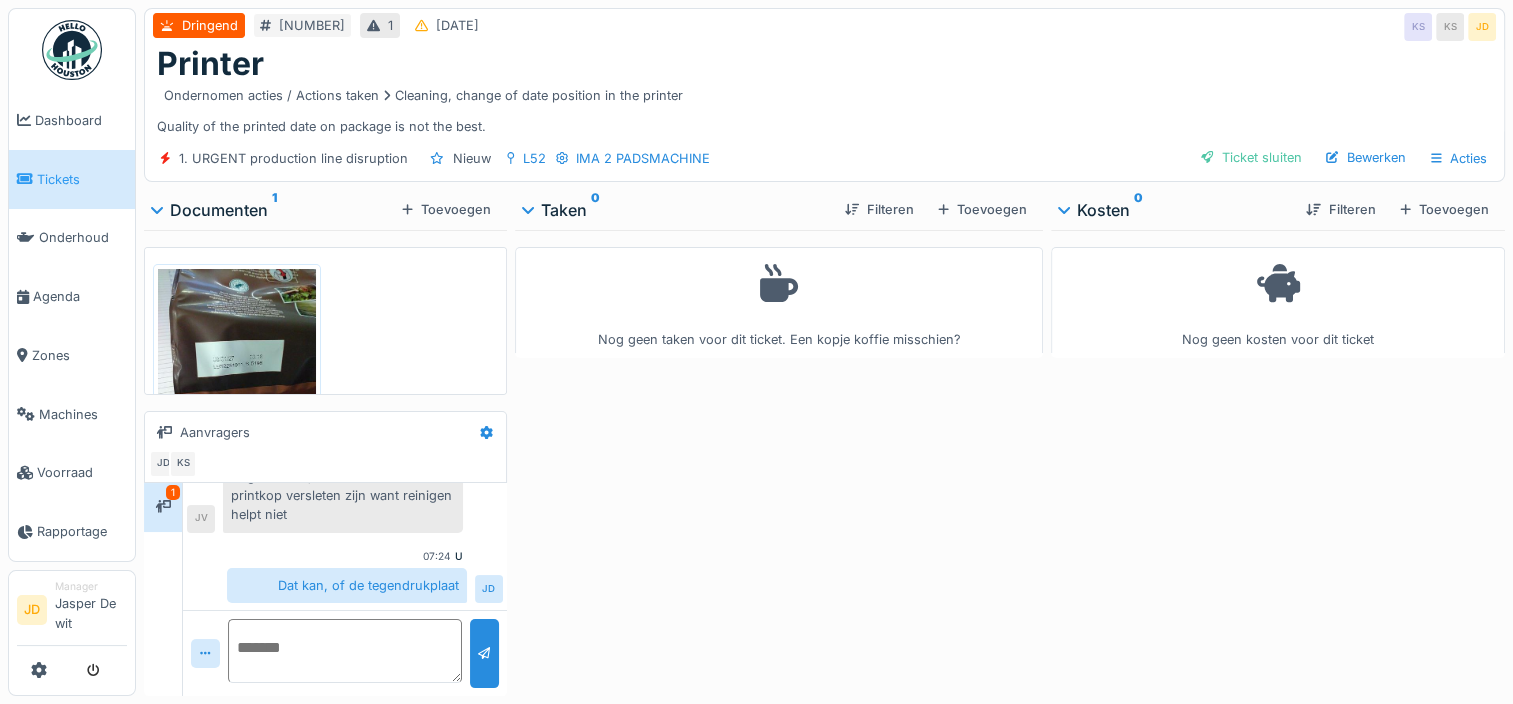 click on "Tickets" at bounding box center (82, 179) 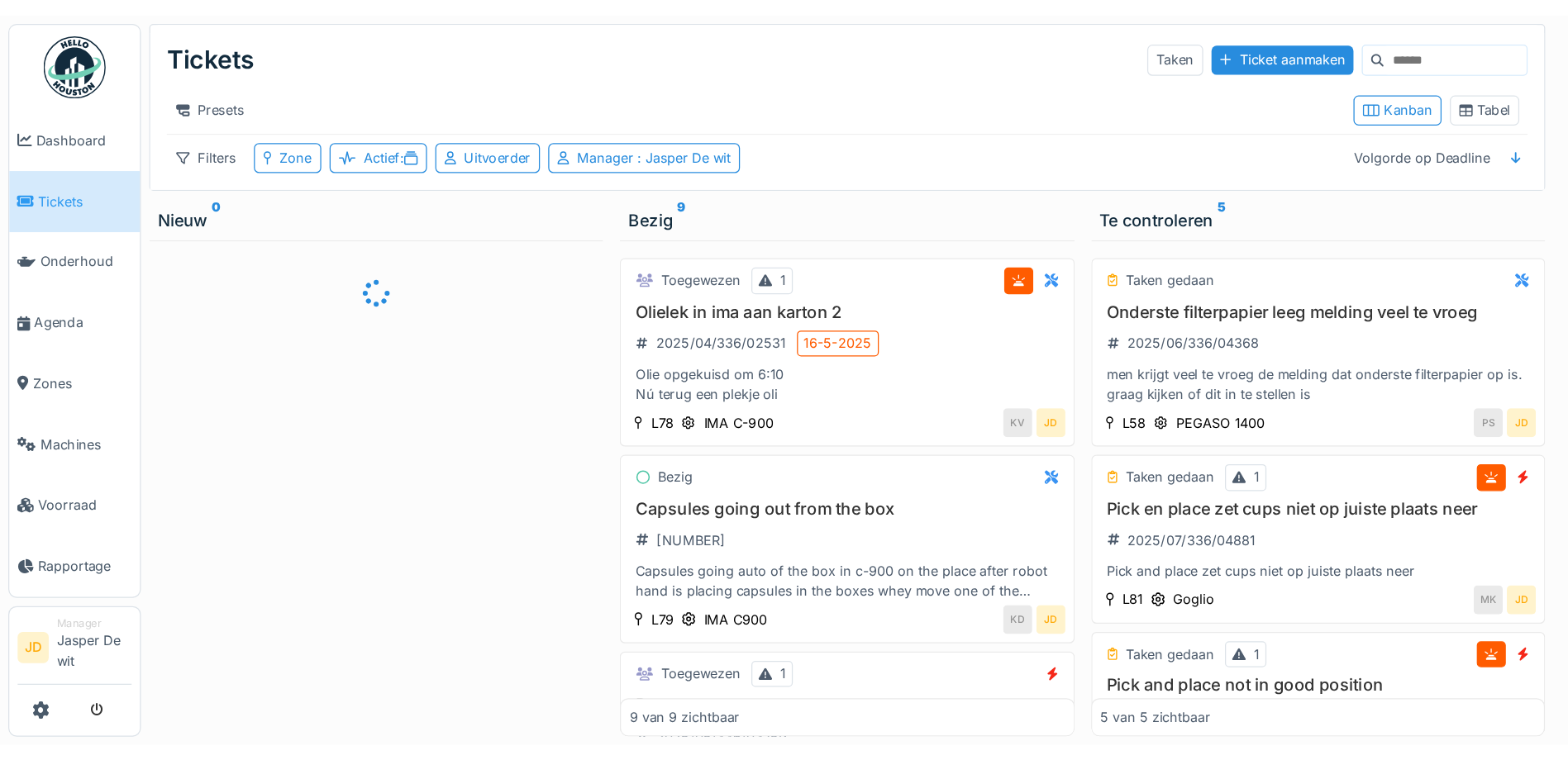 scroll, scrollTop: 0, scrollLeft: 0, axis: both 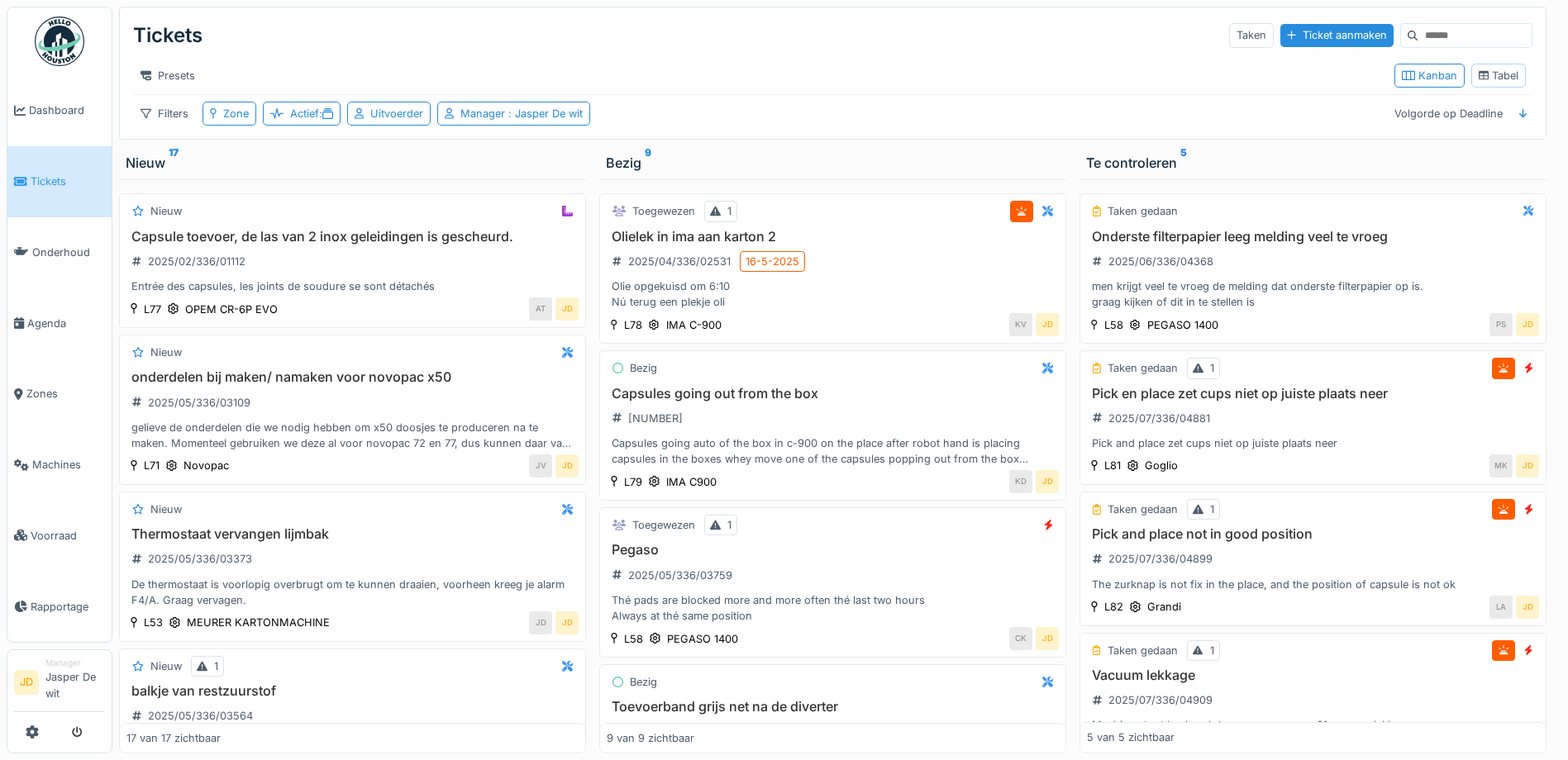 click on "Tabel" at bounding box center [1499, 75] 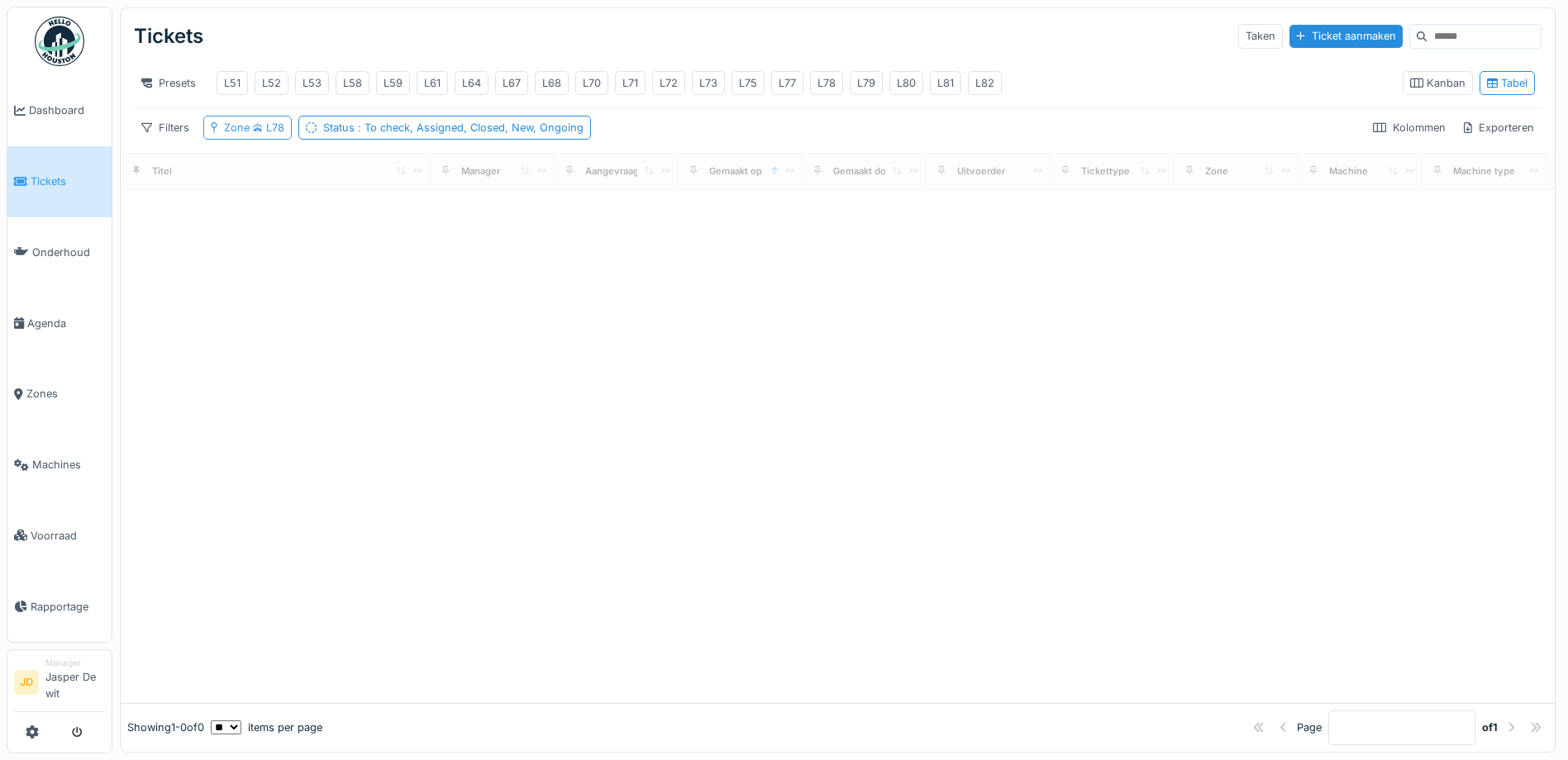 click on "L78" at bounding box center [267, 127] 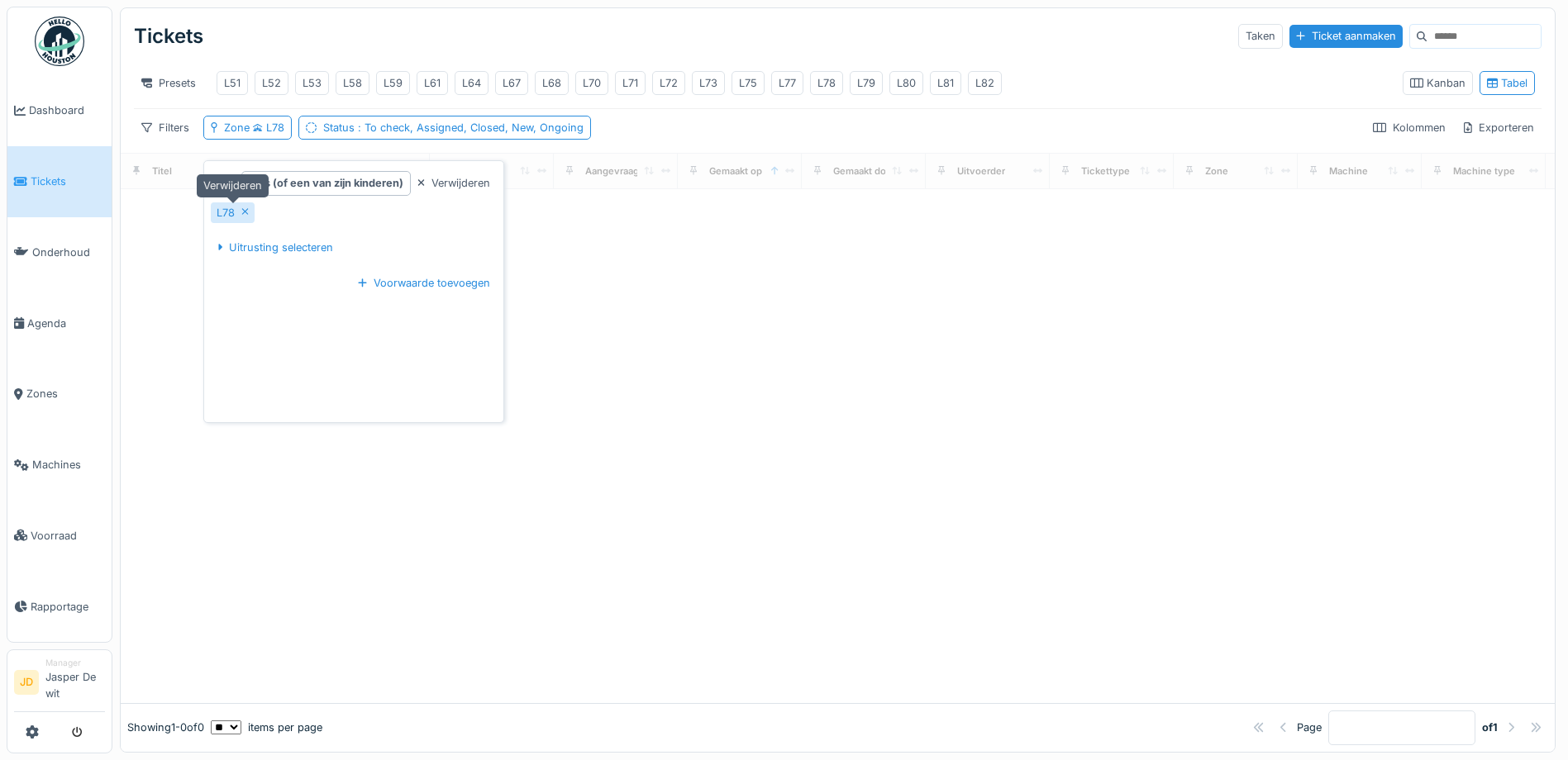 click 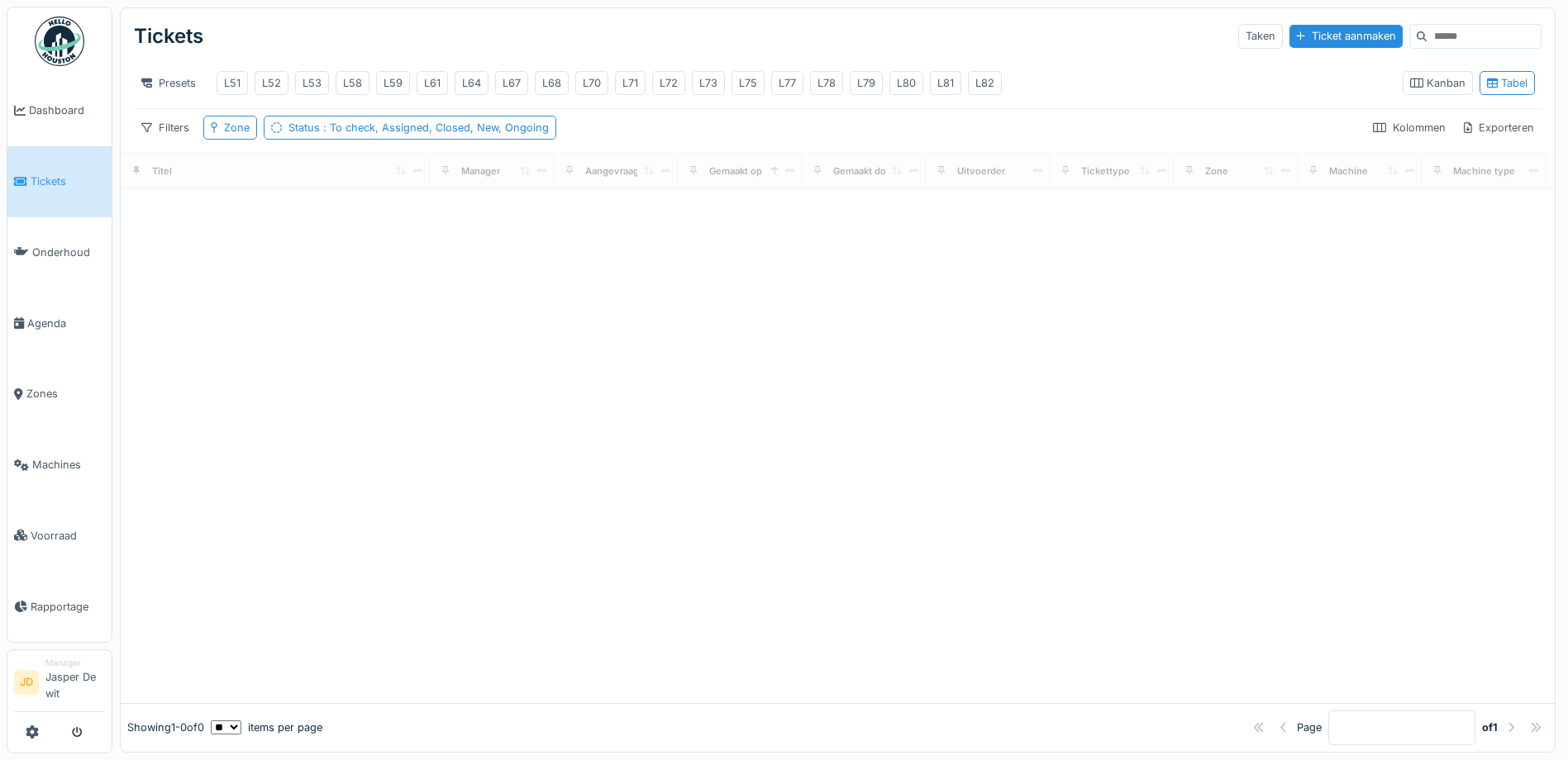 click at bounding box center (837, 446) 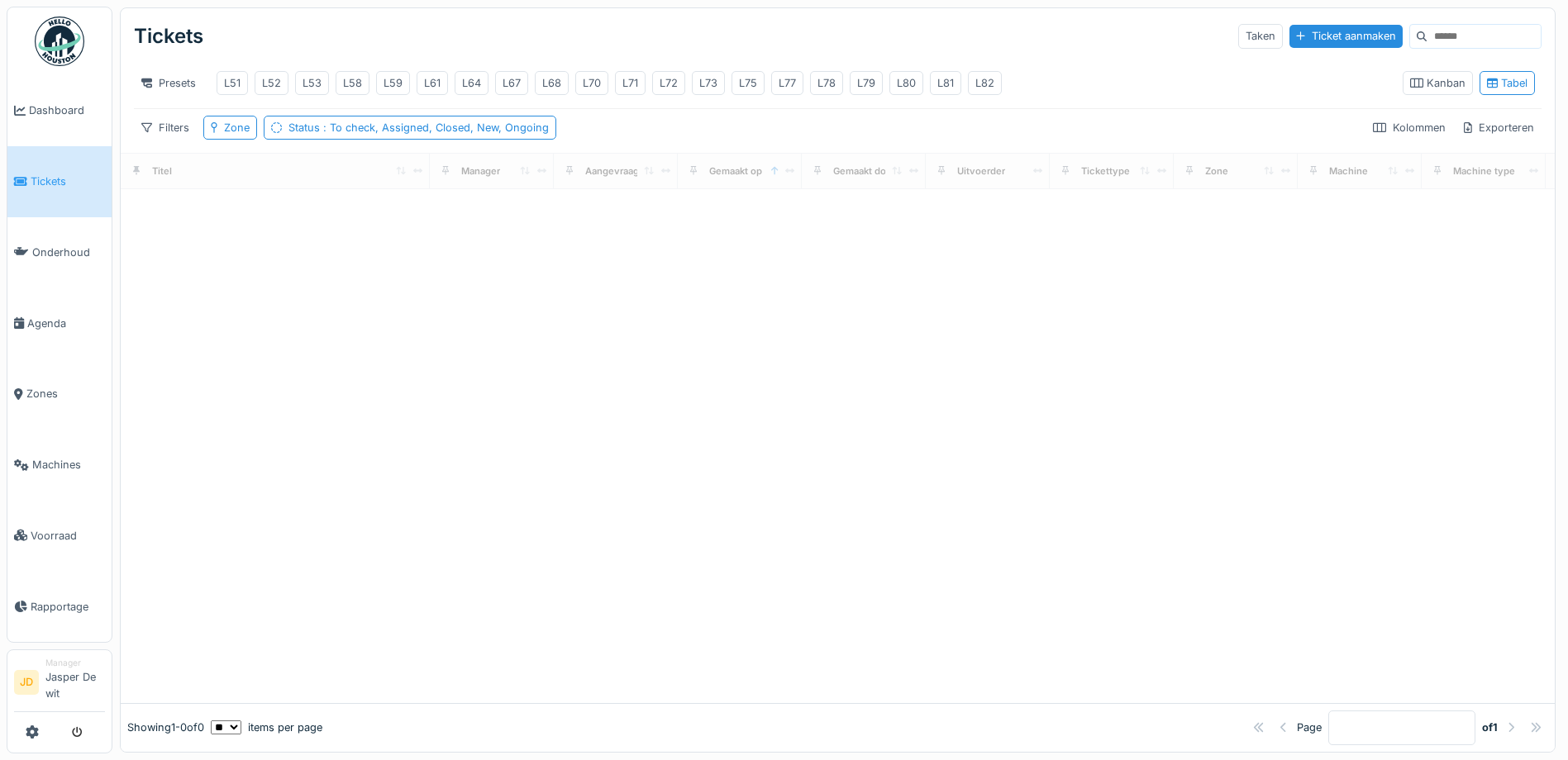 click on "Filters" at bounding box center [165, 127] 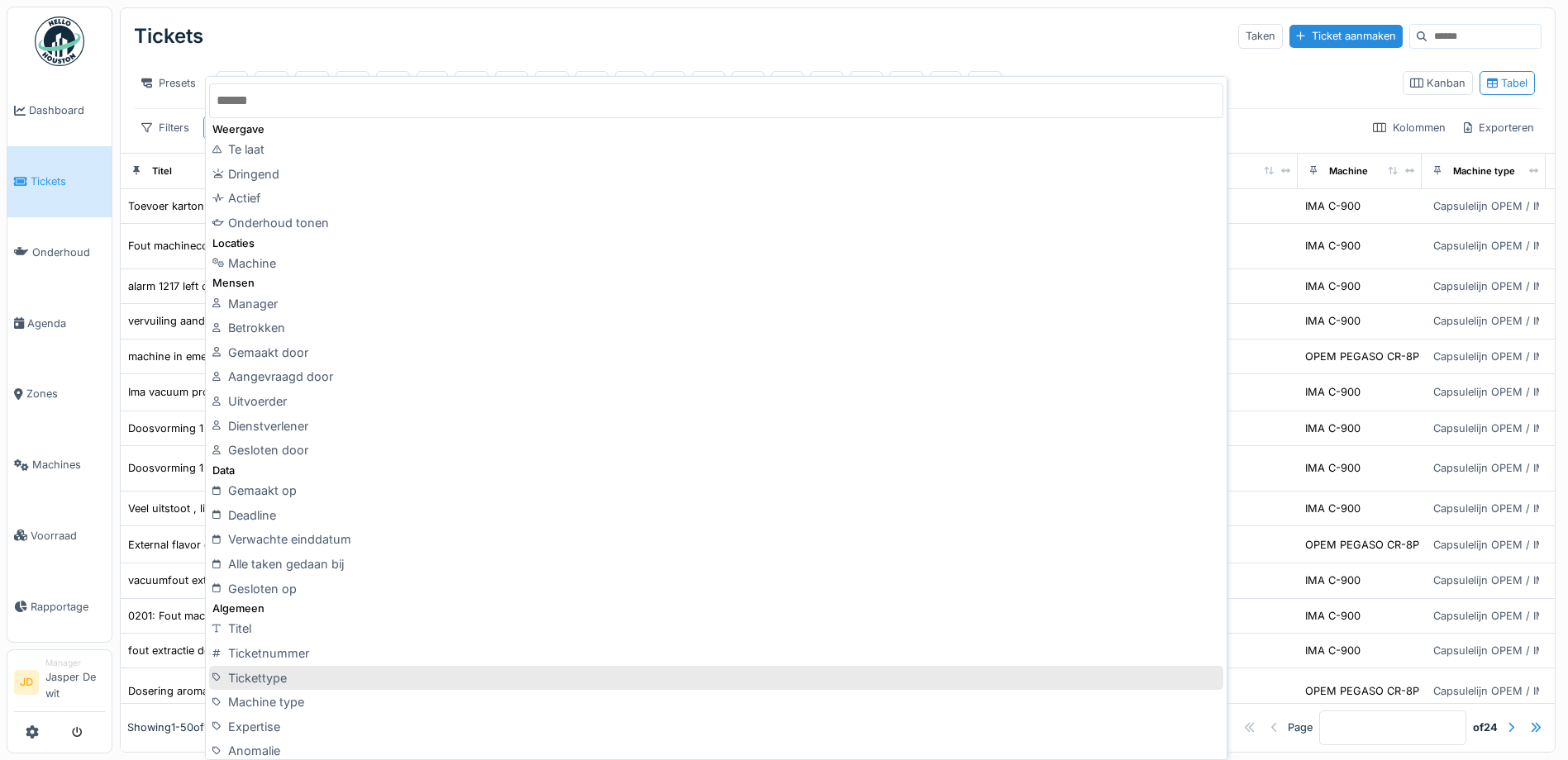 click on "Tickettype" at bounding box center [716, 678] 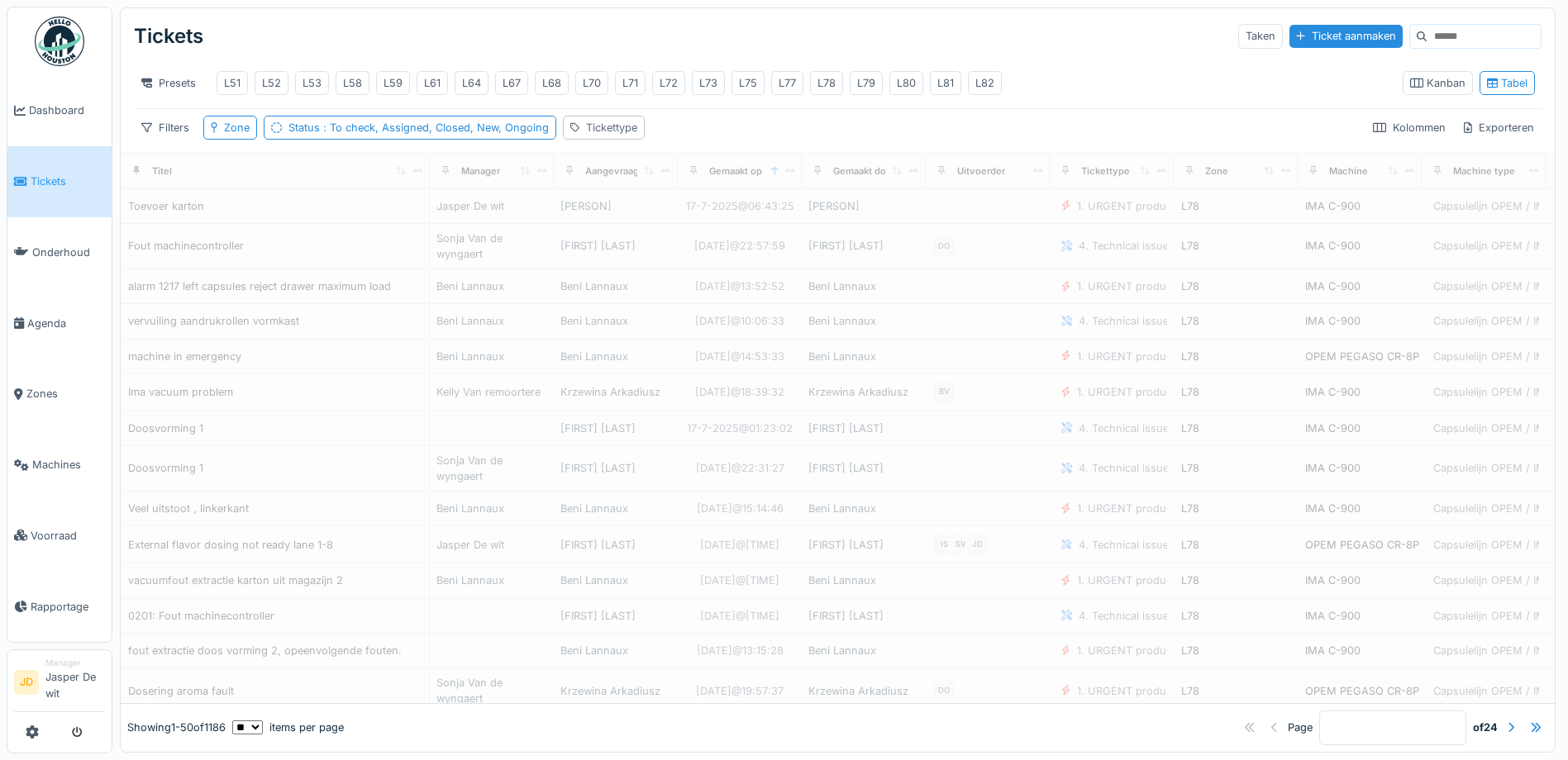 click on "Tickettype" at bounding box center [612, 127] 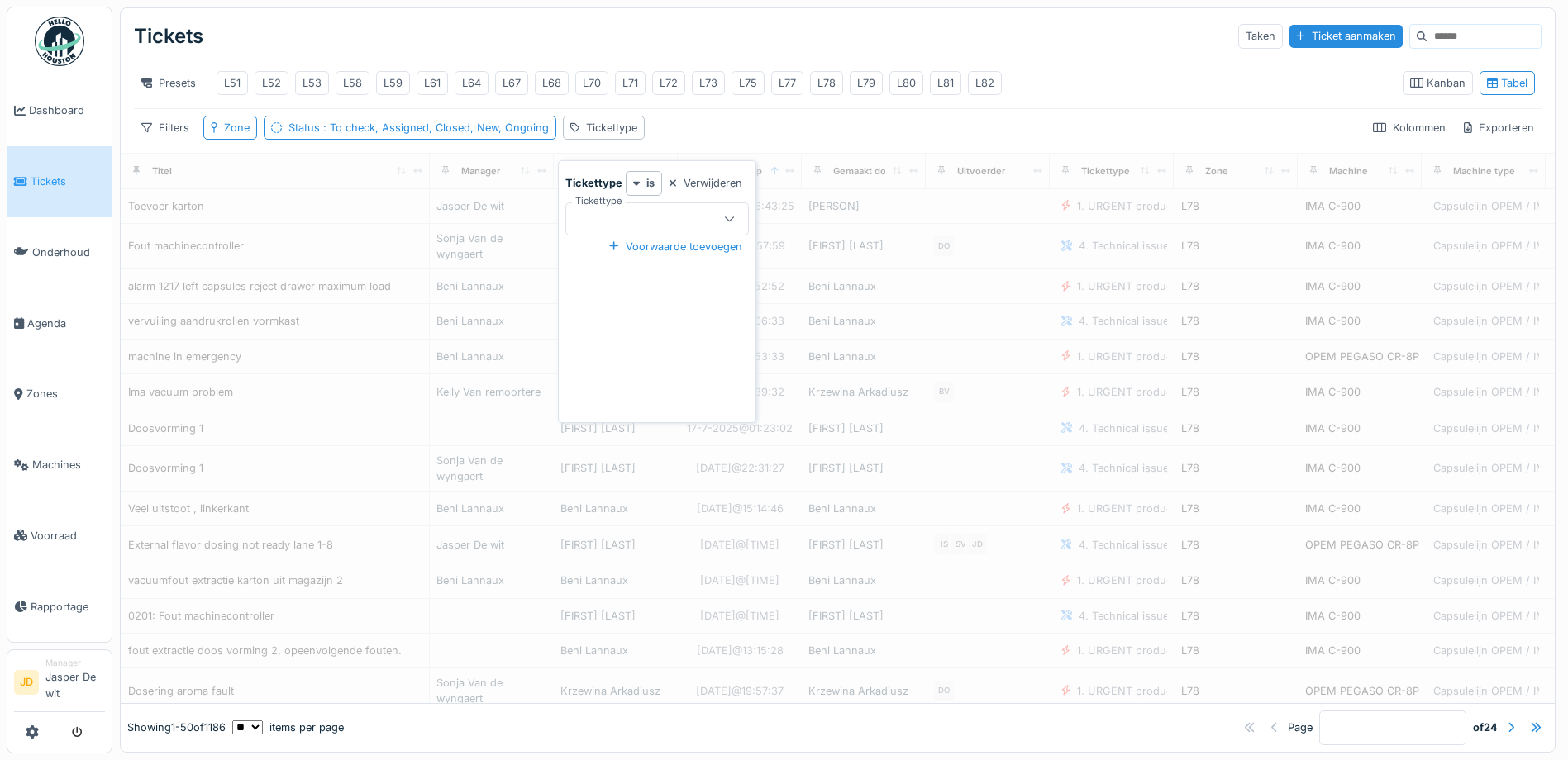 click at bounding box center (648, 219) 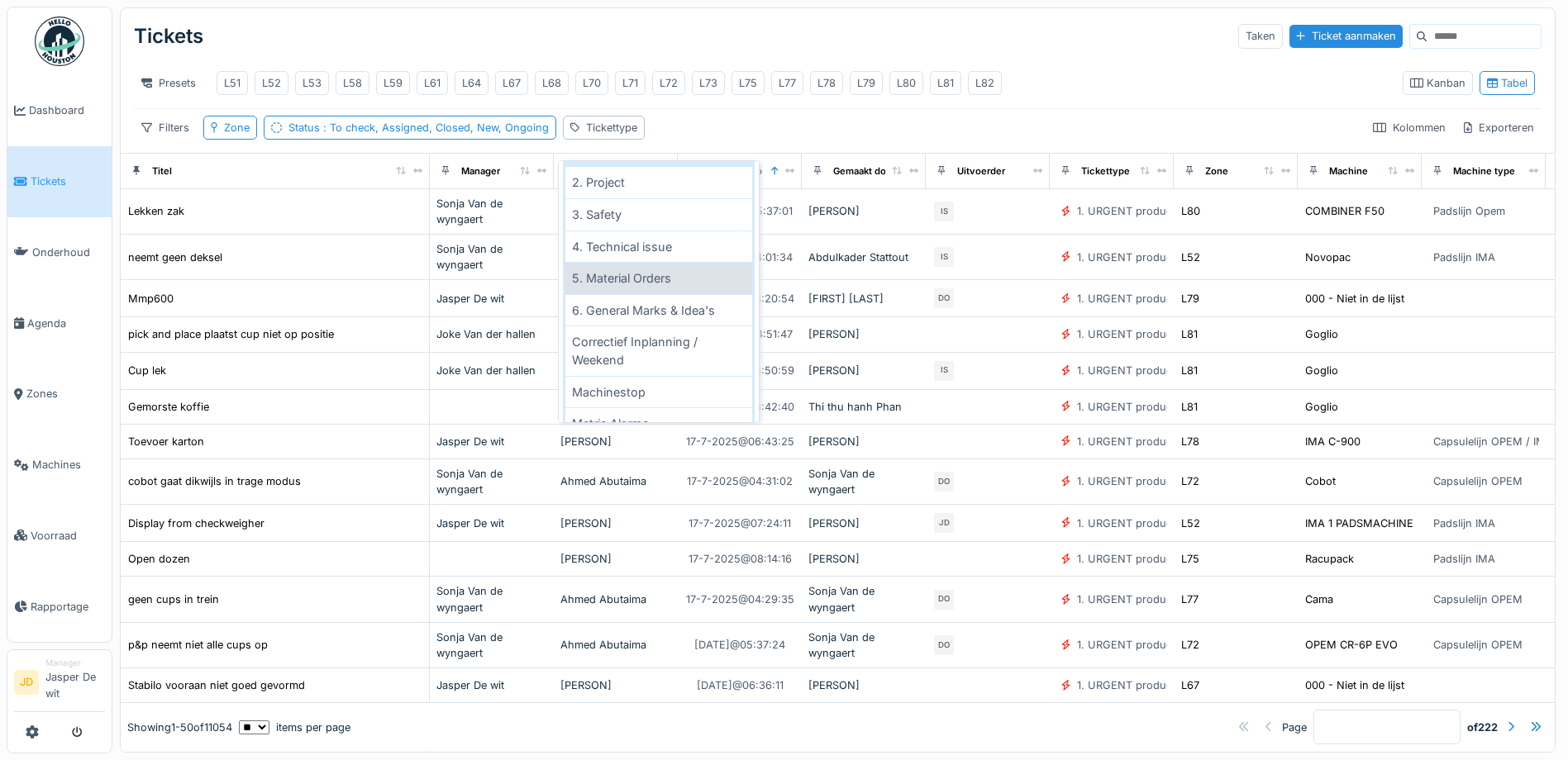 scroll, scrollTop: 165, scrollLeft: 0, axis: vertical 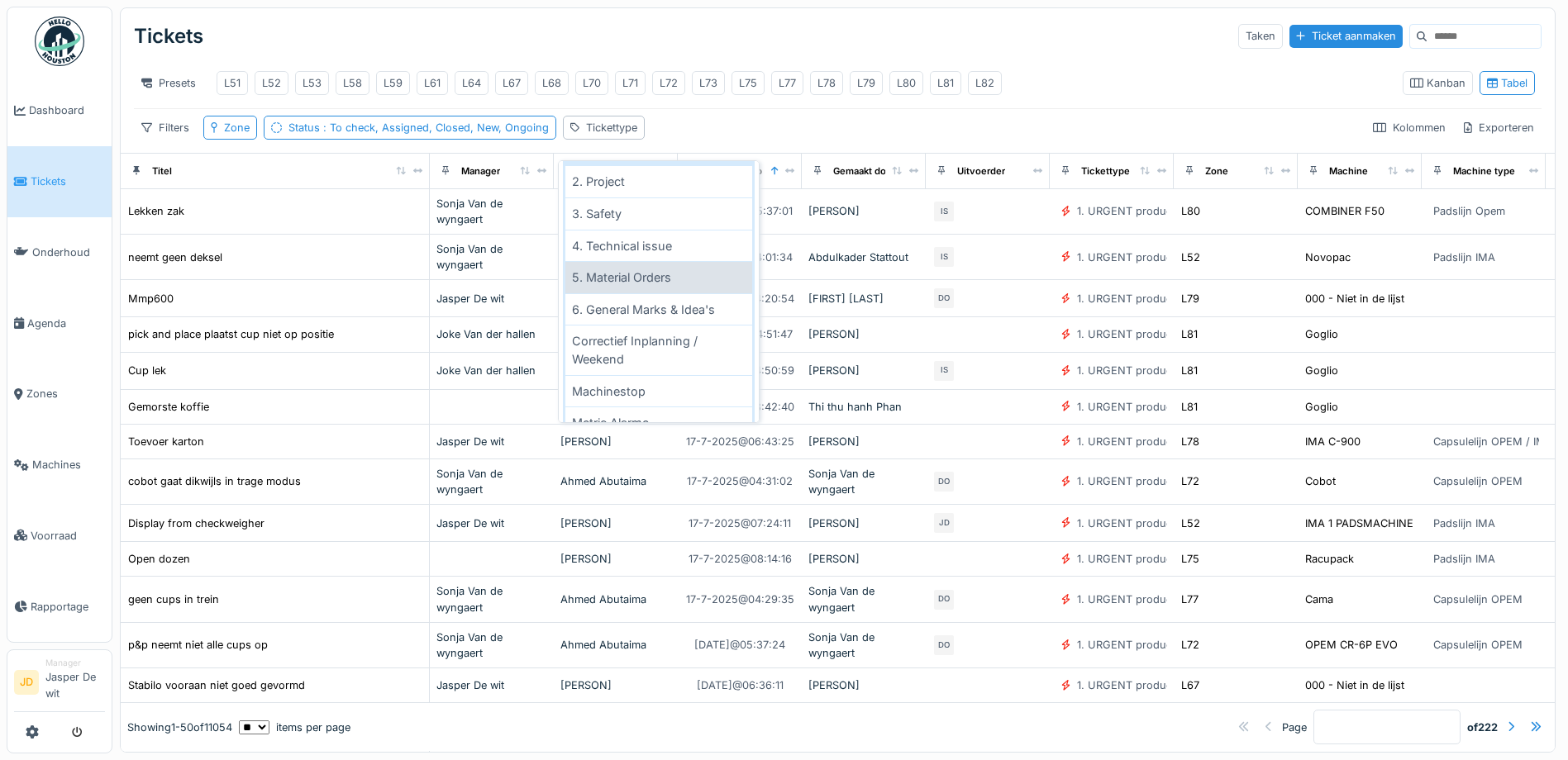 click on "Correctief Inplanning / Weekend" at bounding box center [659, 349] 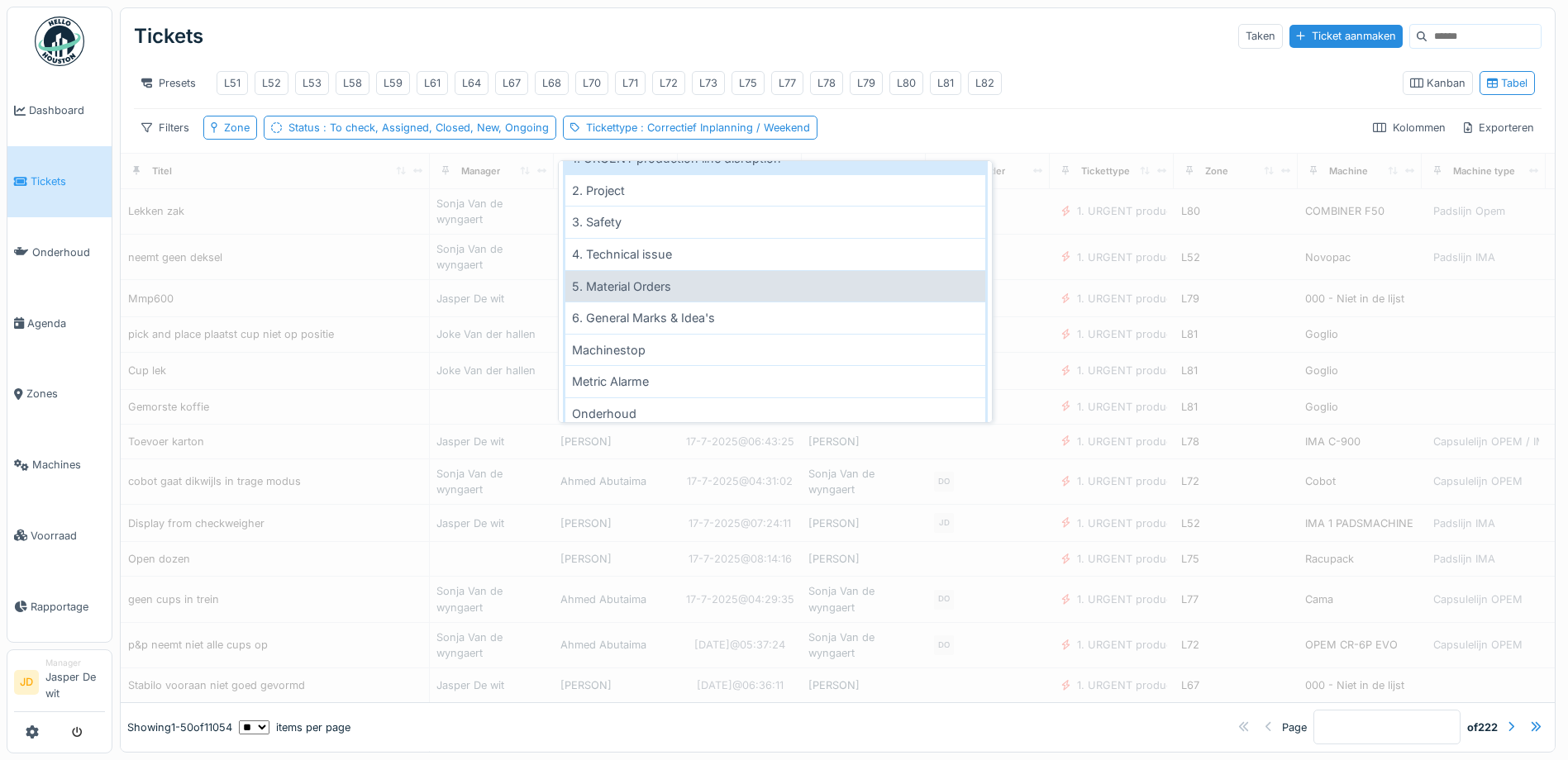 scroll, scrollTop: 192, scrollLeft: 0, axis: vertical 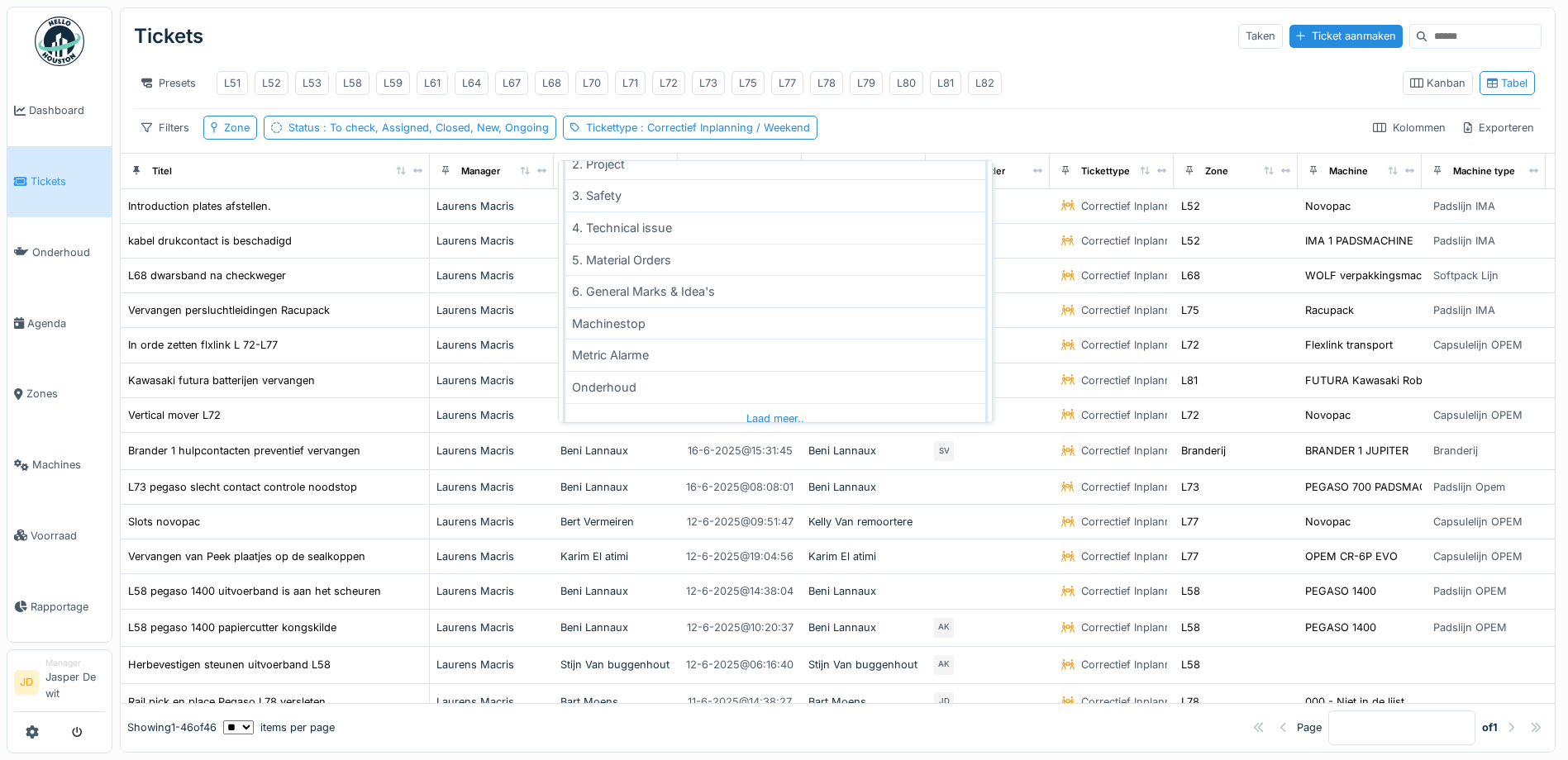 click on "Tickets Taken Ticket aanmaken" at bounding box center (837, 36) 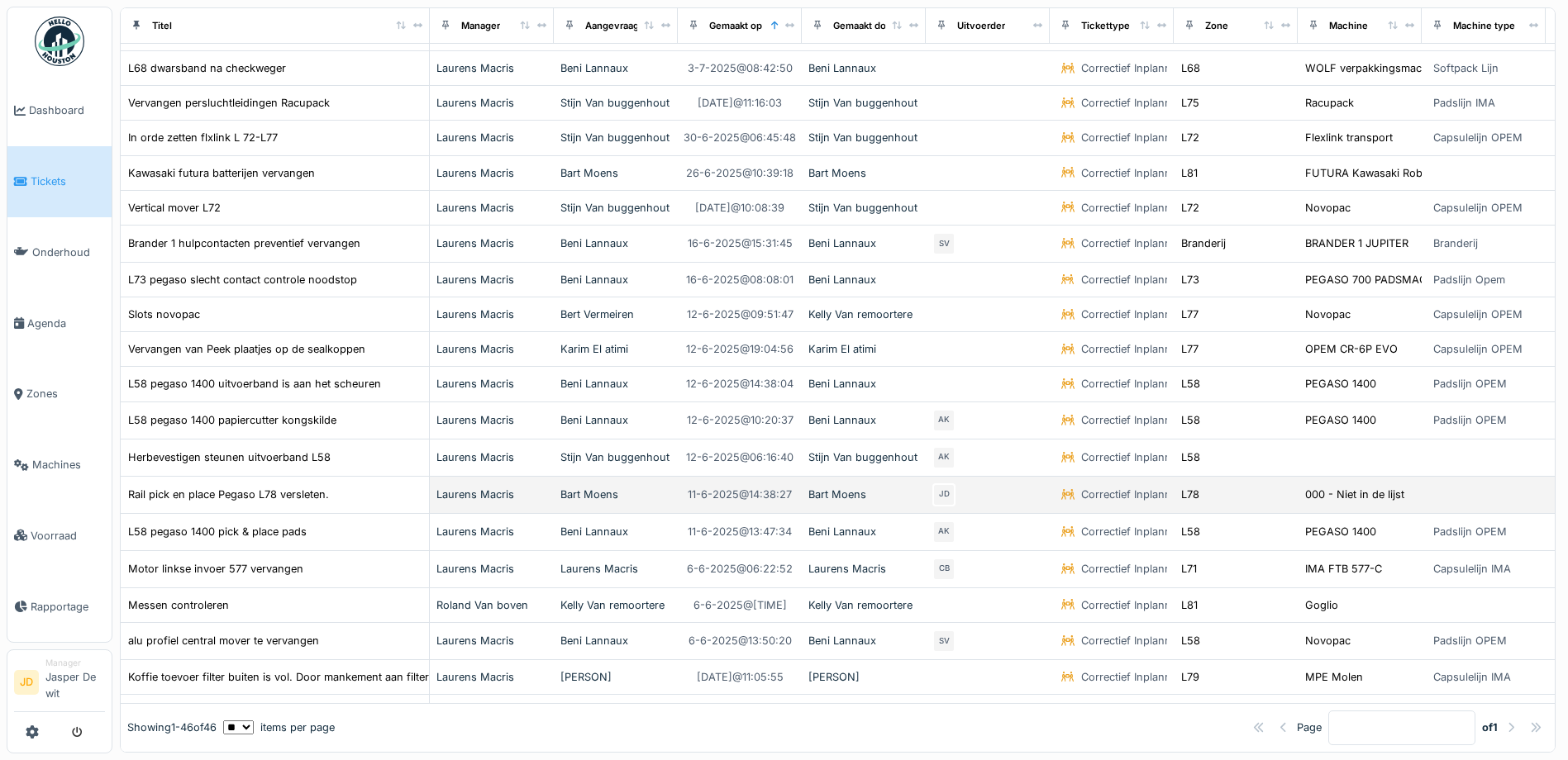 scroll, scrollTop: 248, scrollLeft: 0, axis: vertical 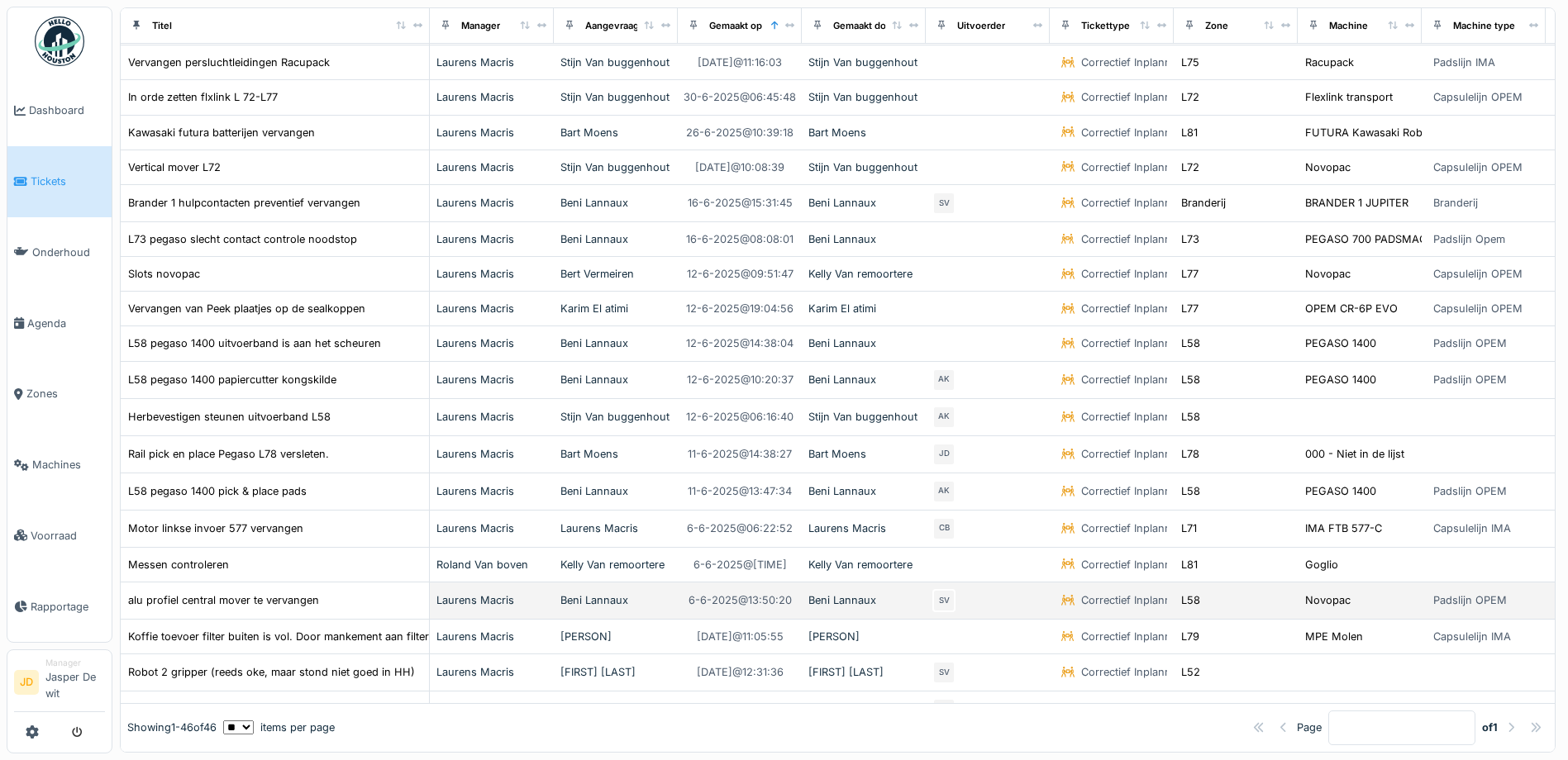 click on "alu profiel central mover te vervangen" at bounding box center (274, 600) 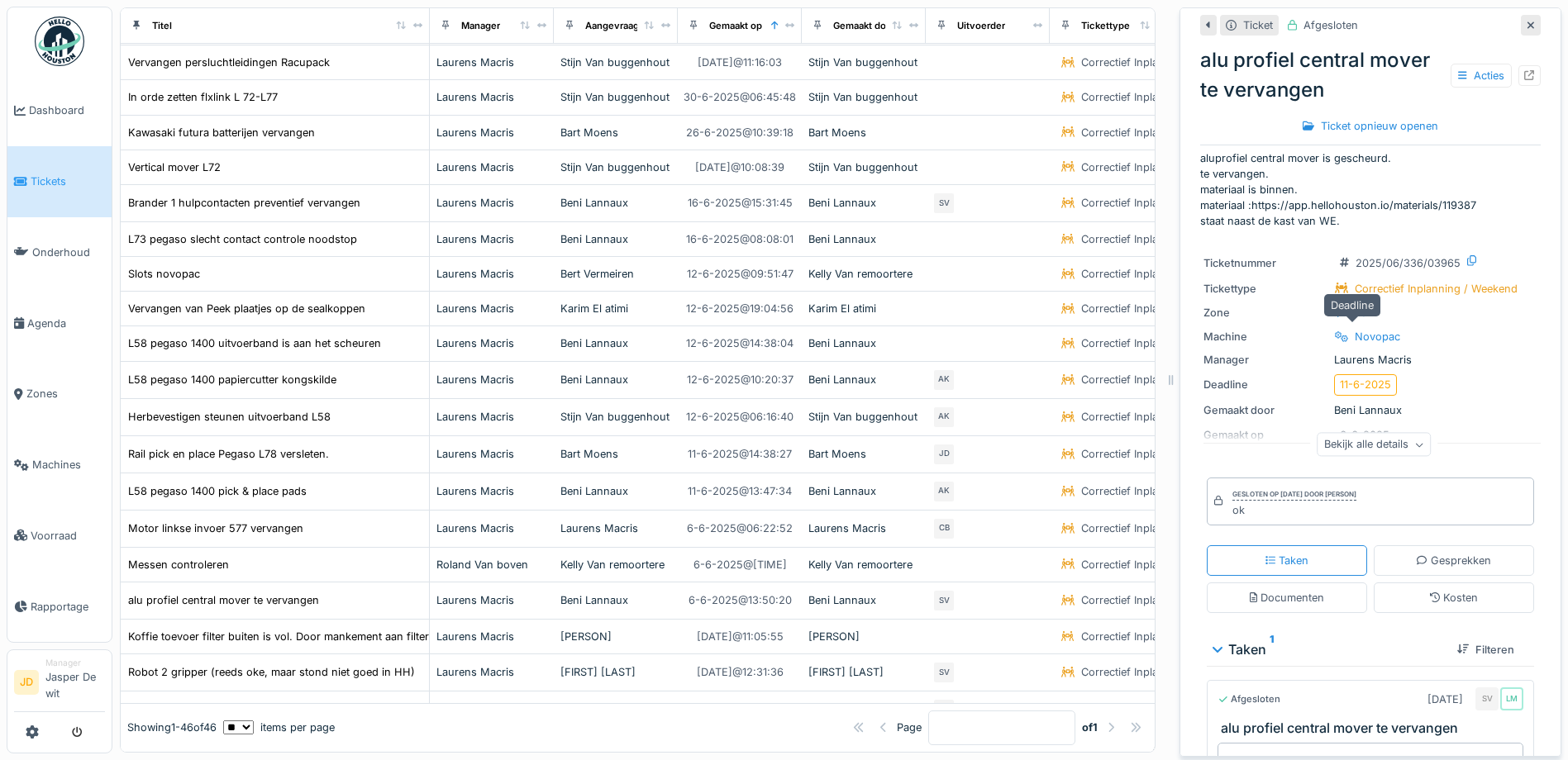 scroll, scrollTop: 0, scrollLeft: 0, axis: both 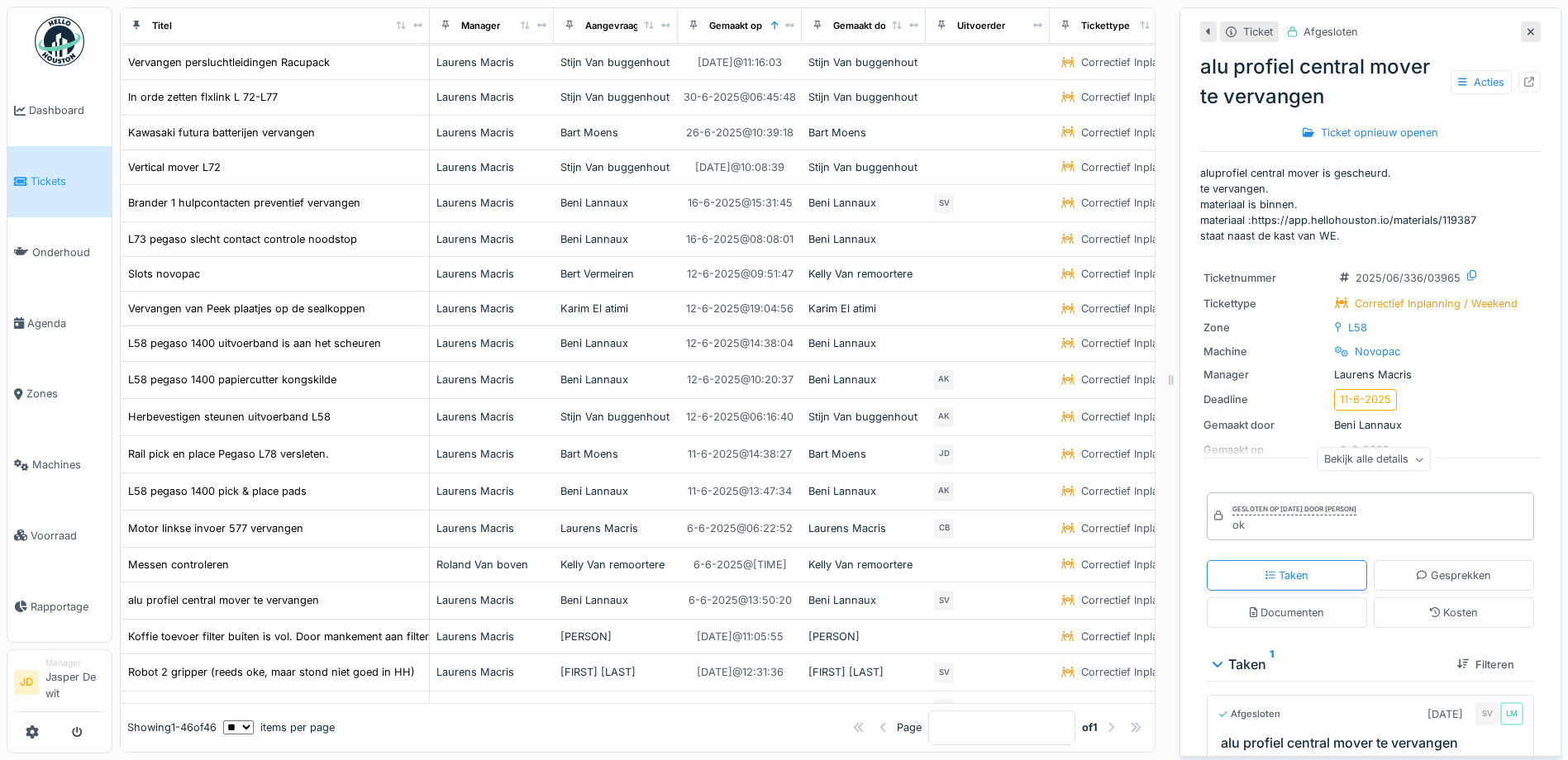 click at bounding box center (1531, 31) 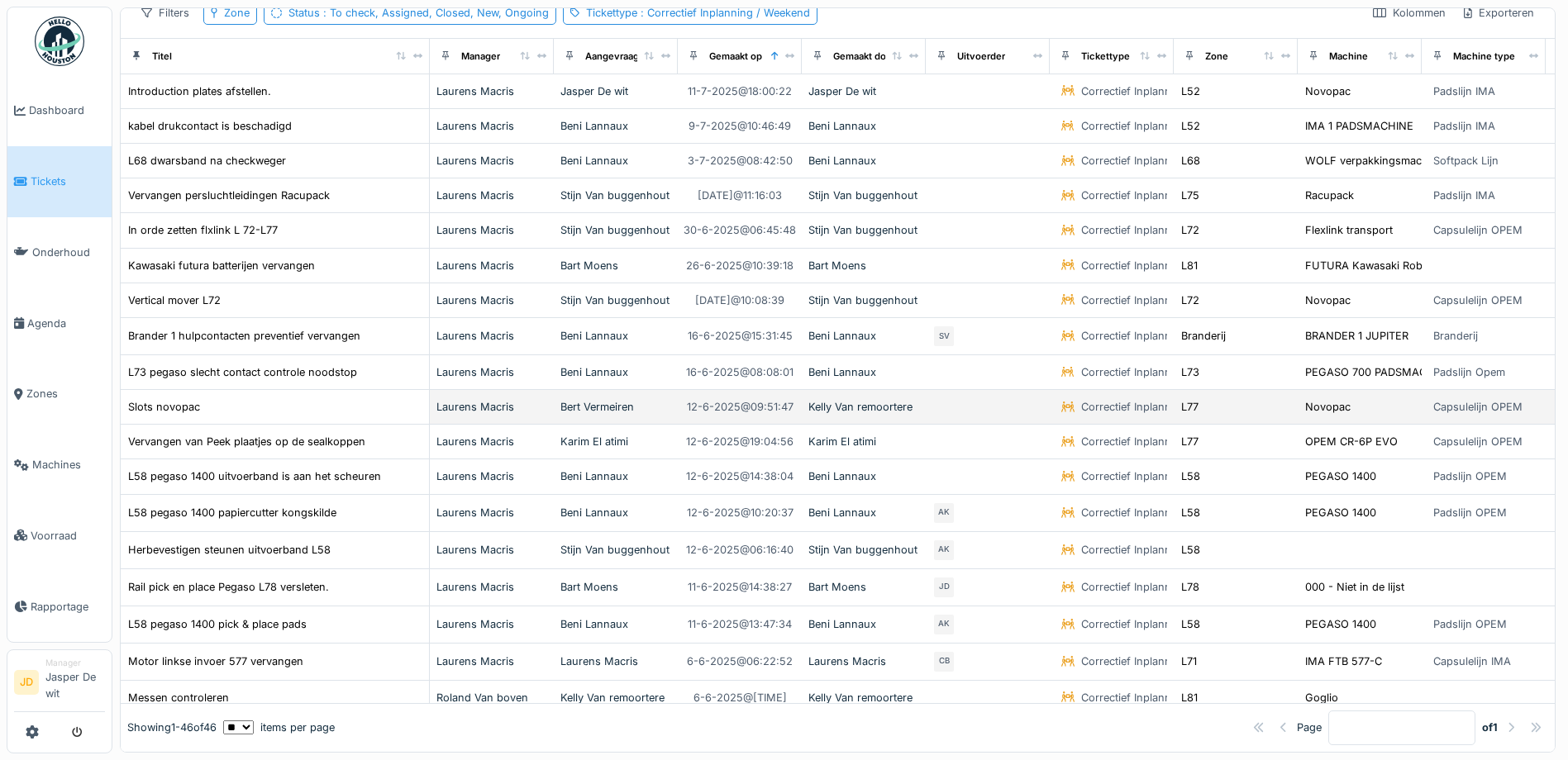scroll, scrollTop: 0, scrollLeft: 0, axis: both 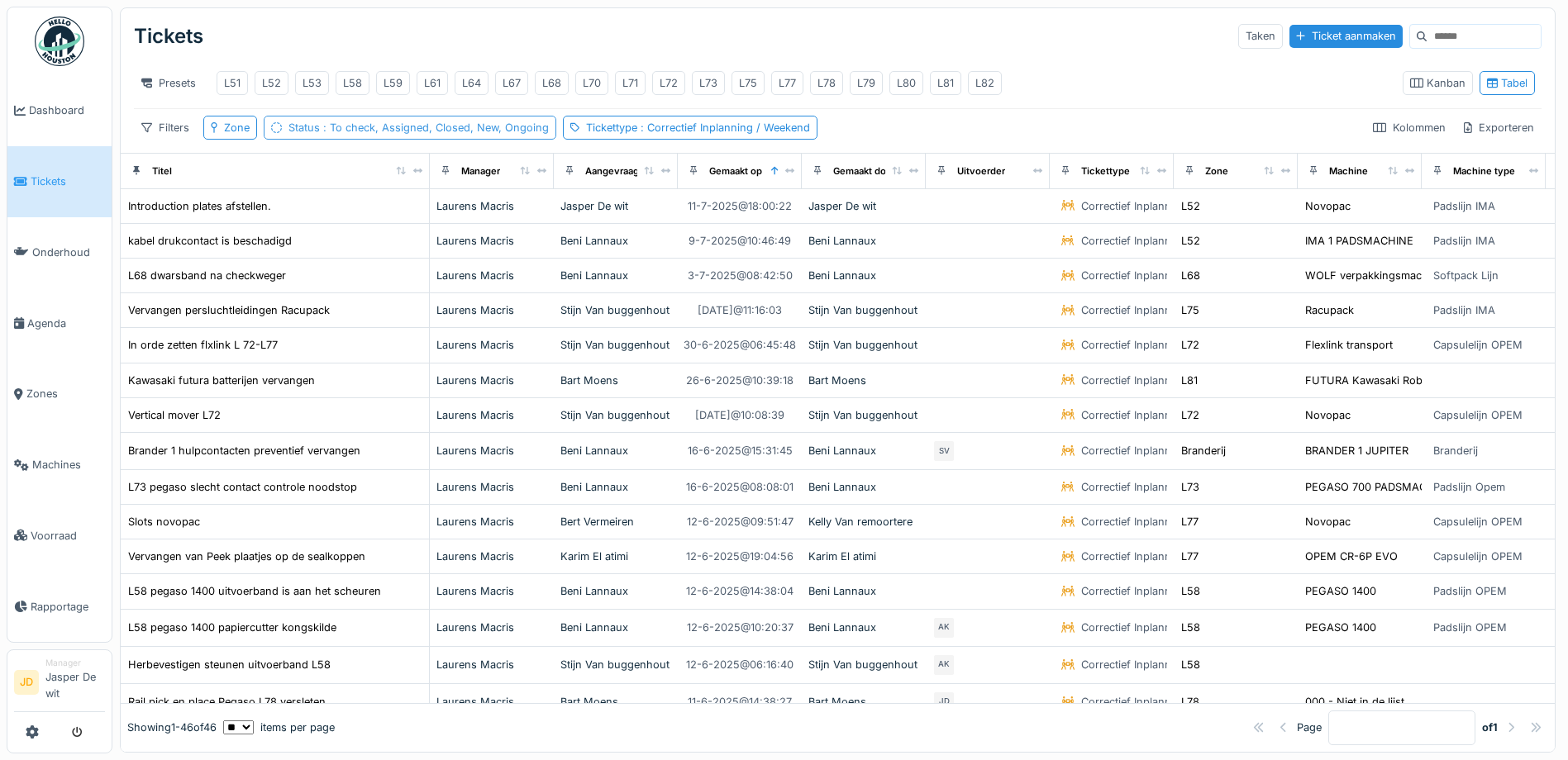 click on "Status   :   To check, Assigned, Closed, New, Ongoing" at bounding box center (418, 127) 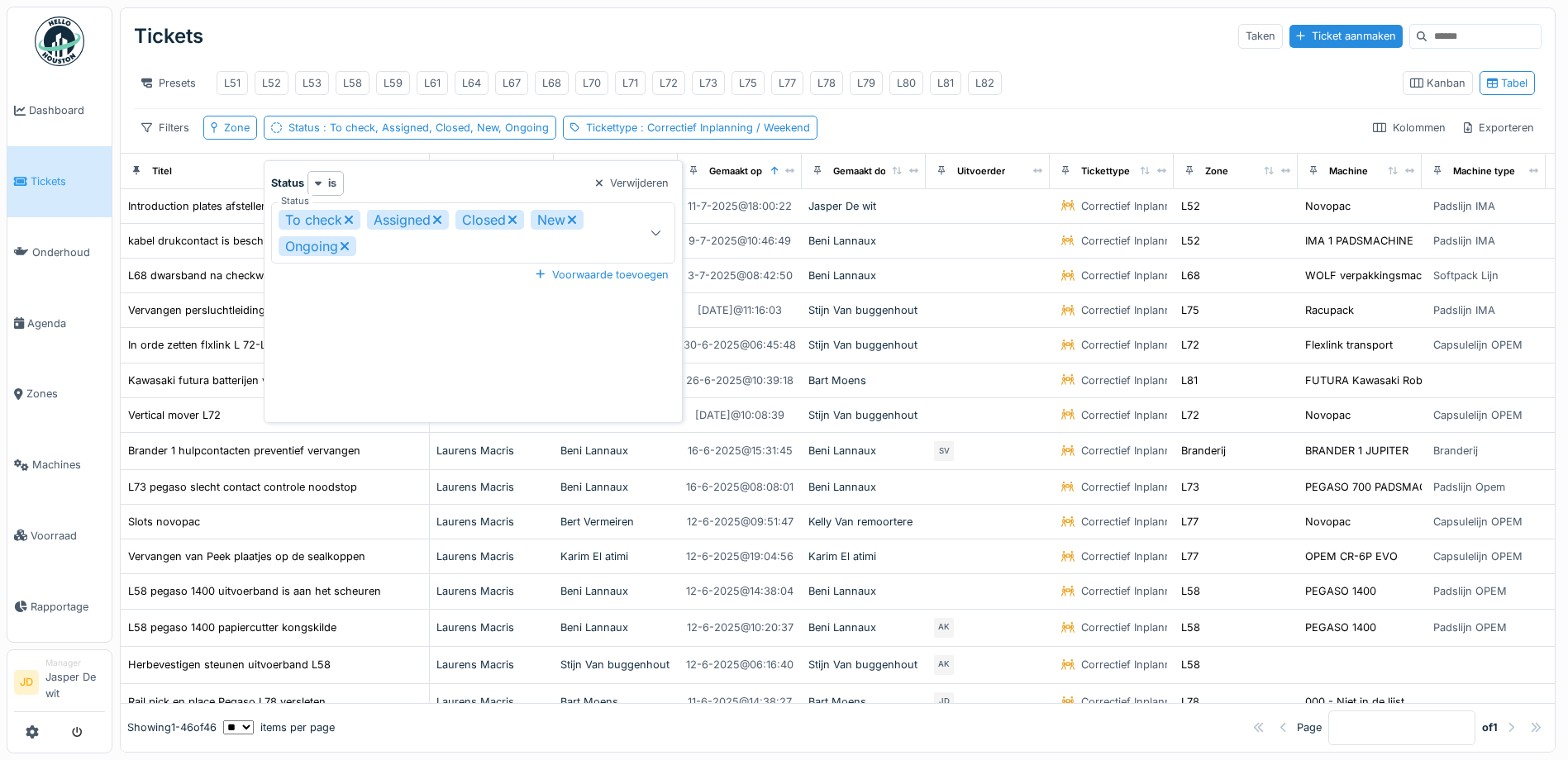 click on "To check   Assigned   Closed   New   Ongoing" at bounding box center (453, 233) 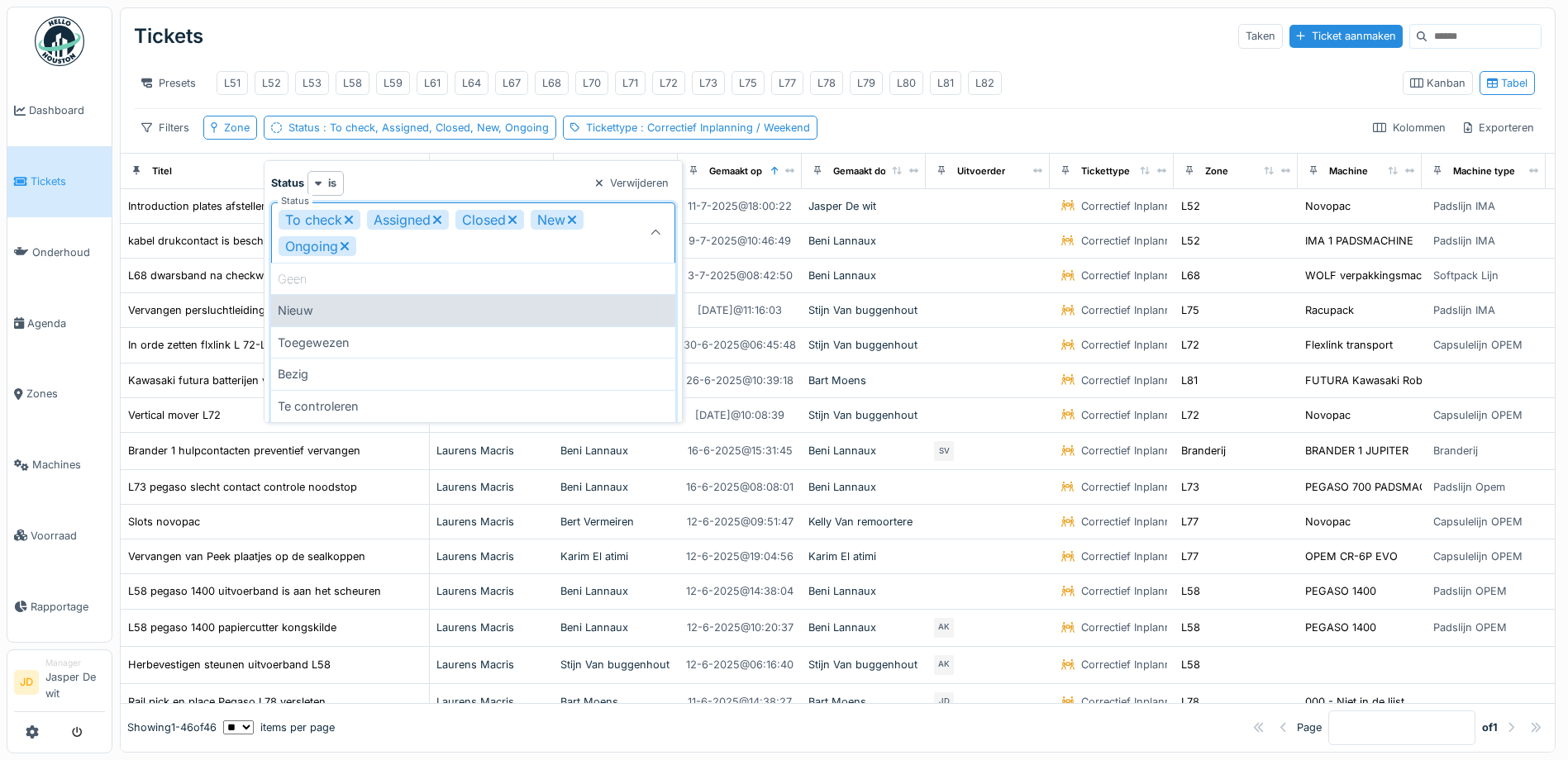 click on "Nieuw" at bounding box center (473, 310) 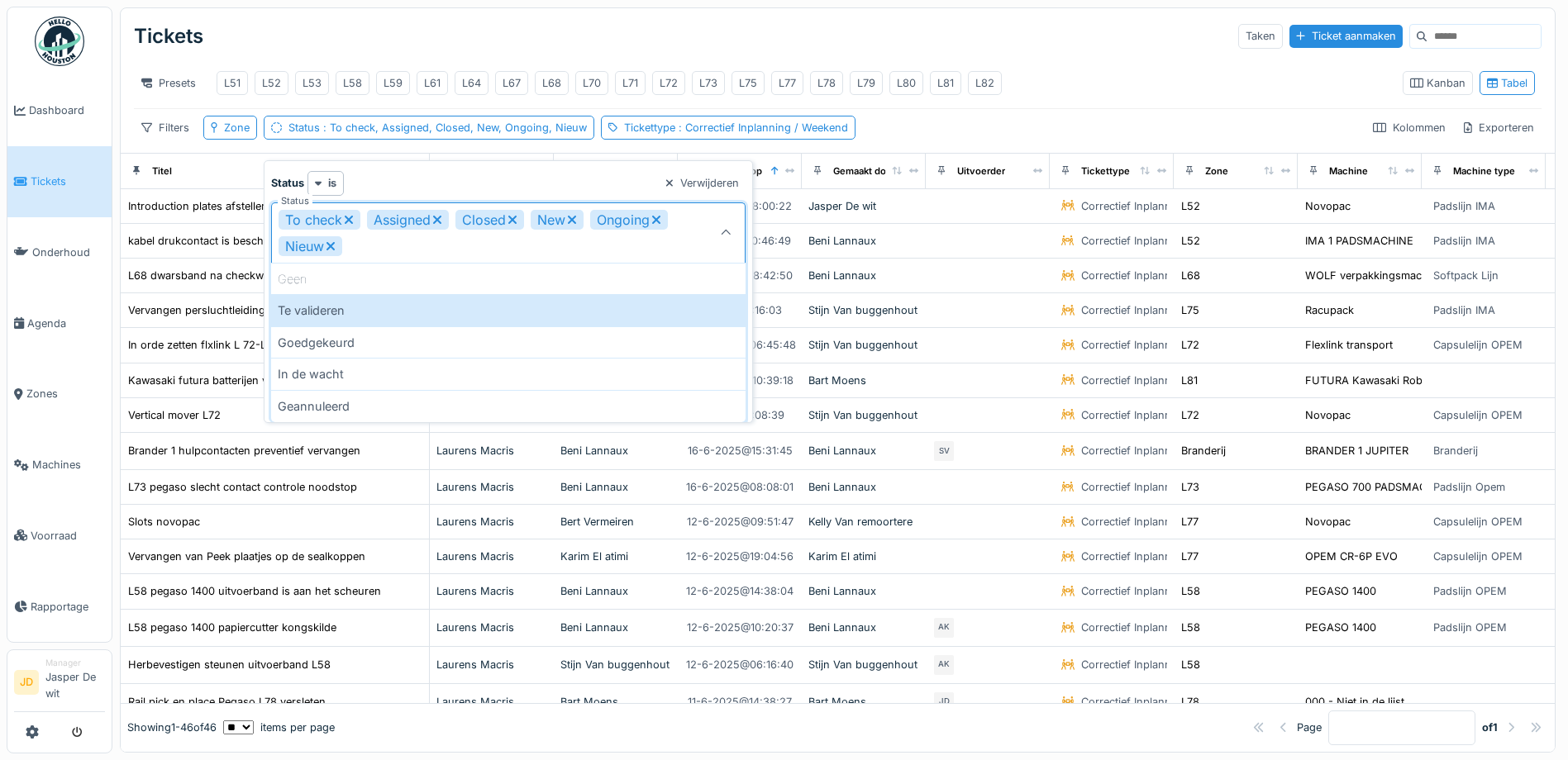 click 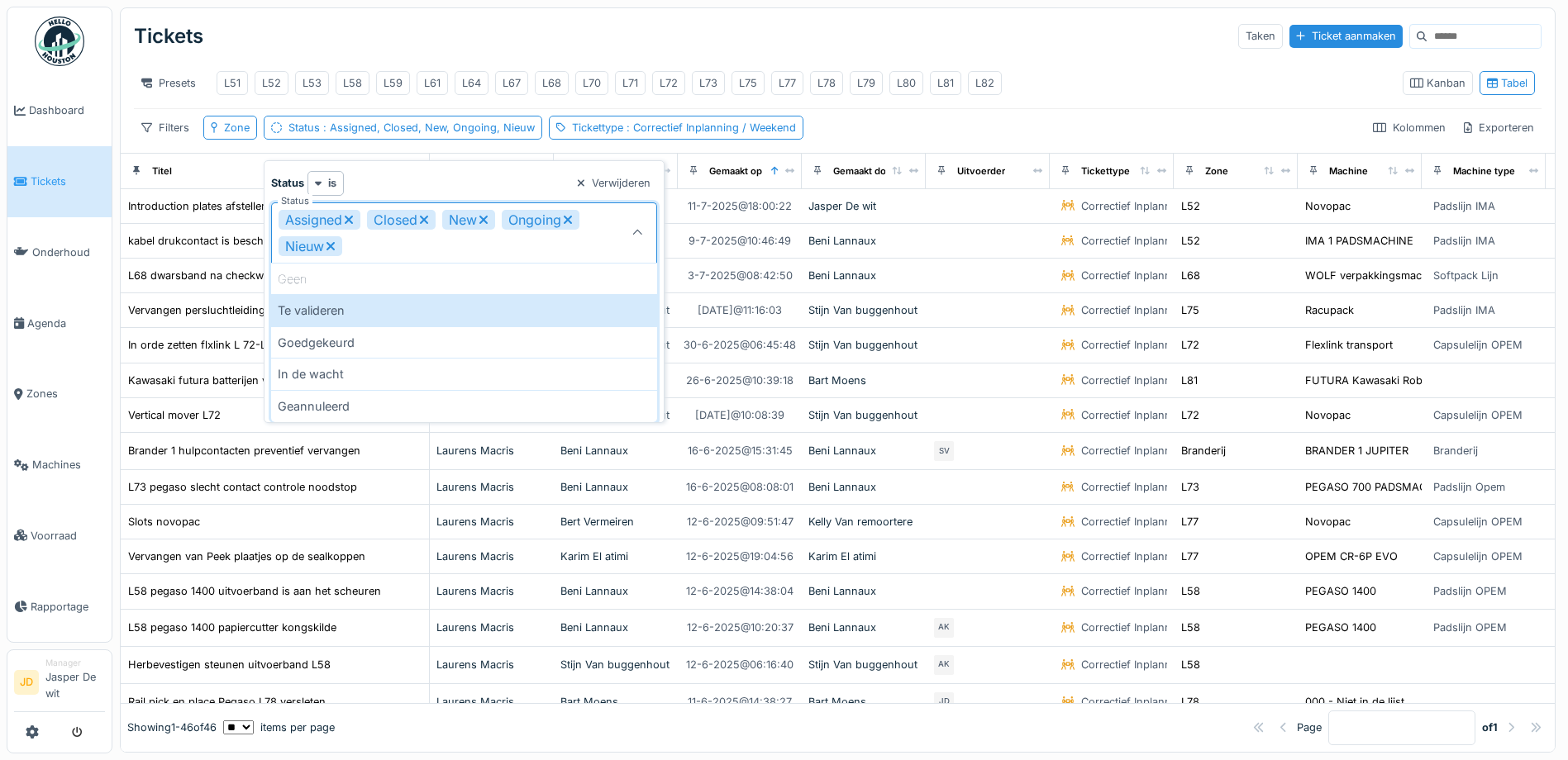 click 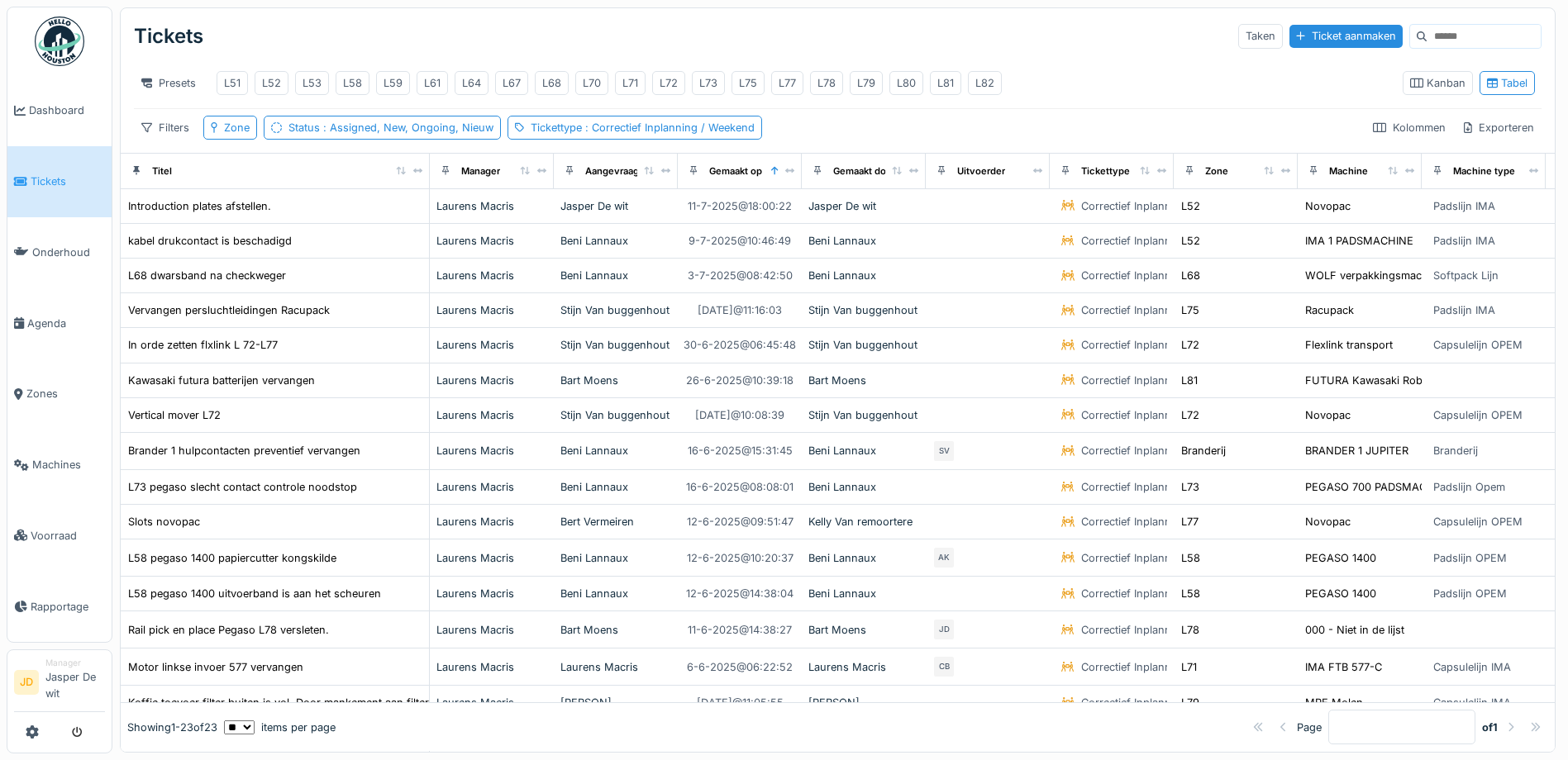 click on "Tickets Taken Ticket aanmaken" at bounding box center (837, 36) 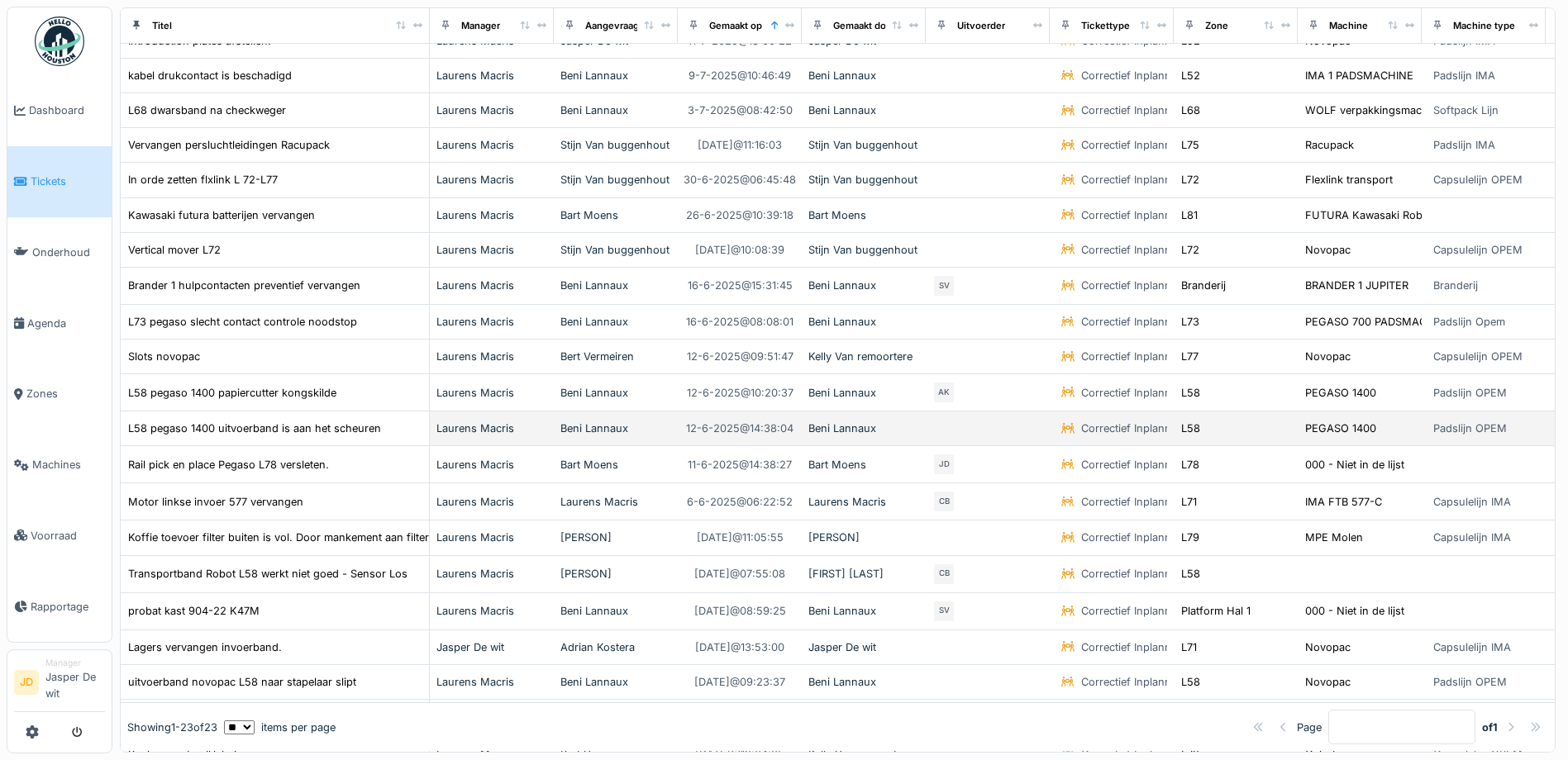 scroll, scrollTop: 0, scrollLeft: 0, axis: both 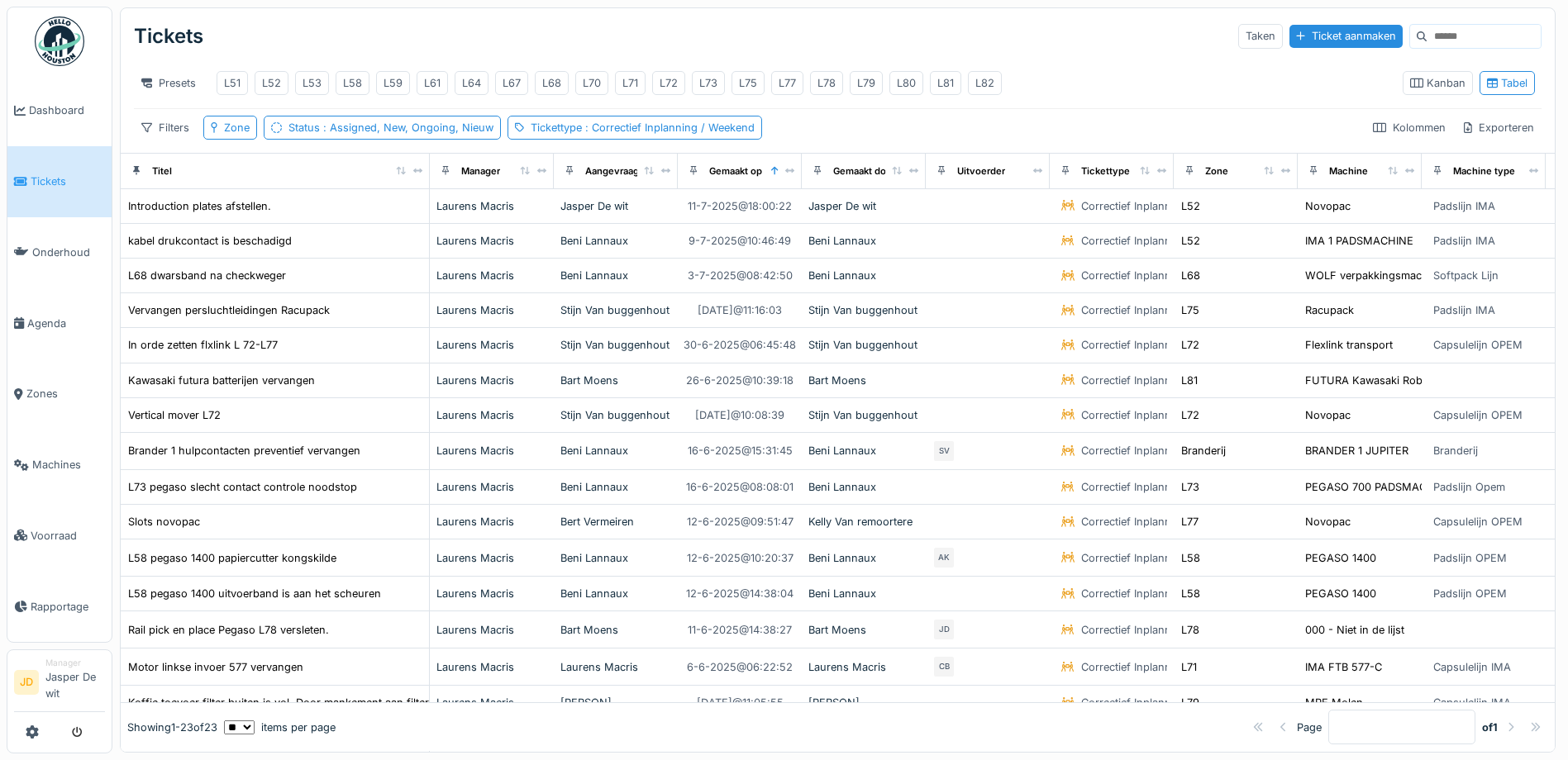 click on "Tickets" at bounding box center [68, 181] 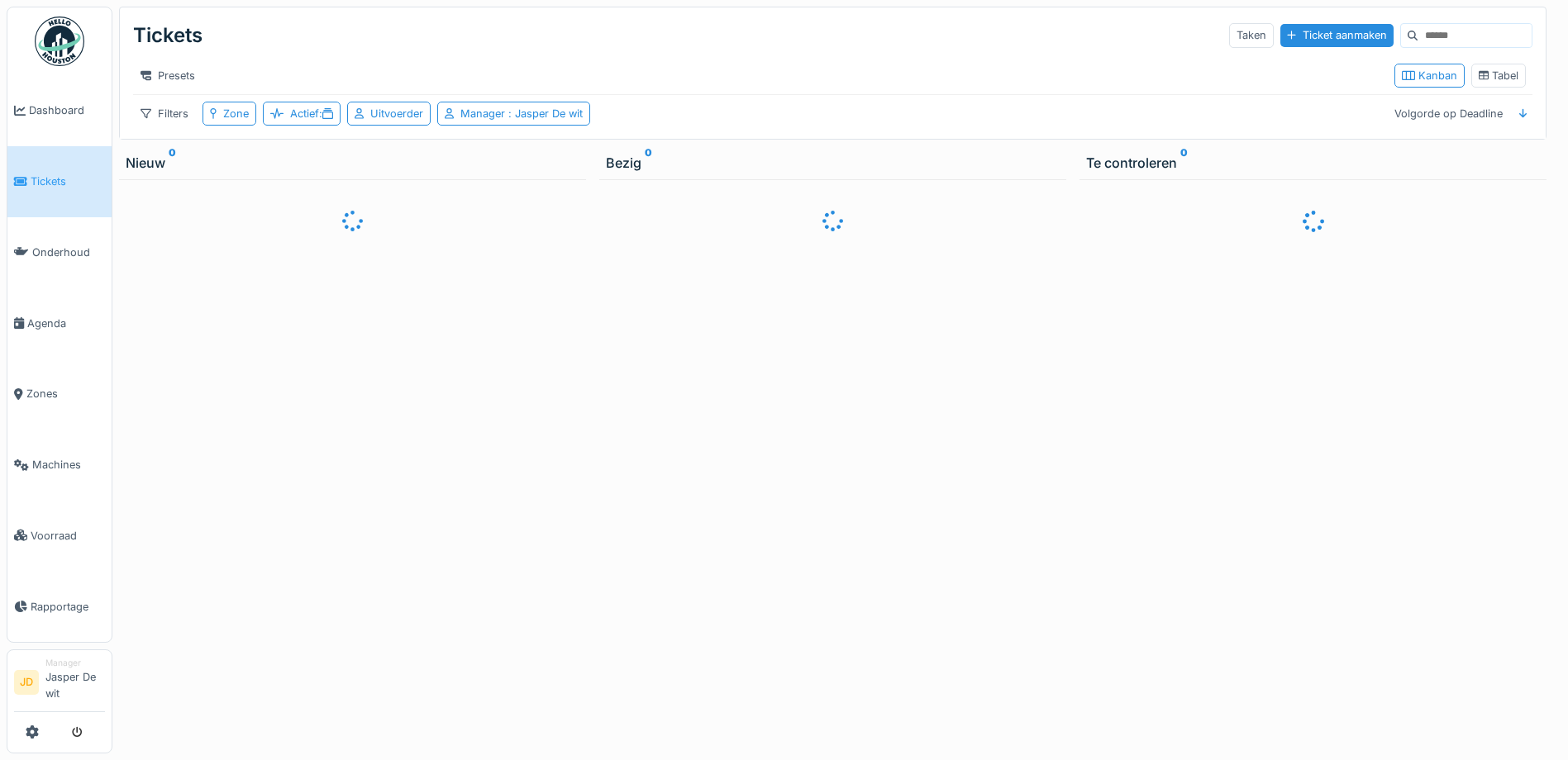 scroll, scrollTop: 0, scrollLeft: 0, axis: both 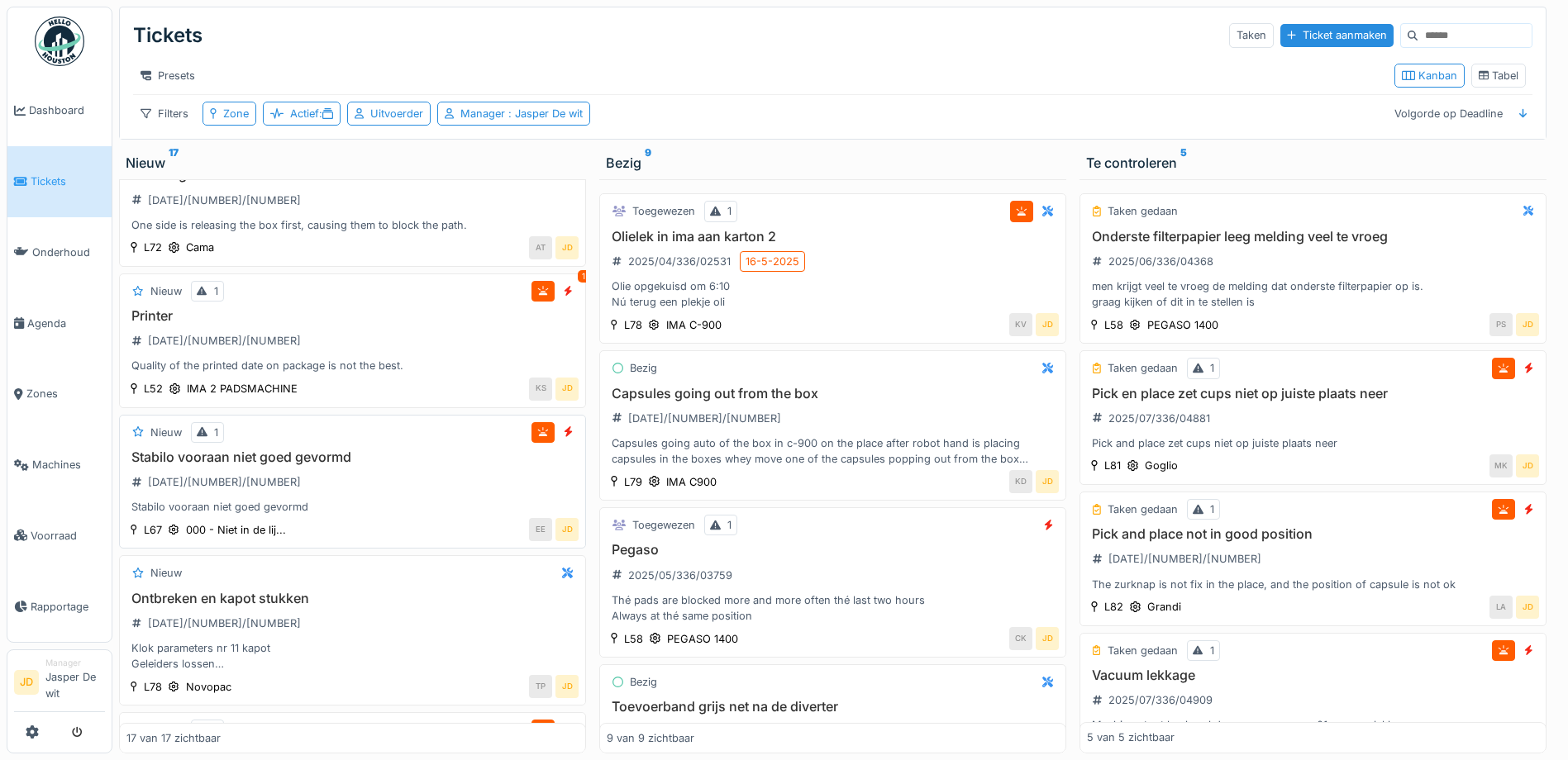 click on "Stabilo vooraan niet goed gevormd" at bounding box center (352, 457) 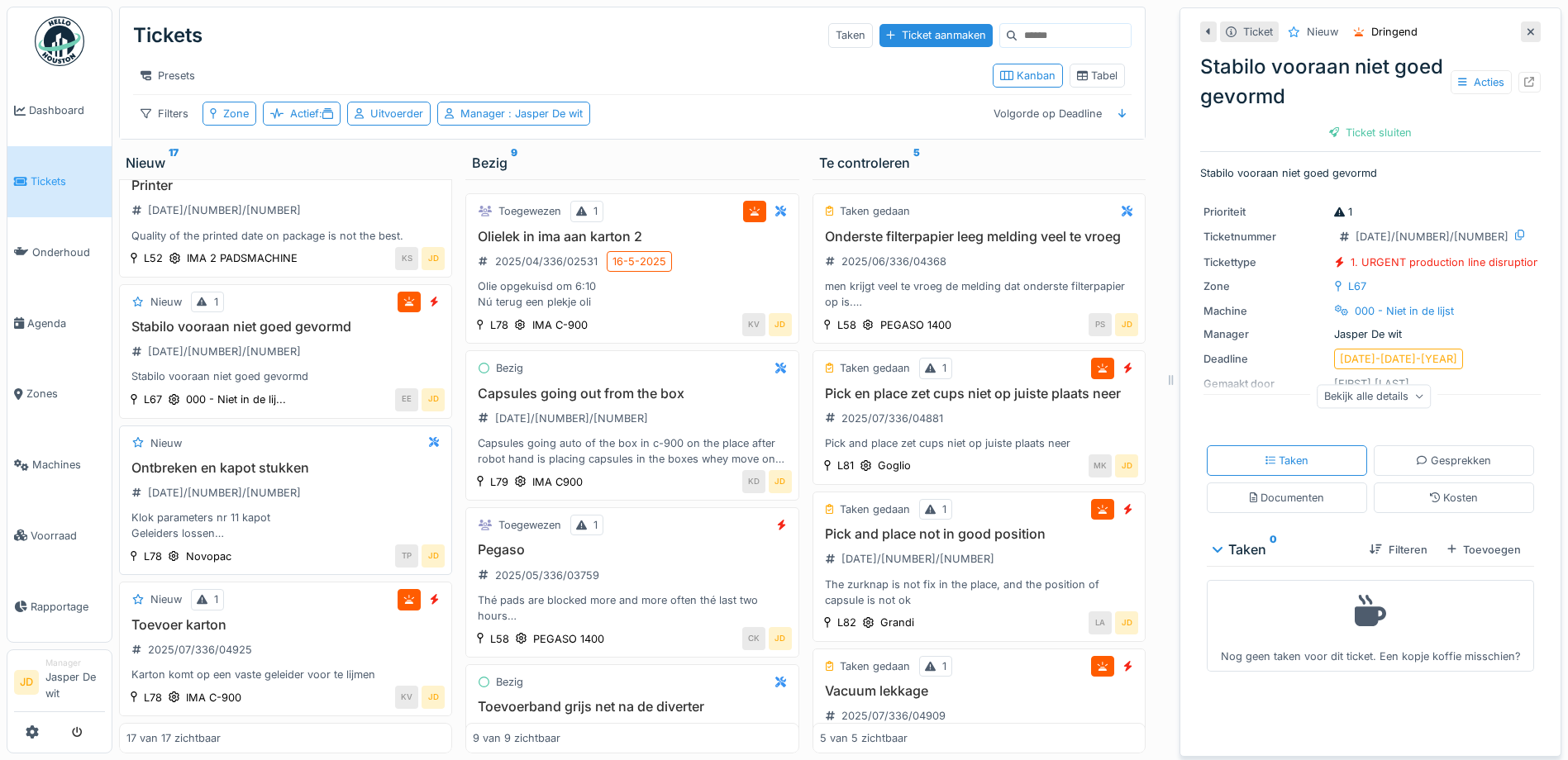 scroll, scrollTop: 2099, scrollLeft: 0, axis: vertical 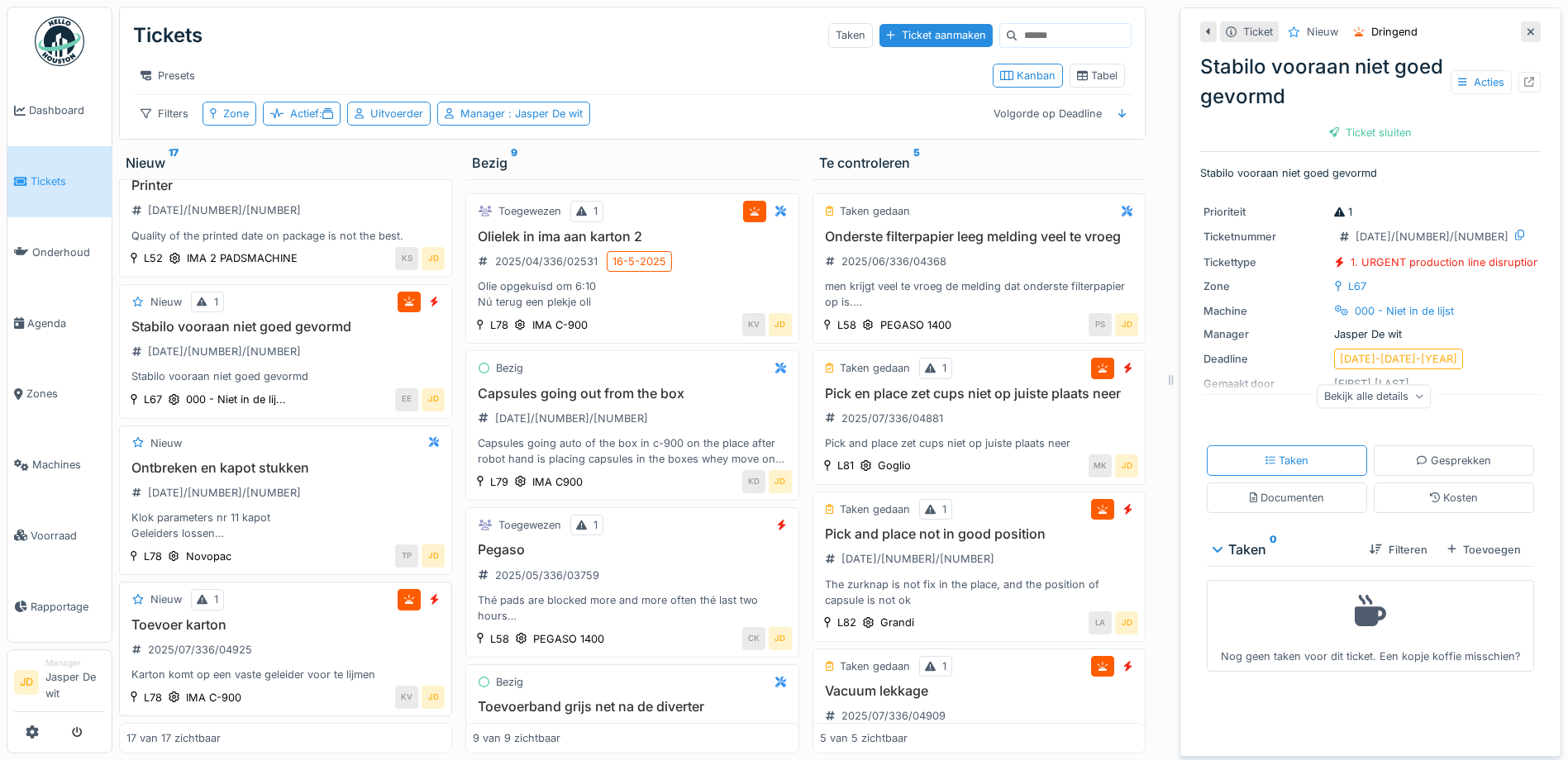 click on "Toevoer karton" at bounding box center (285, 625) 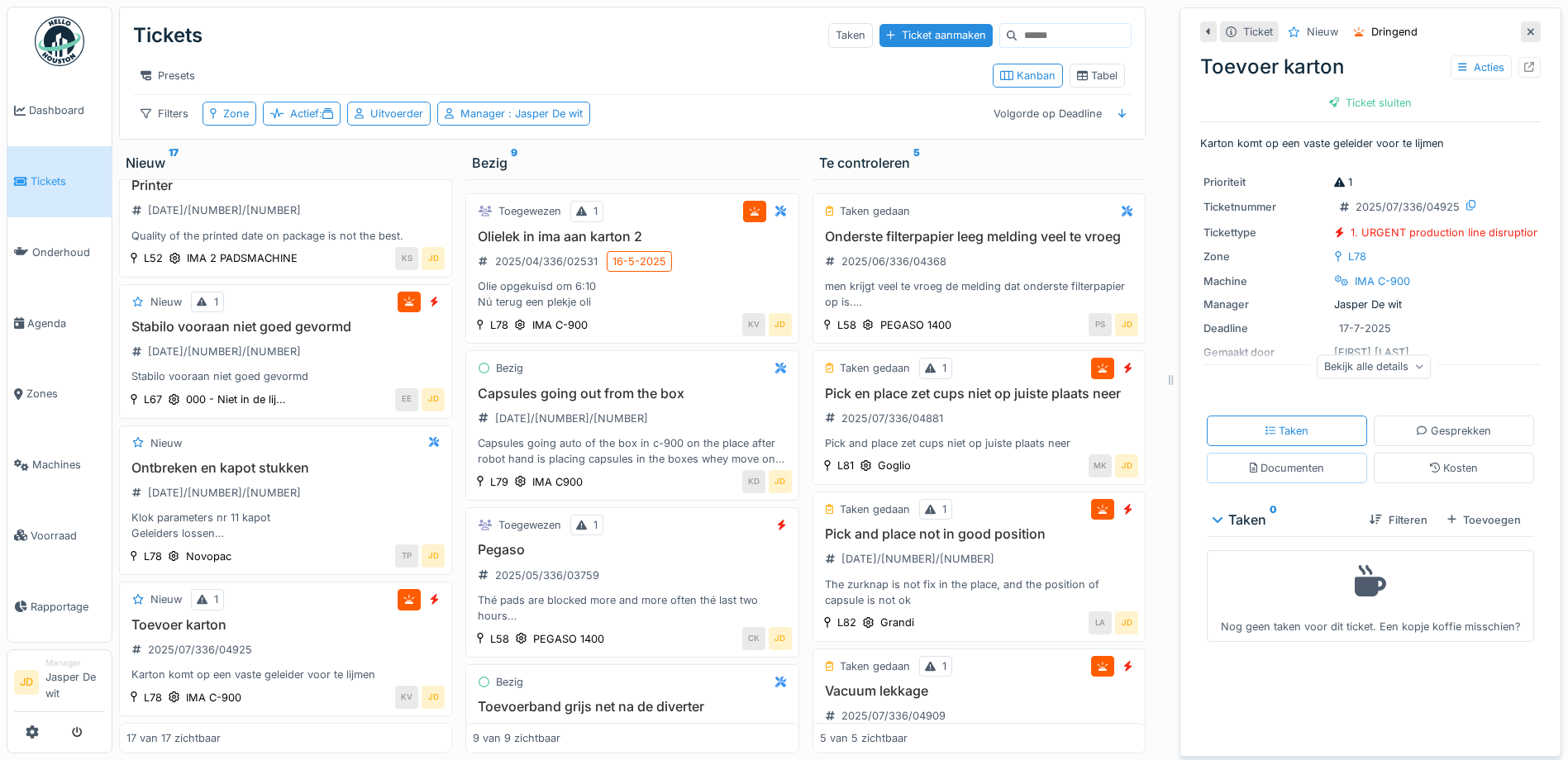 click on "Documenten" at bounding box center [1287, 468] 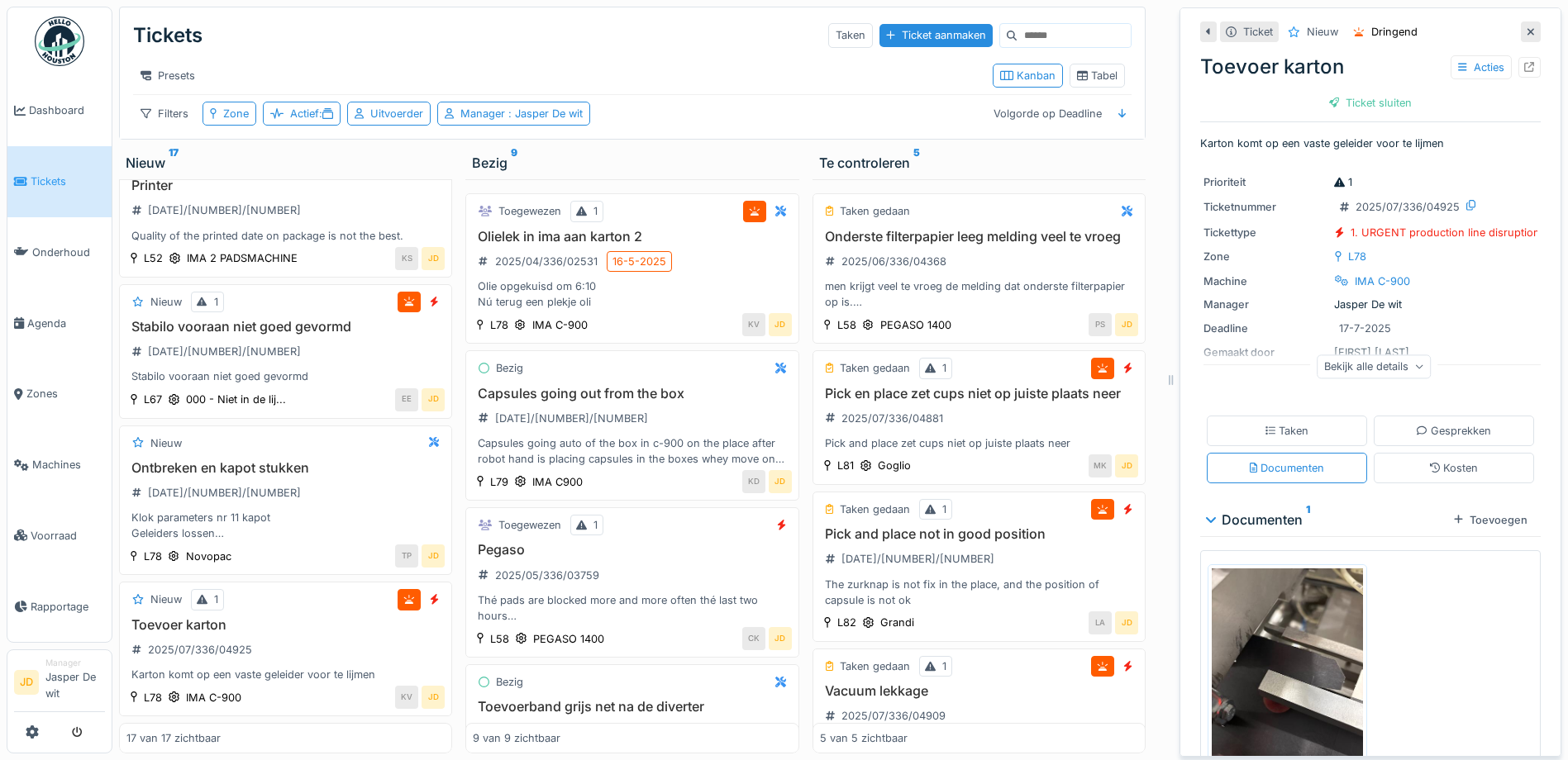 scroll, scrollTop: 62, scrollLeft: 0, axis: vertical 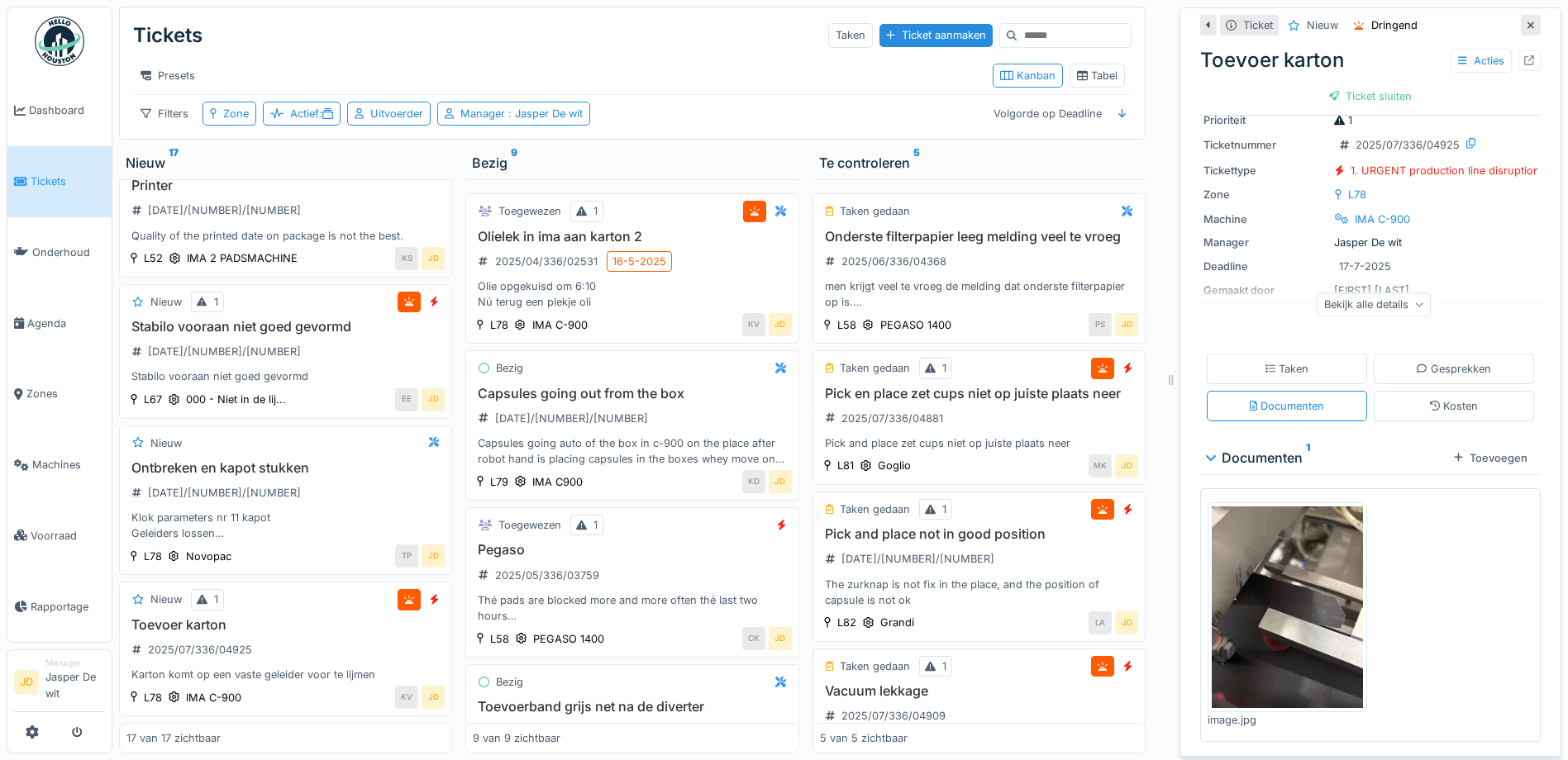 click at bounding box center (1287, 607) 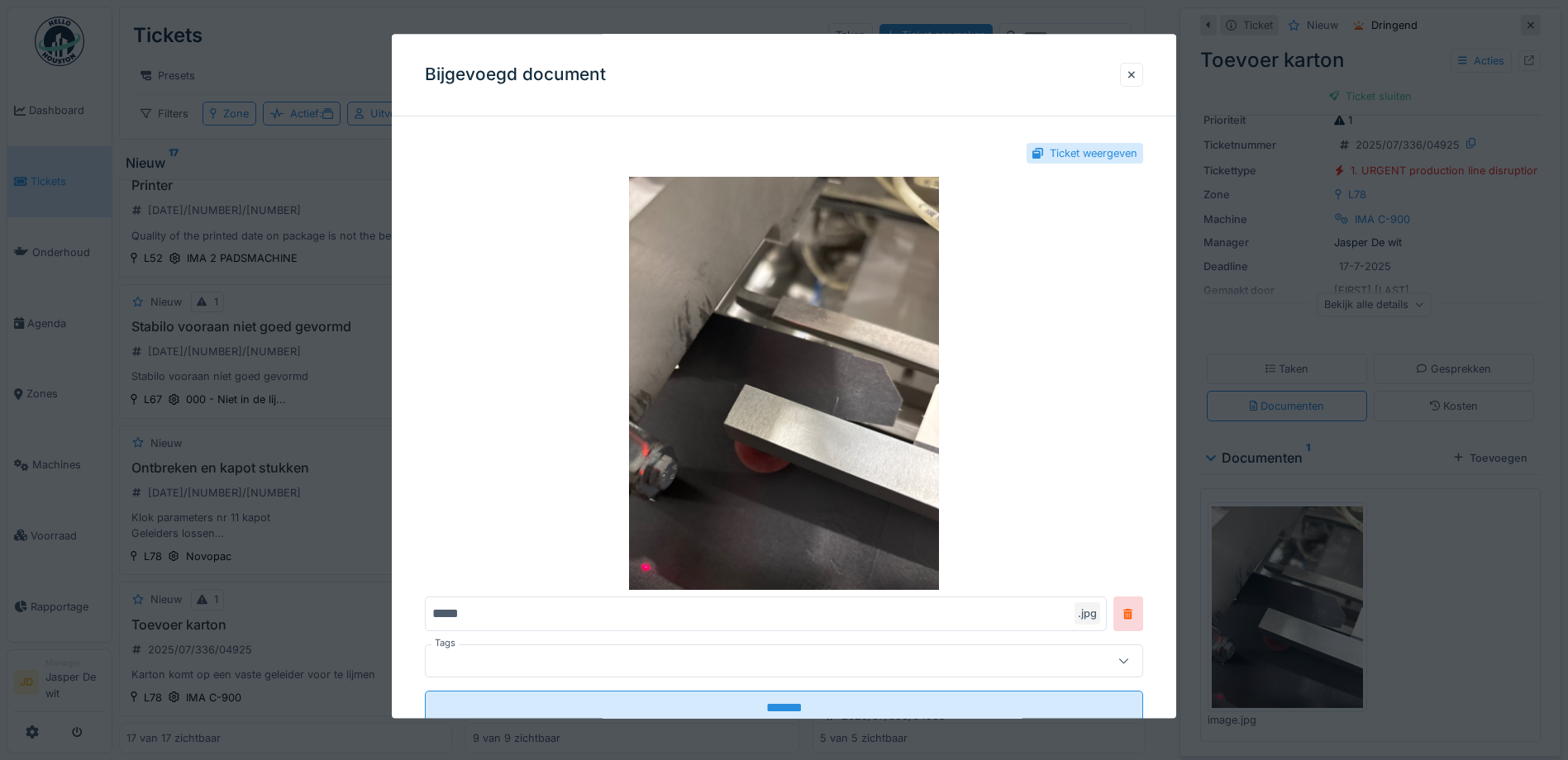 click at bounding box center [784, 380] 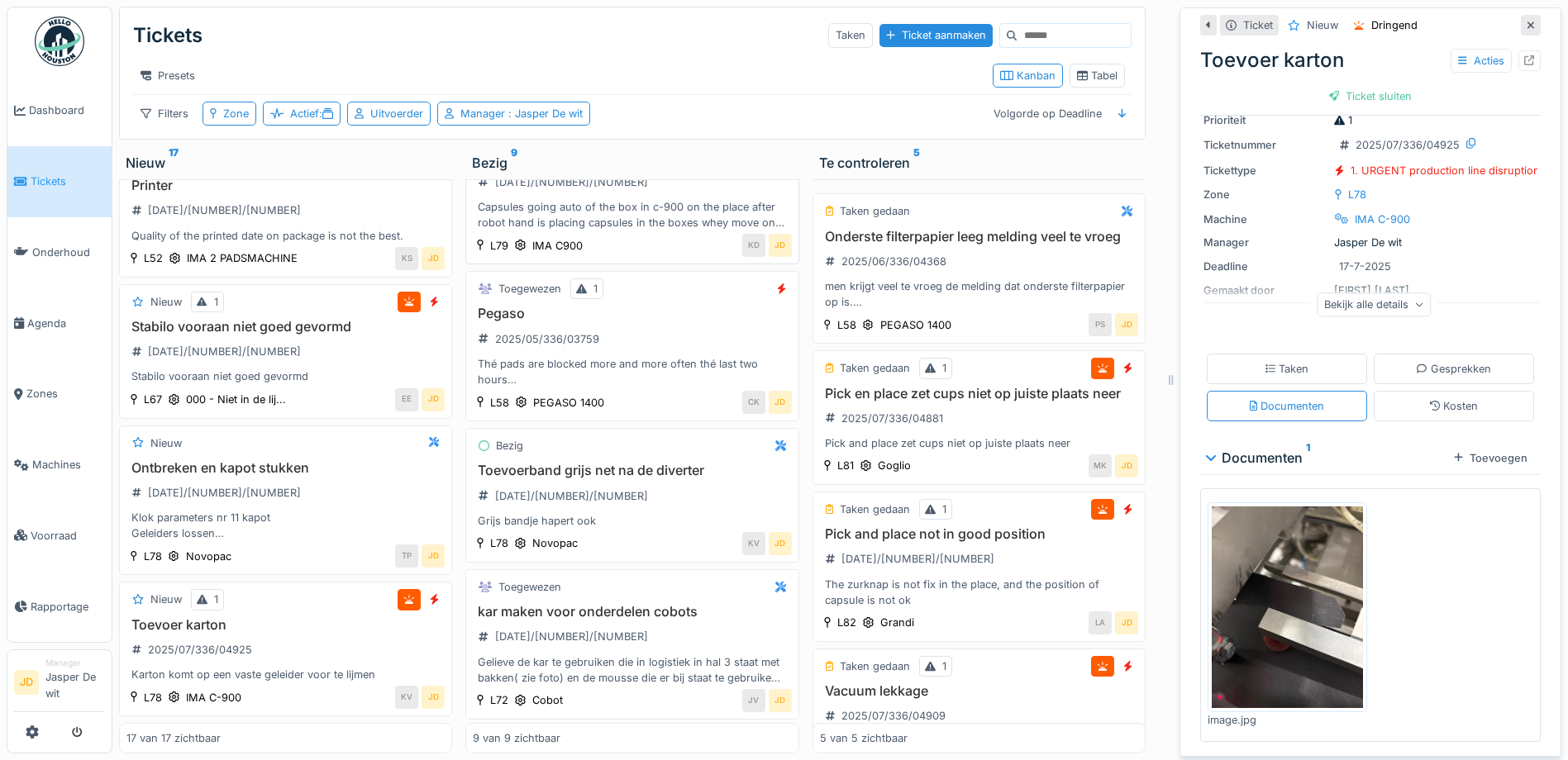 scroll, scrollTop: 248, scrollLeft: 0, axis: vertical 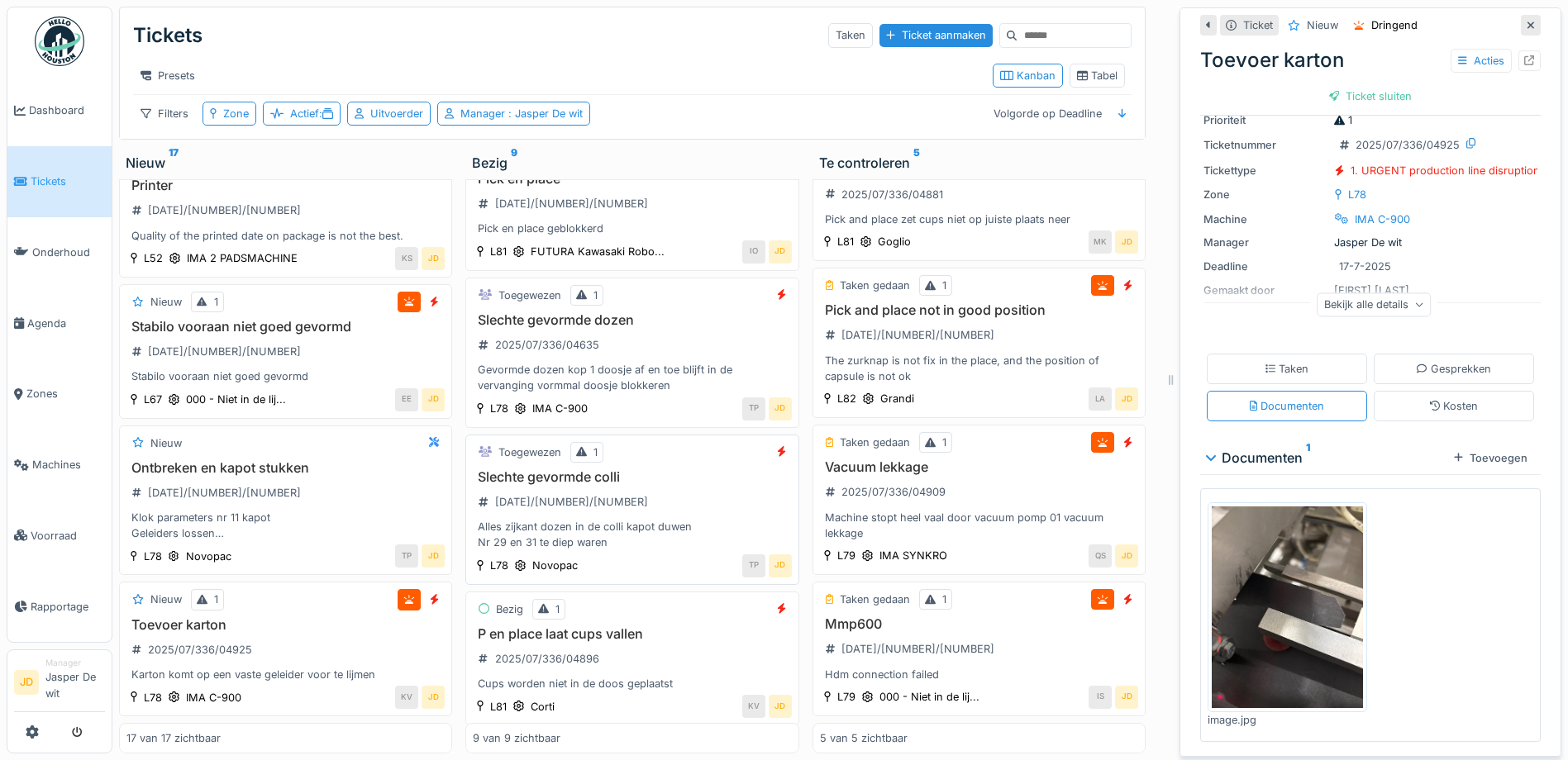 click on "Slechte gevormde colli 2025/07/336/04643 Alles zijkant dozen in de colli kapot duwen
Nr 29 en 31 te diep waren" at bounding box center (631, 510) 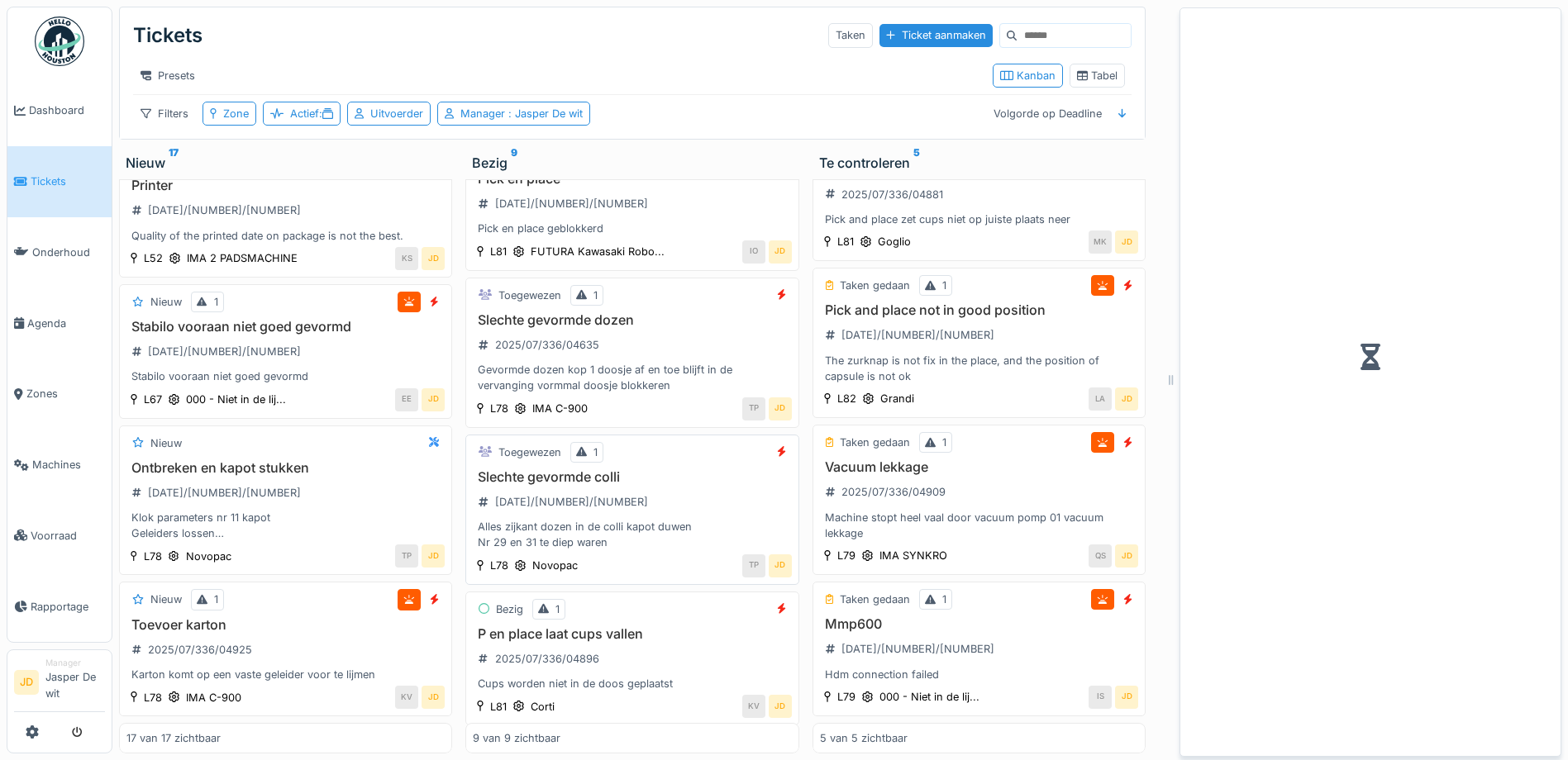 scroll, scrollTop: 0, scrollLeft: 0, axis: both 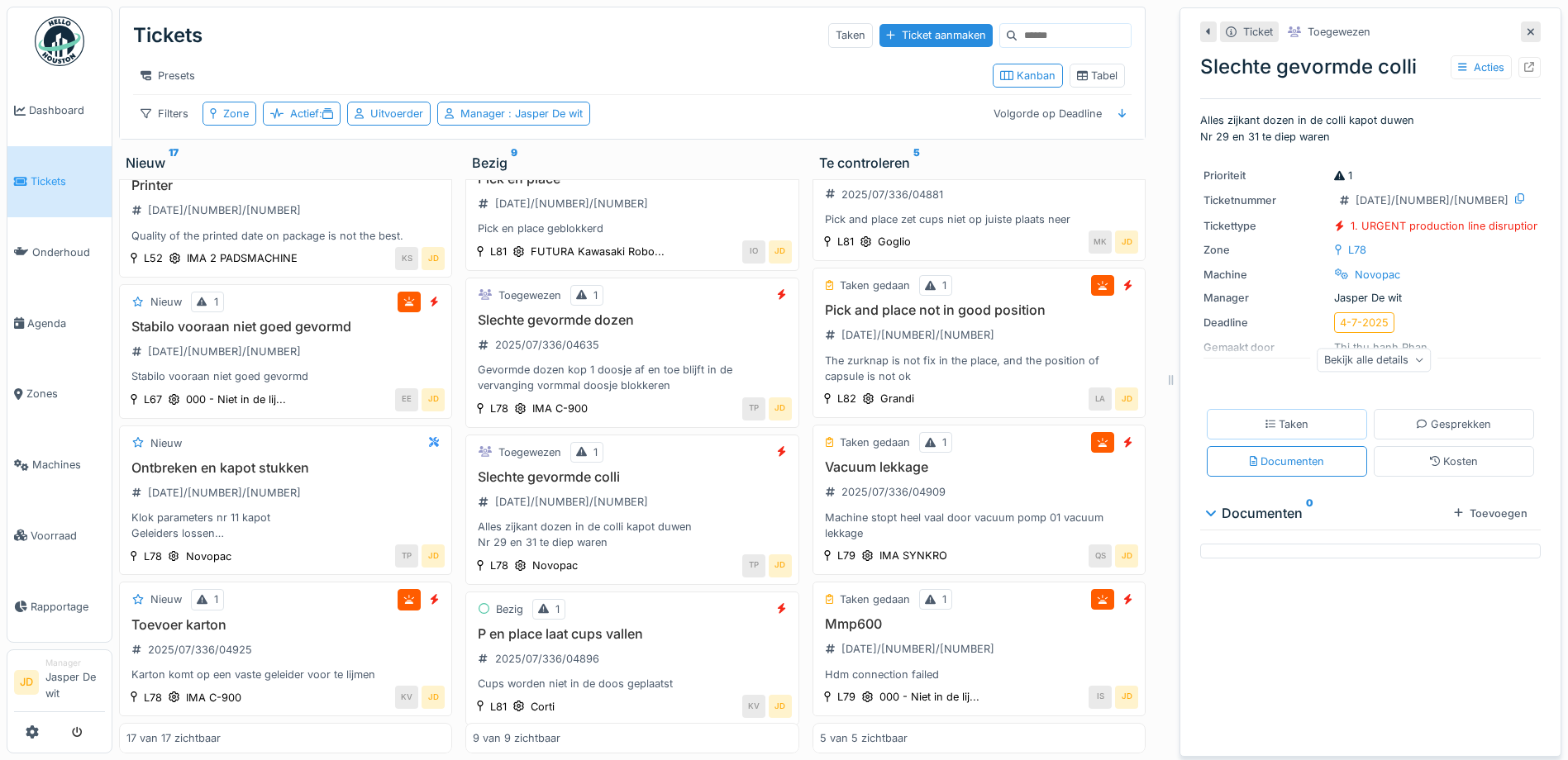 click on "Taken" at bounding box center (1287, 424) 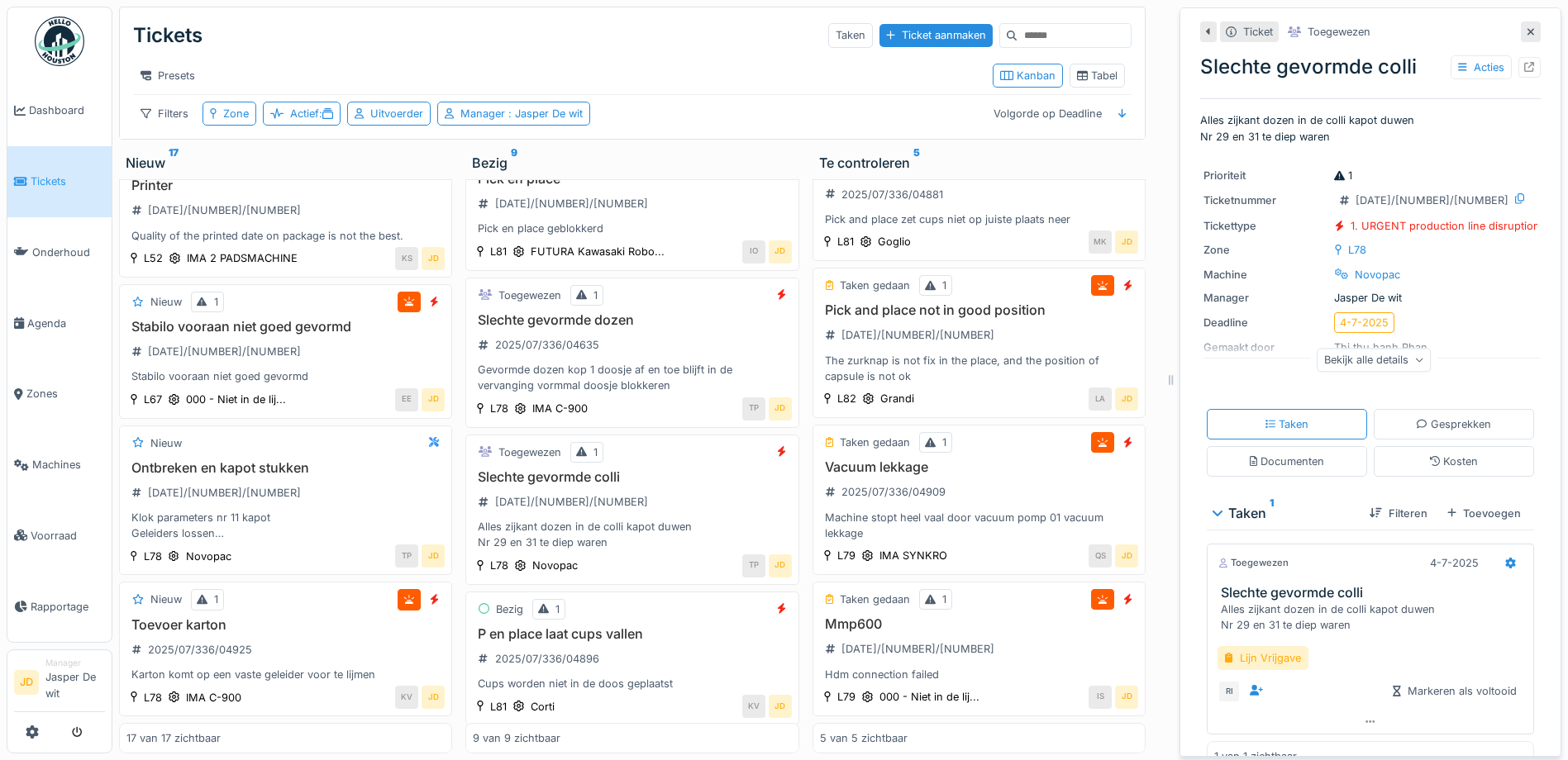 click 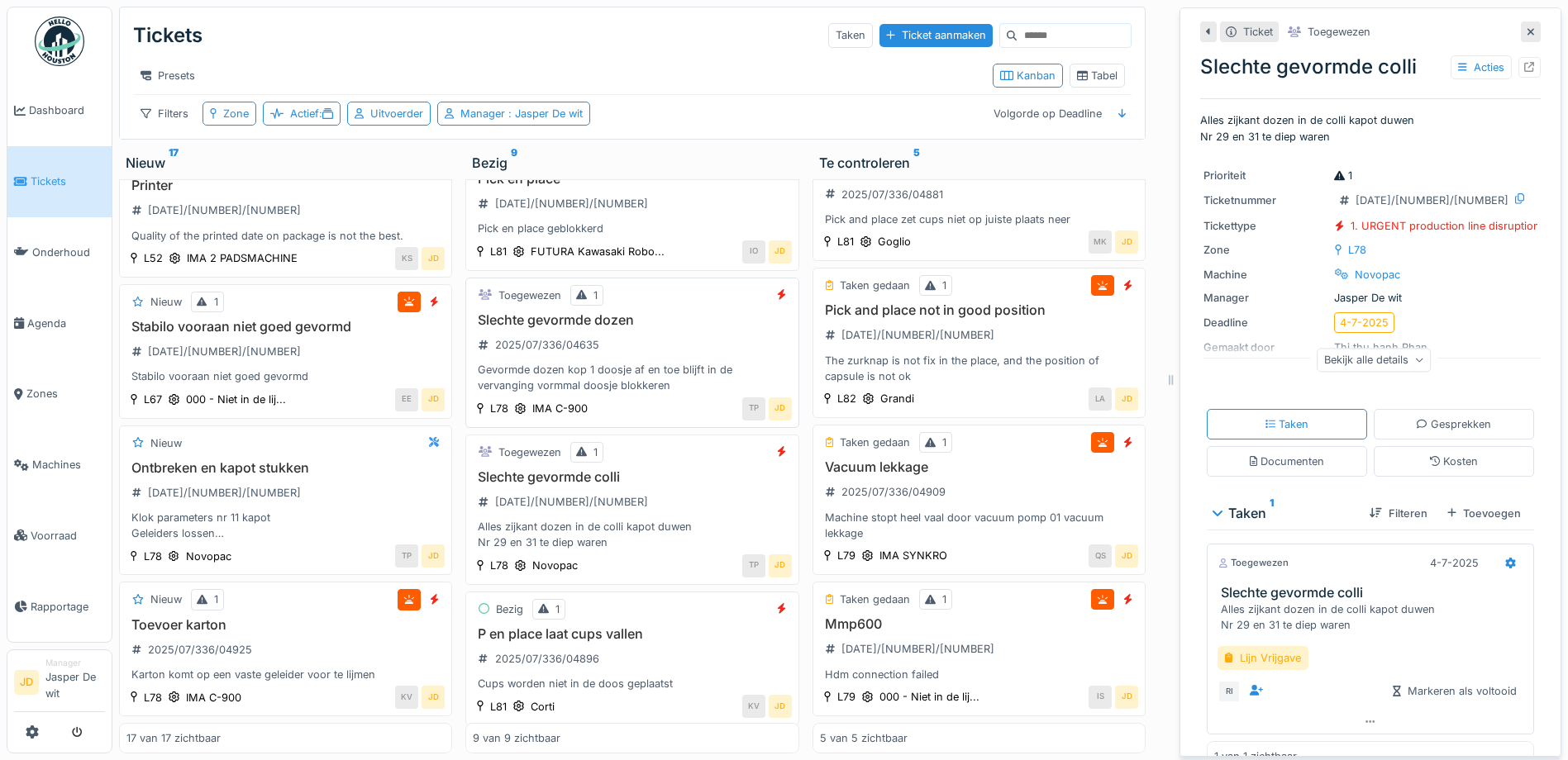 scroll, scrollTop: 1988, scrollLeft: 0, axis: vertical 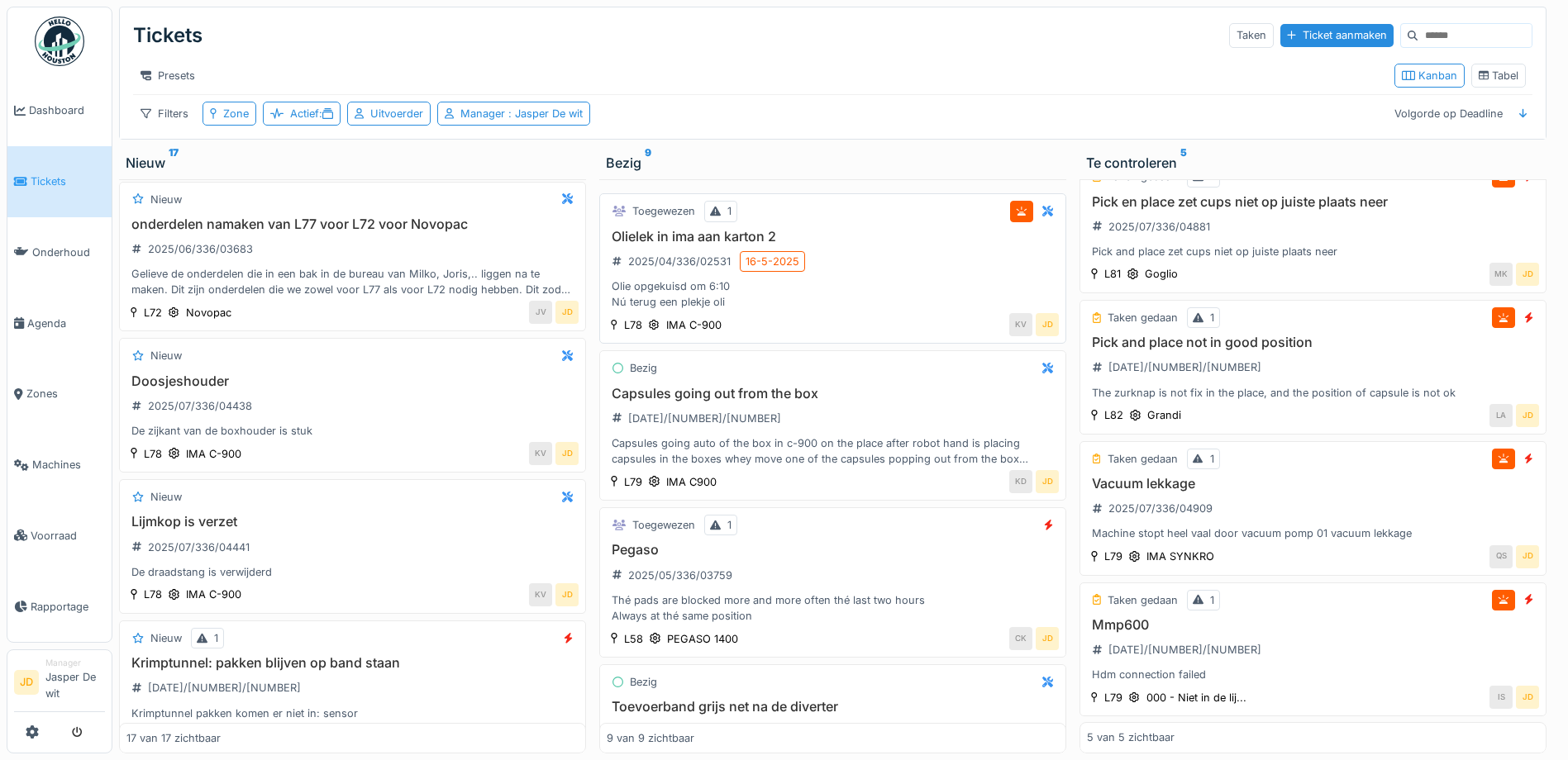 click on "Olie opgekuisd om 6:10
Nú terug een plekje oli" at bounding box center [832, 294] 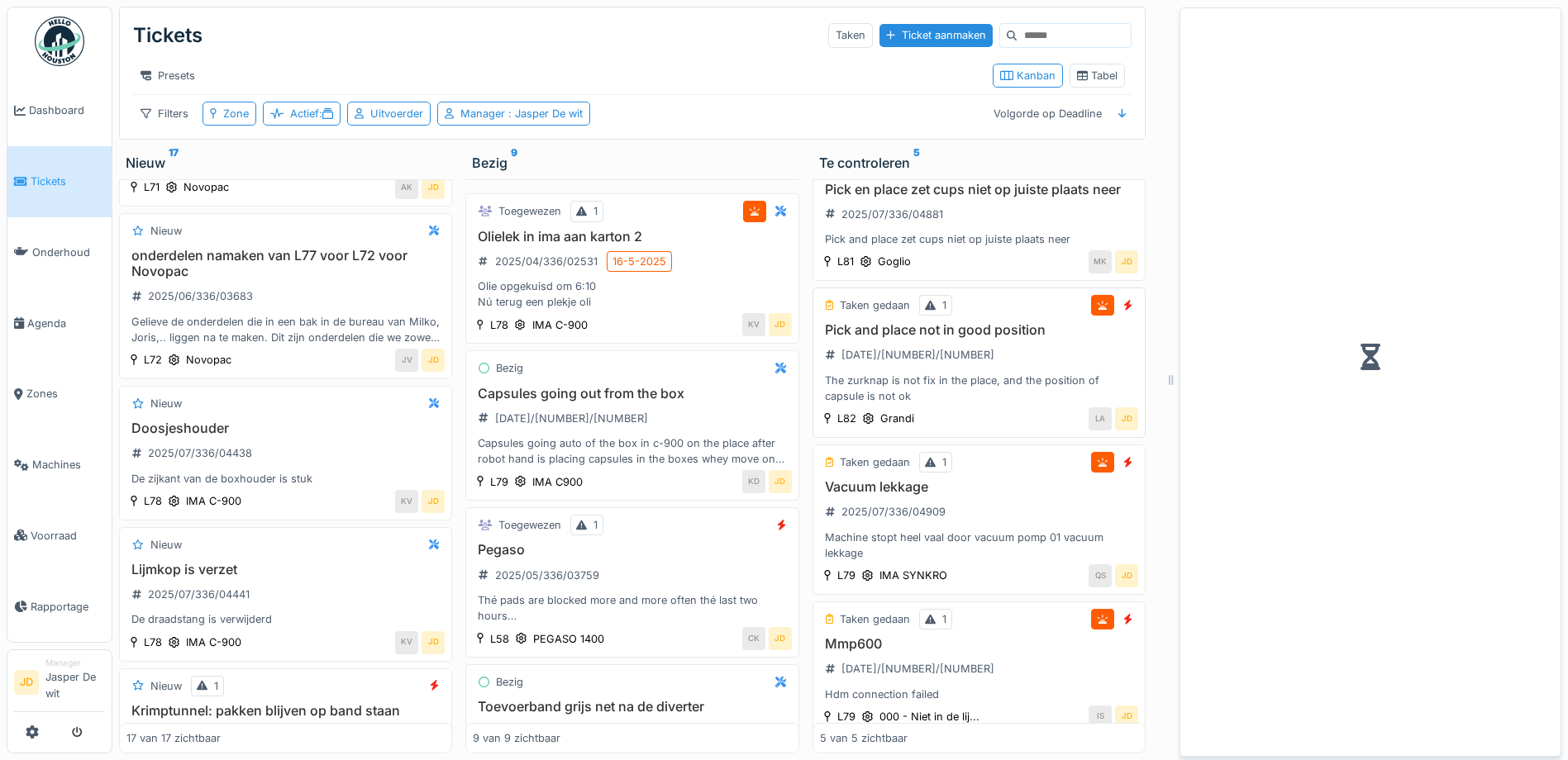 scroll, scrollTop: 797, scrollLeft: 0, axis: vertical 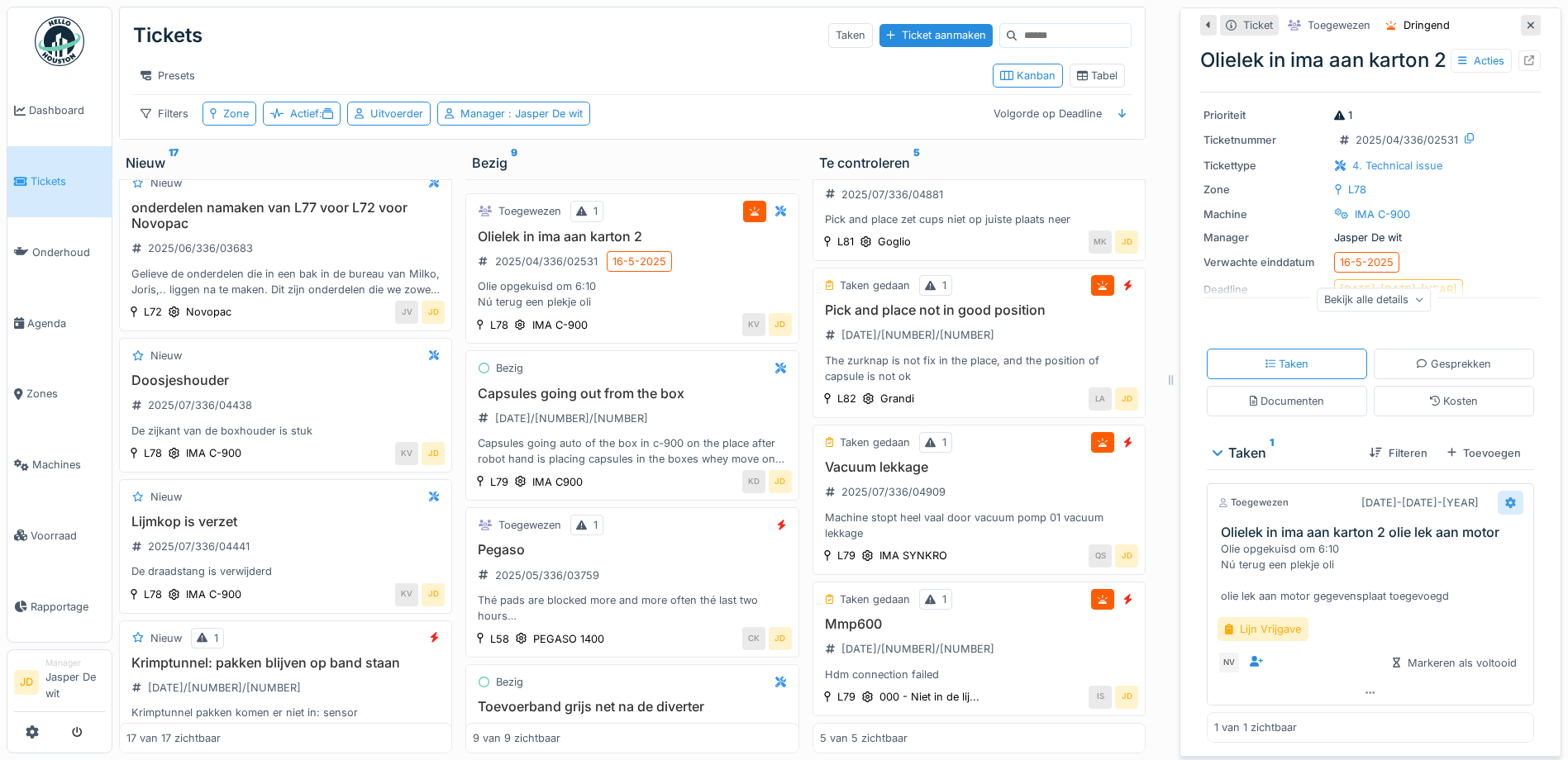 click 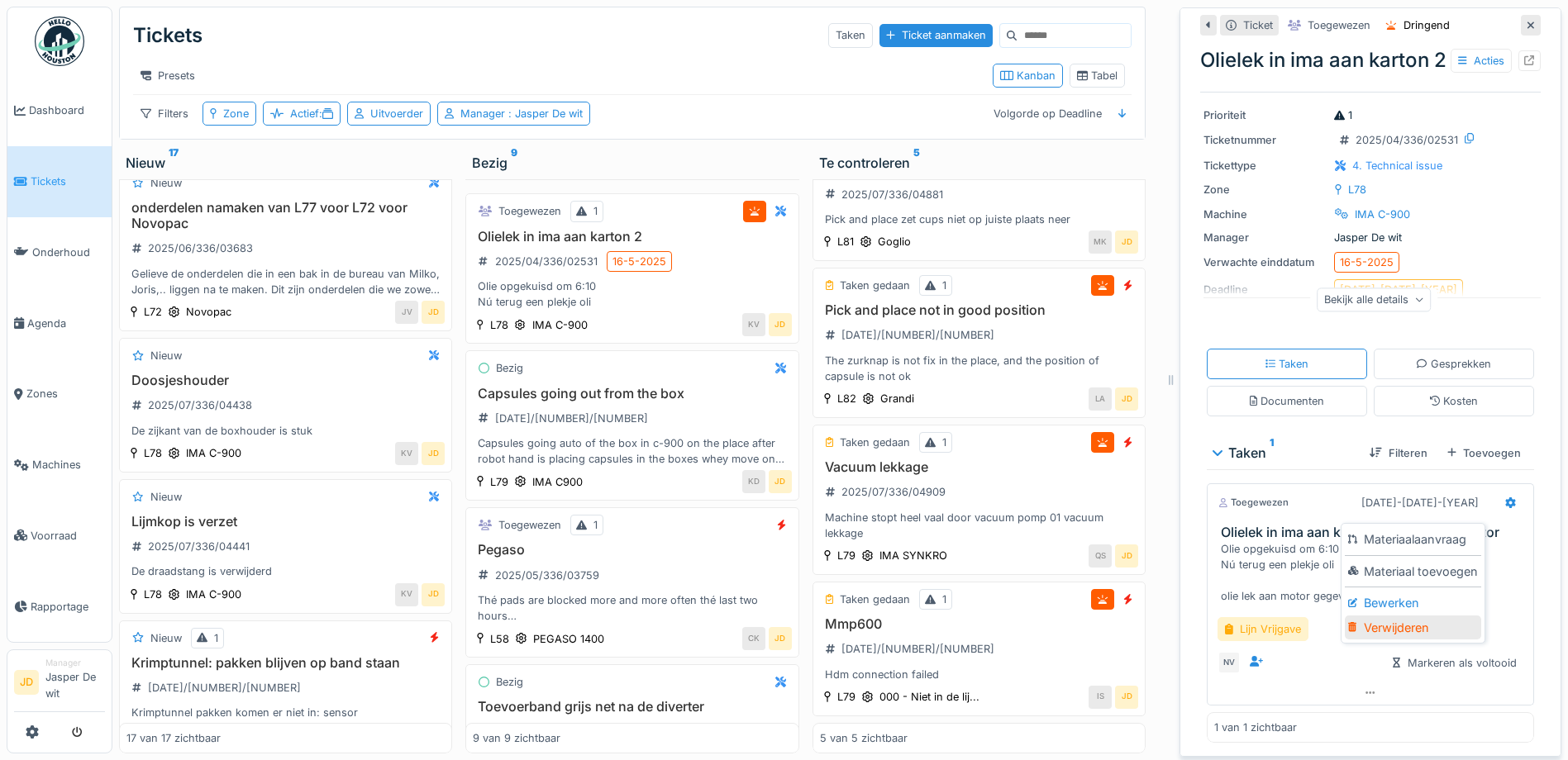 click on "Verwijderen" at bounding box center (1413, 628) 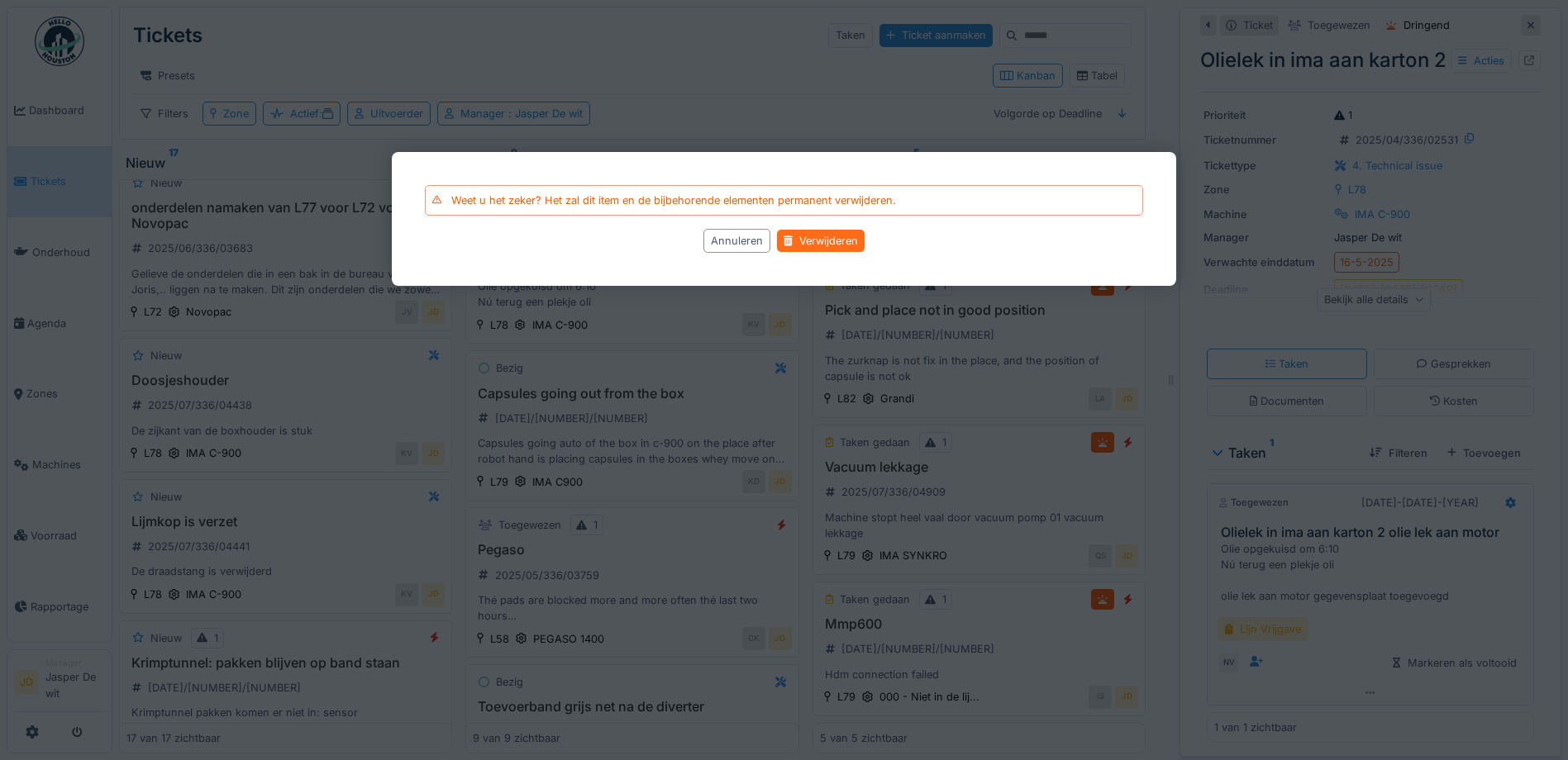 click on "Verwijderen" at bounding box center [821, 240] 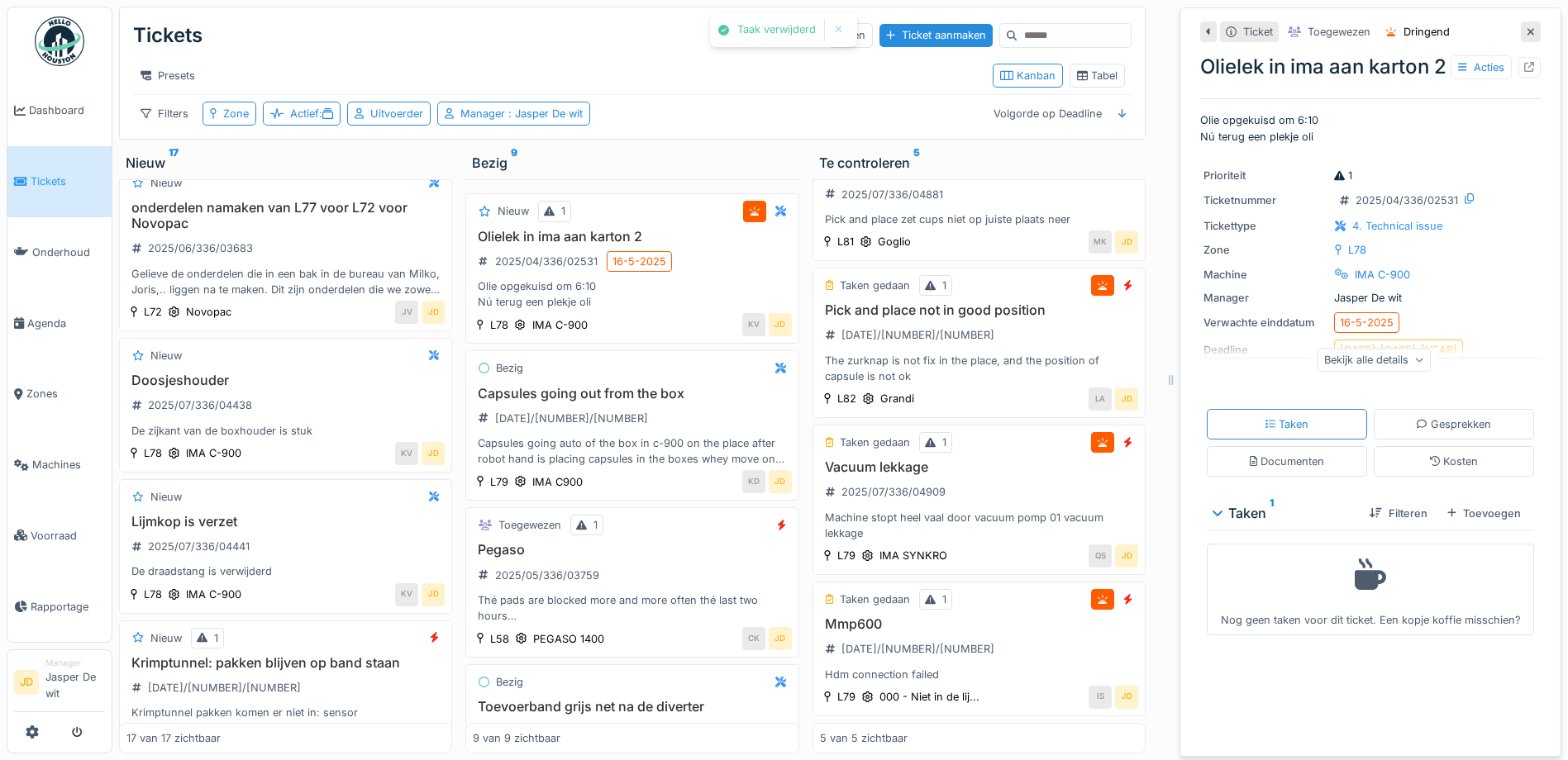 scroll, scrollTop: 0, scrollLeft: 0, axis: both 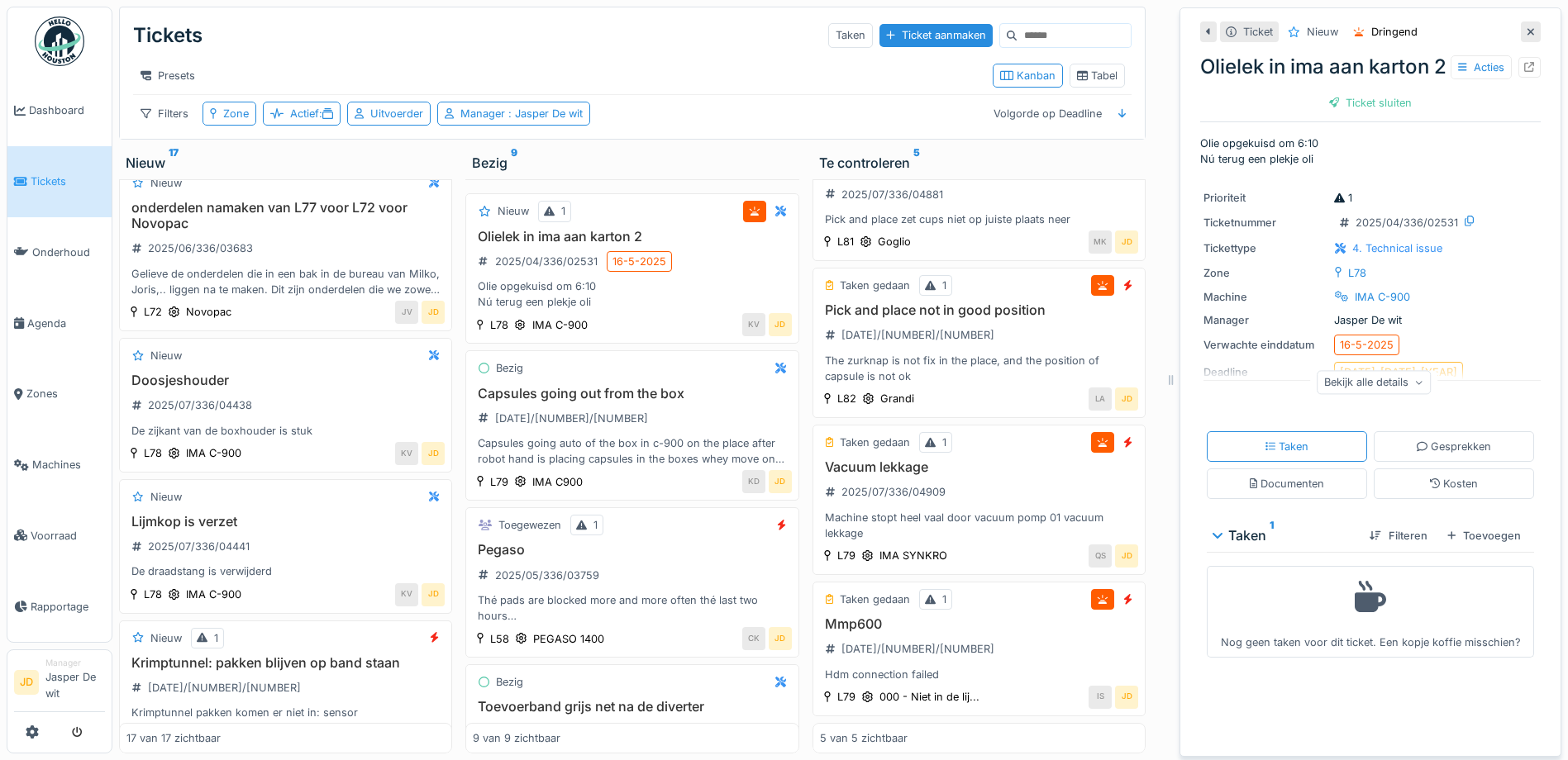 click on "Bekijk alle details" at bounding box center (1374, 382) 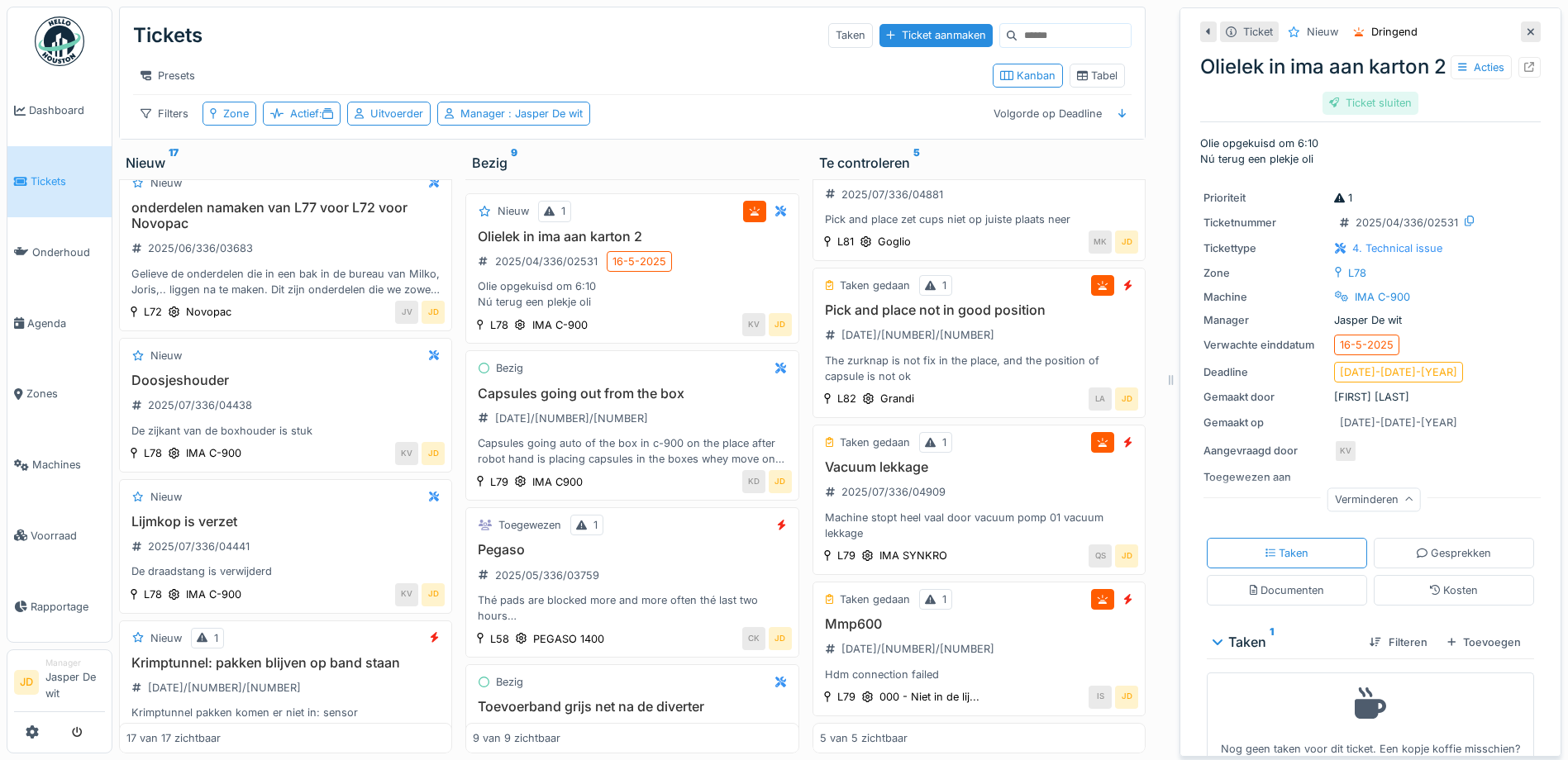 click on "Ticket sluiten" at bounding box center (1370, 102) 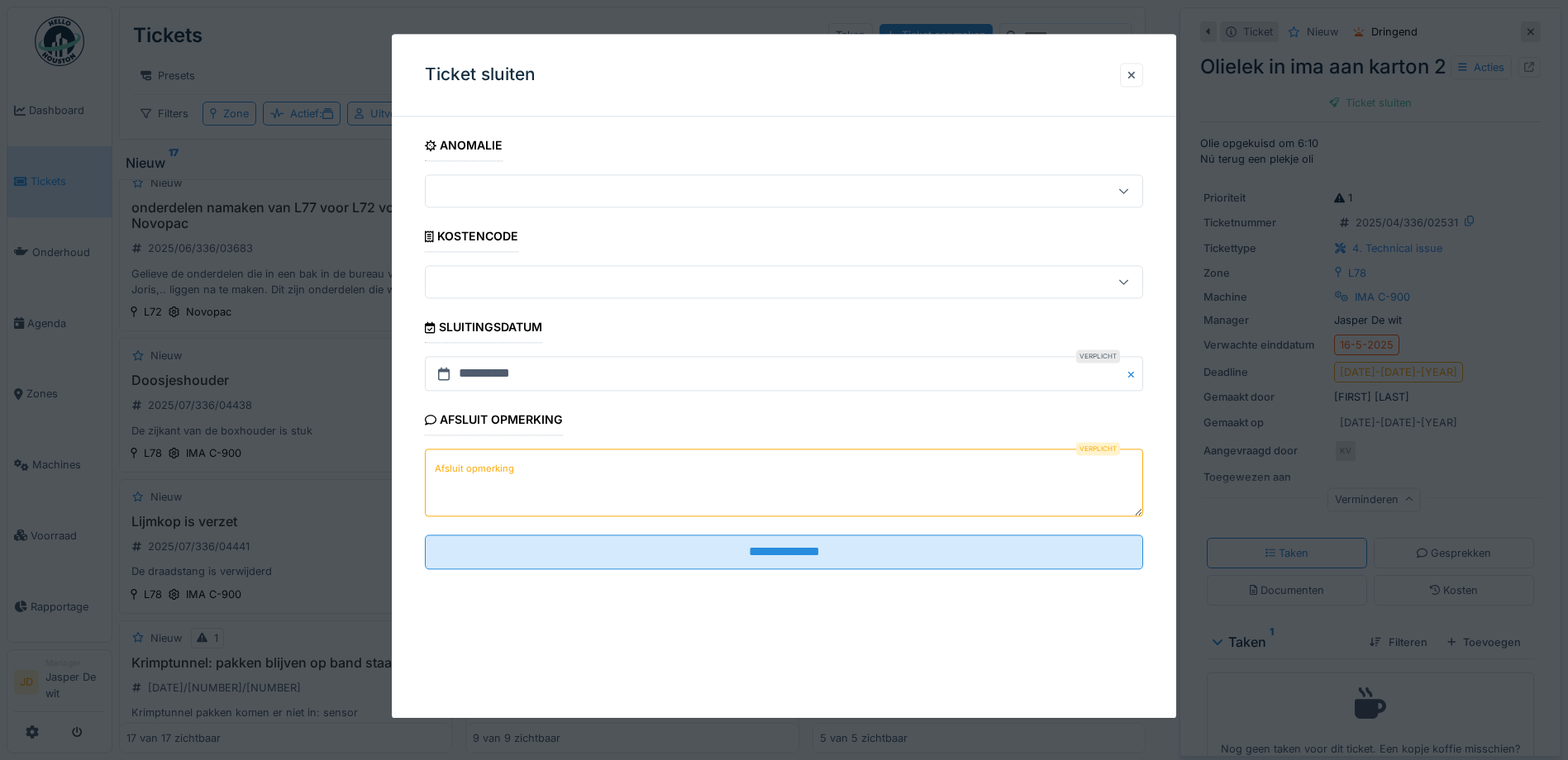 click on "Afsluit opmerking" at bounding box center [784, 483] 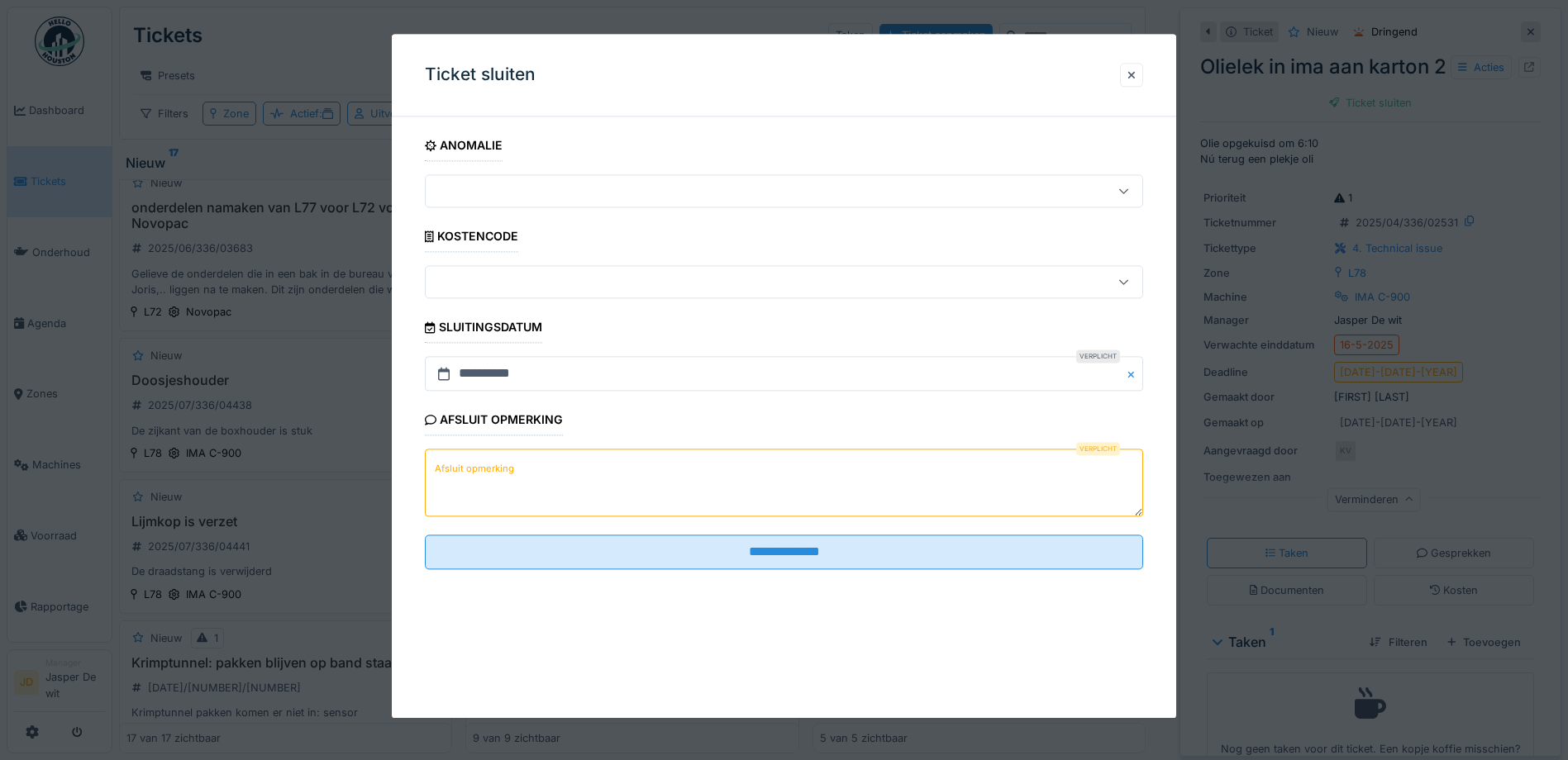 type on "*" 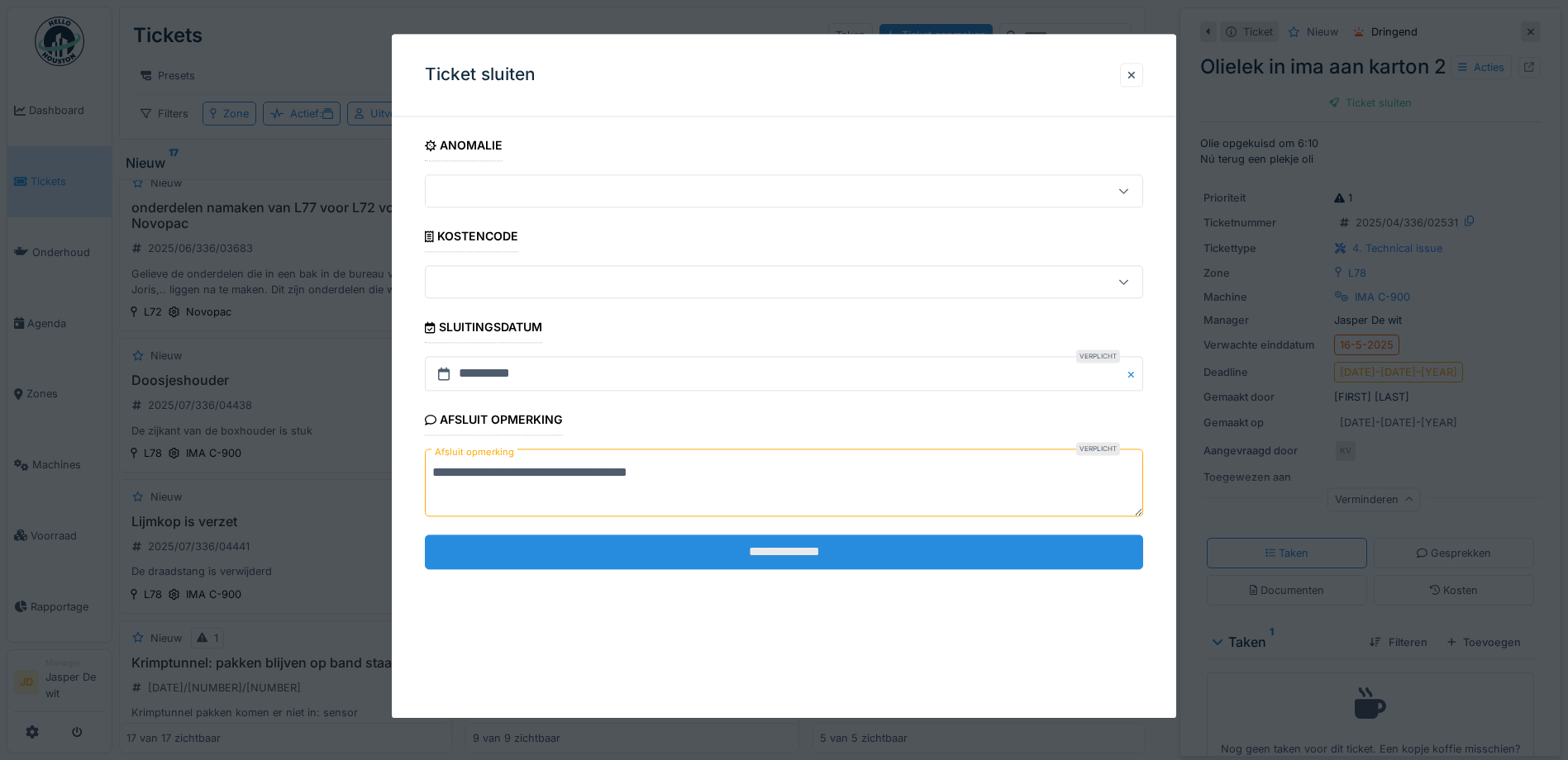 type on "**********" 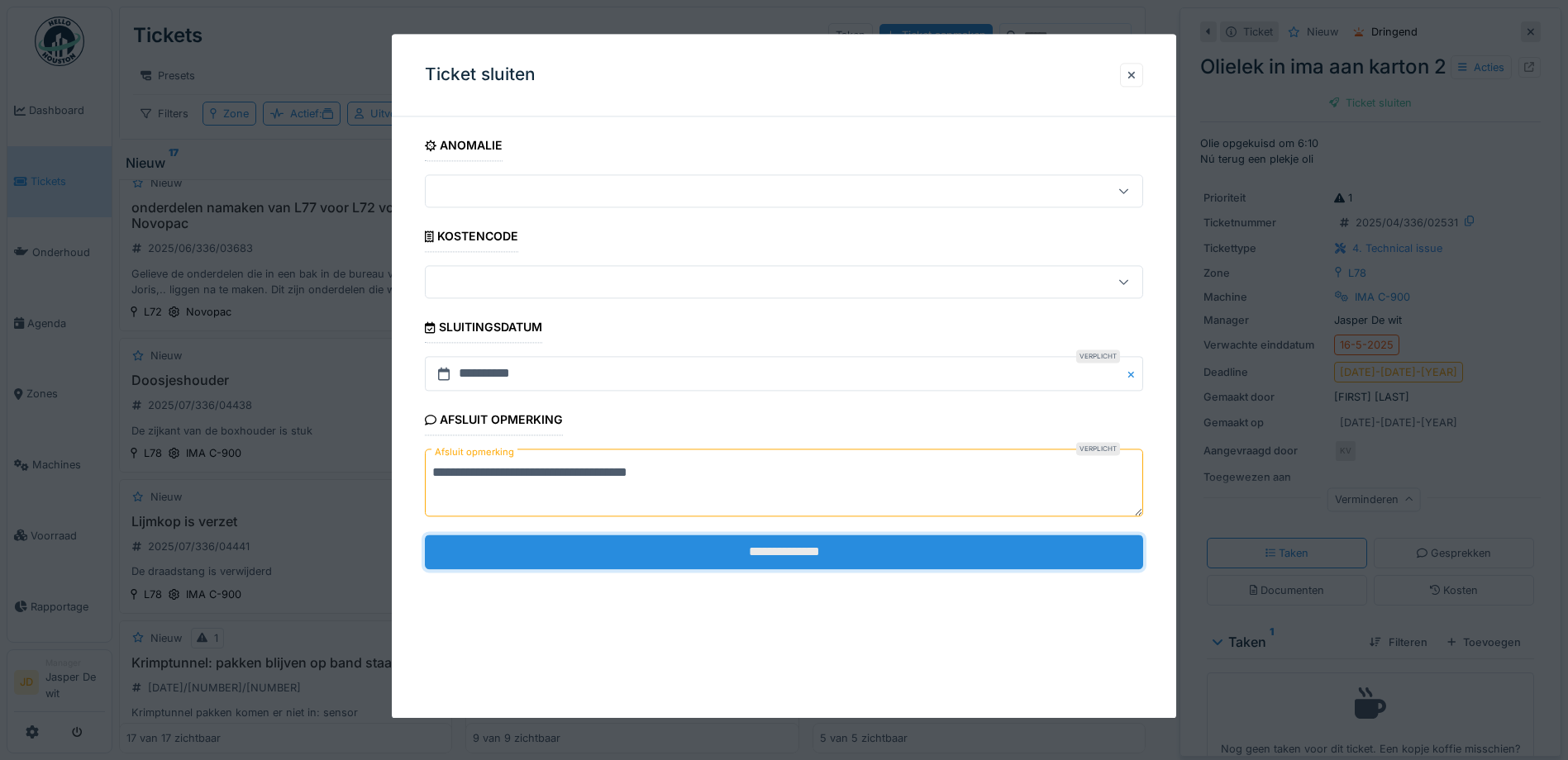click on "**********" at bounding box center (784, 552) 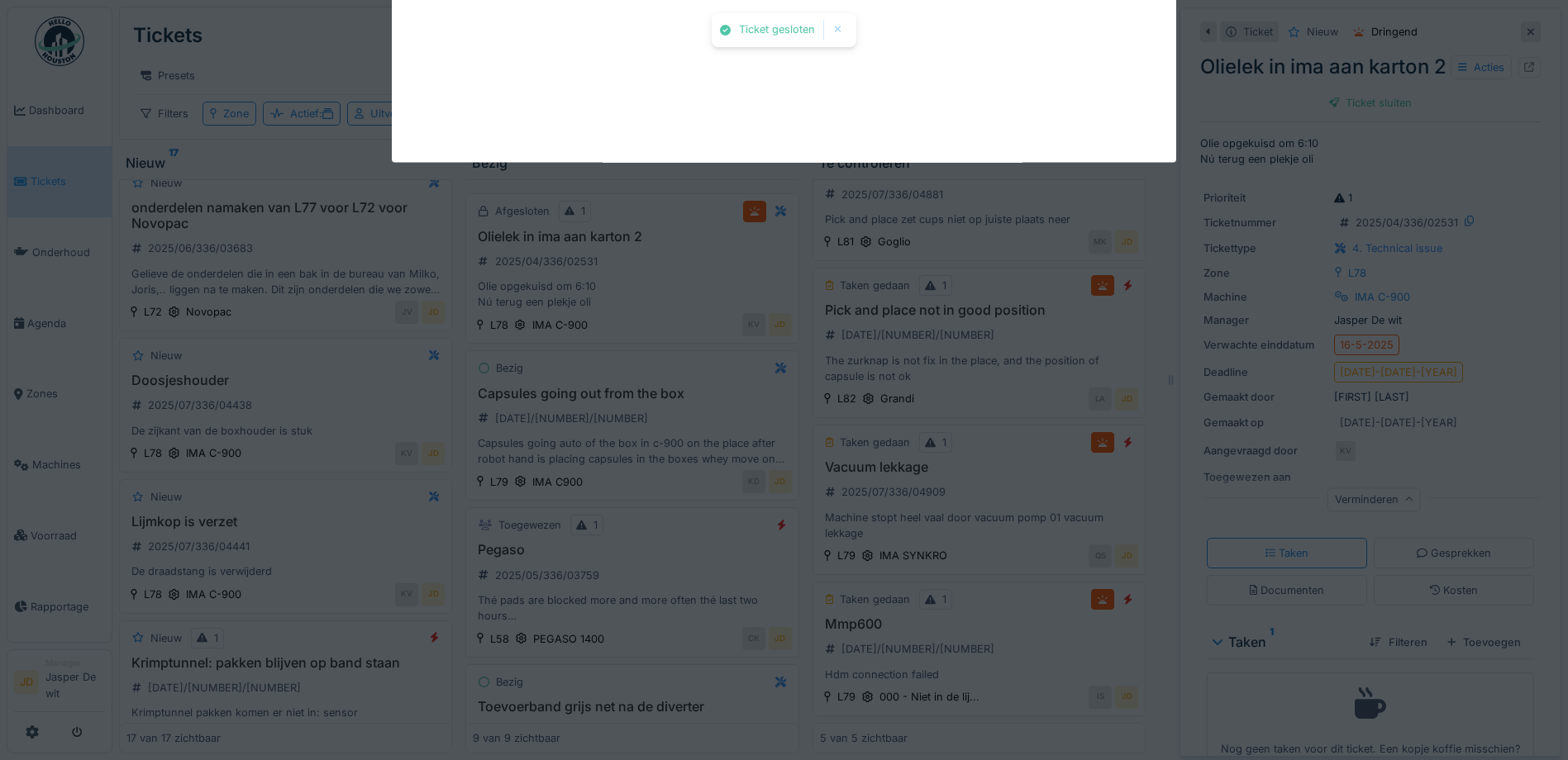 click on "Ticket gesloten Annuleren Tickets Taken Ticket aanmaken Presets   Kanban   Tabel Filters Zone Actief  :  Uitvoerder Manager   :   Jasper De wit Volgorde op Deadline Nieuw 17 Nieuw Capsule toevoer, de las van 2 inox geleidingen is gescheurd. 2025/02/336/01112 Entrée des capsules, les joints de soudure se sont détachés L77 OPEM CR-6P EVO AT JD Nieuw onderdelen bij maken/ namaken voor novopac x50 2025/05/336/03109 gelieve de onderdelen die we nodig hebben om x50 doosjes te produceren na te maken. Momenteel gebruiken we deze al voor novopac 72 en 77, dus kunnen daar van na gemaakt worden. L71 Novopac JV JD Nieuw Thermostaat vervangen lijmbak 2025/05/336/03373 De thermostaat is voorlopig overbrugt om te kunnen draaien, voorheen kreeg je alarm F4/A. Graag vervagen. L53 MEURER KARTONMACHINE JD JD Nieuw 1 balkje van restzuurstof  2025/05/336/03564 balkje van restzuurstof staat scheef ,lijkt alsof gecrasht L72 OPEM CR-6P EVO TC JD Nieuw Lagers vervangen invoerband. 2025/05/336/03615 L71 Novopac AK JD Nieuw L72 JV 1" at bounding box center [840, 380] 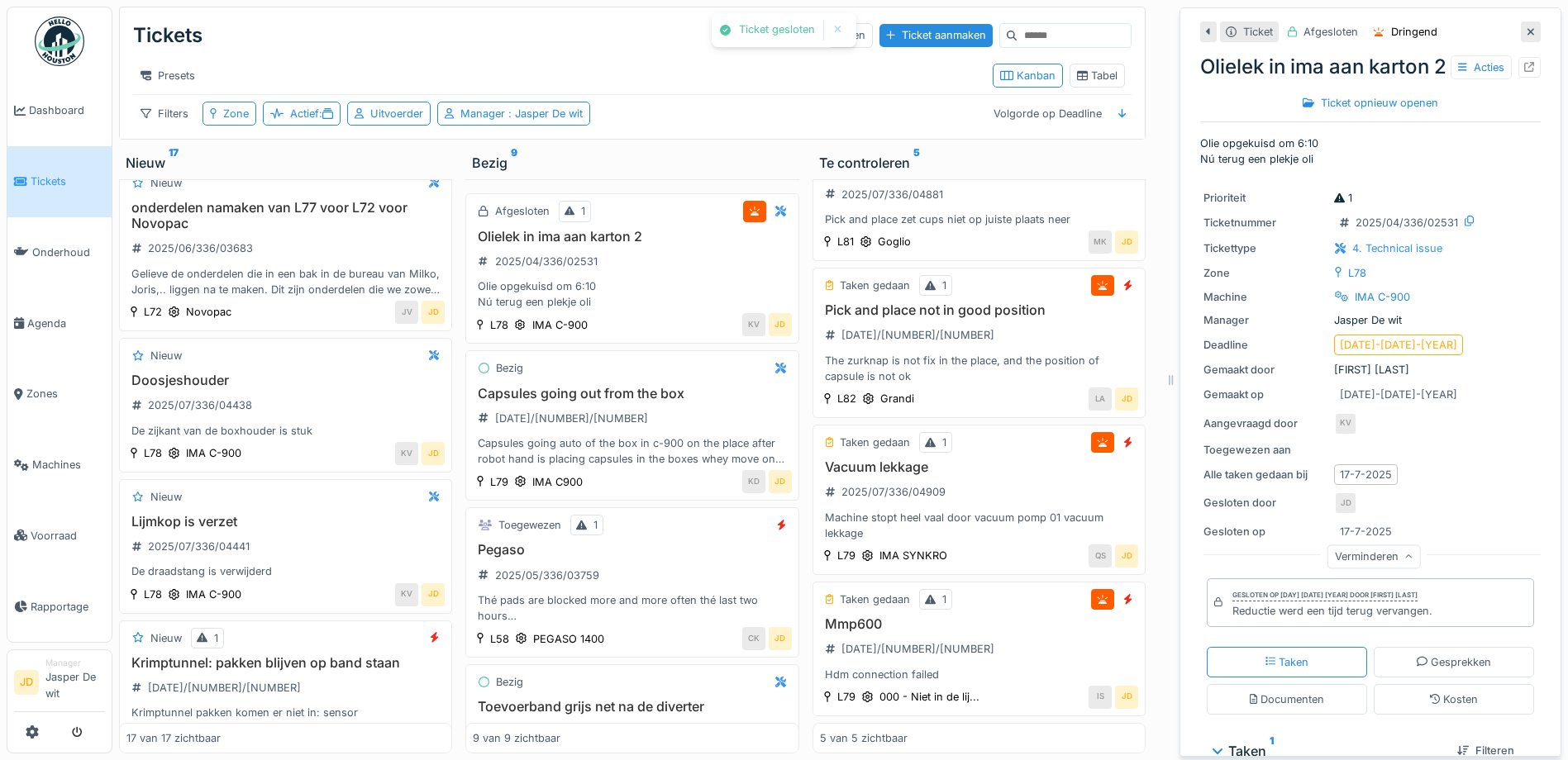 click 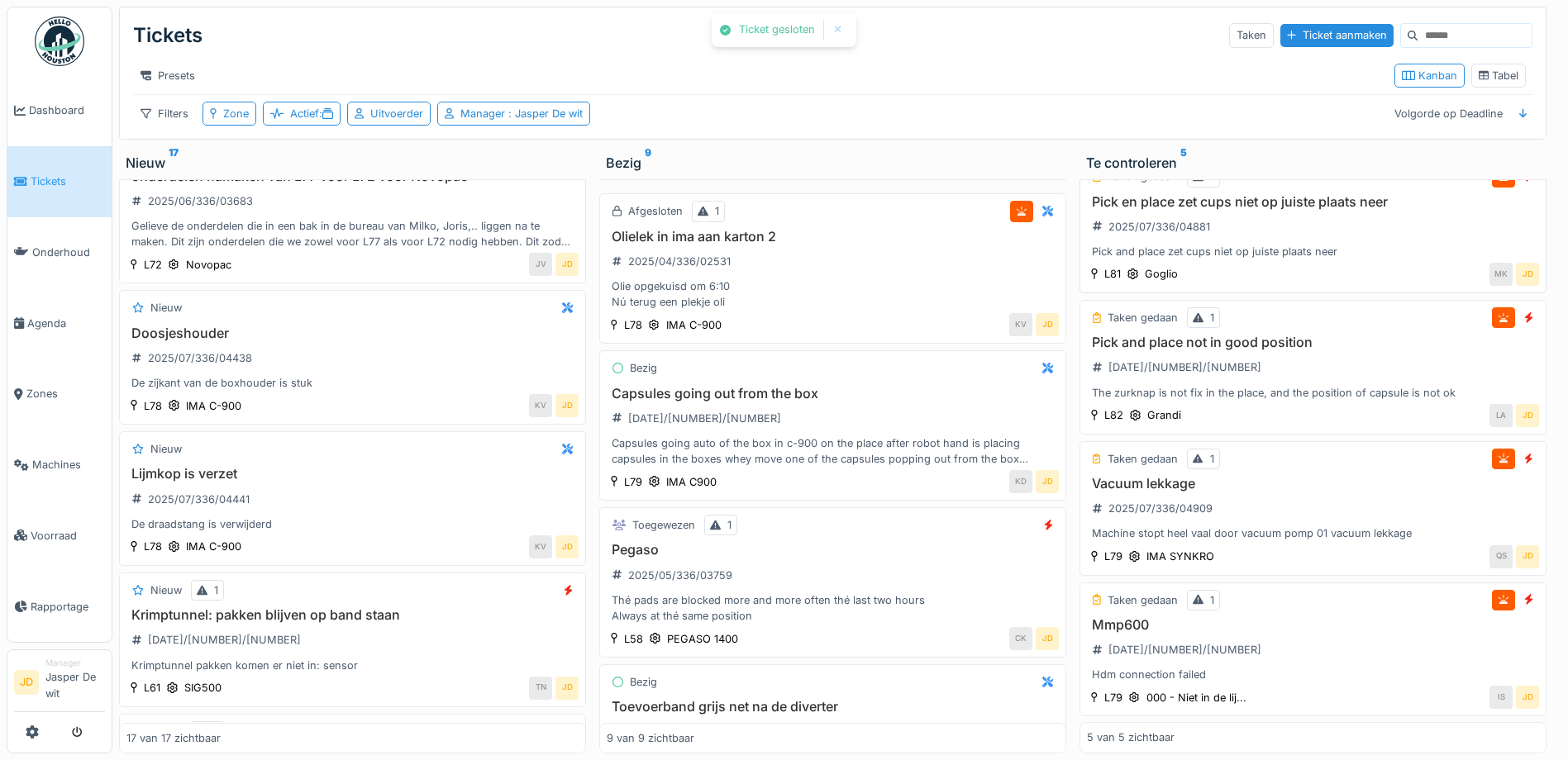 scroll, scrollTop: 204, scrollLeft: 0, axis: vertical 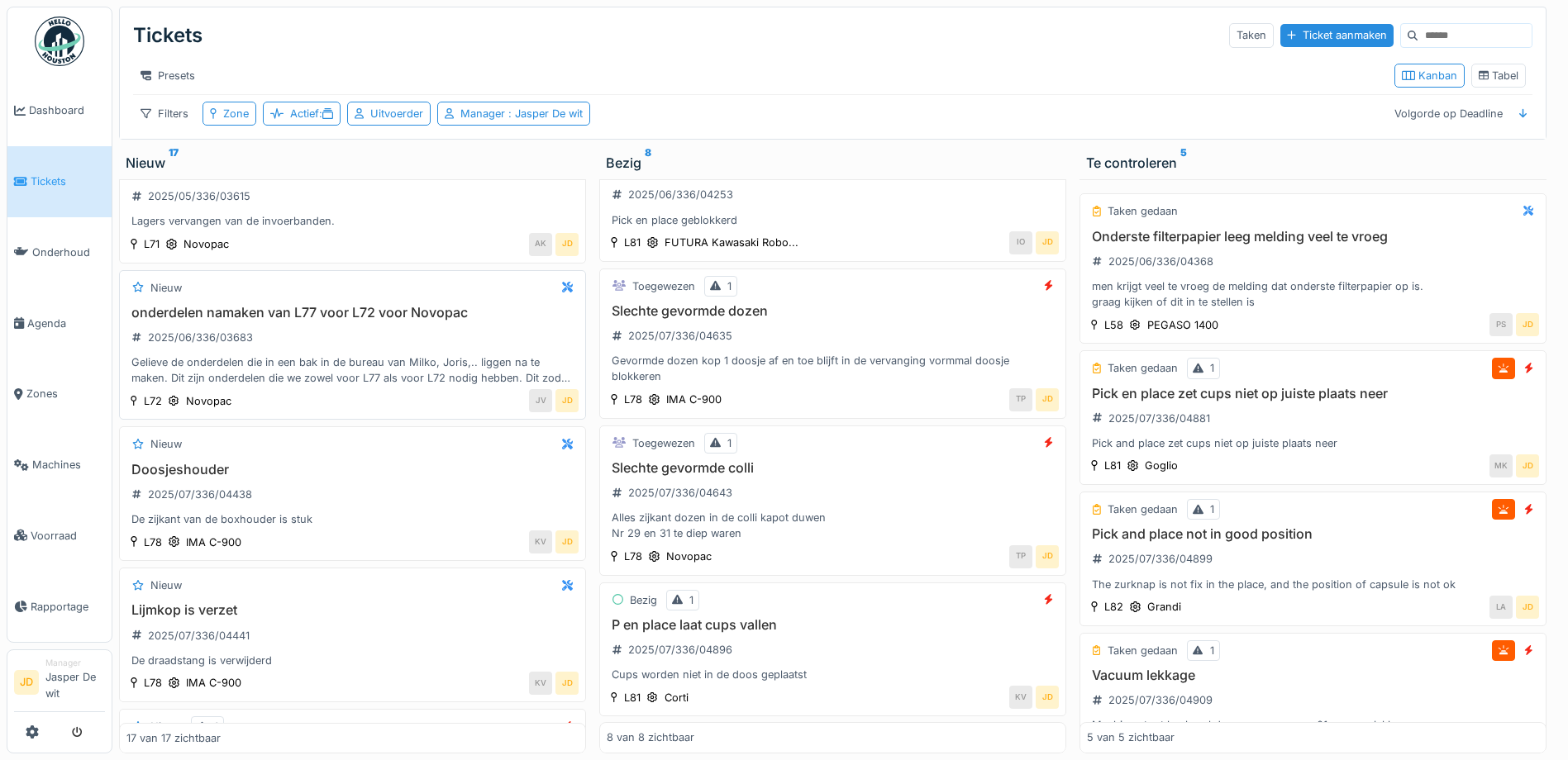 click on "onderdelen namaken van L77 voor L72 voor Novopac 2025/06/336/03683 Gelieve de onderdelen die in een bak in de bureau van Milko, Joris,.. liggen na te maken. Dit zijn onderdelen die we zowel voor L77 als voor L72 nodig hebben. Dit zodat we voor L72 ook een kar kunnen  maken zoals we voor L77 hebben gedaan. Bel mij gerust of spring even binnen in onze bureau. gsm Joris: 0495 26 55 72. Graag voor 10 Juni want dan hebben we terug een ombouw op L77 en wil ik dit rek zeker terug in orde." at bounding box center [352, 345] 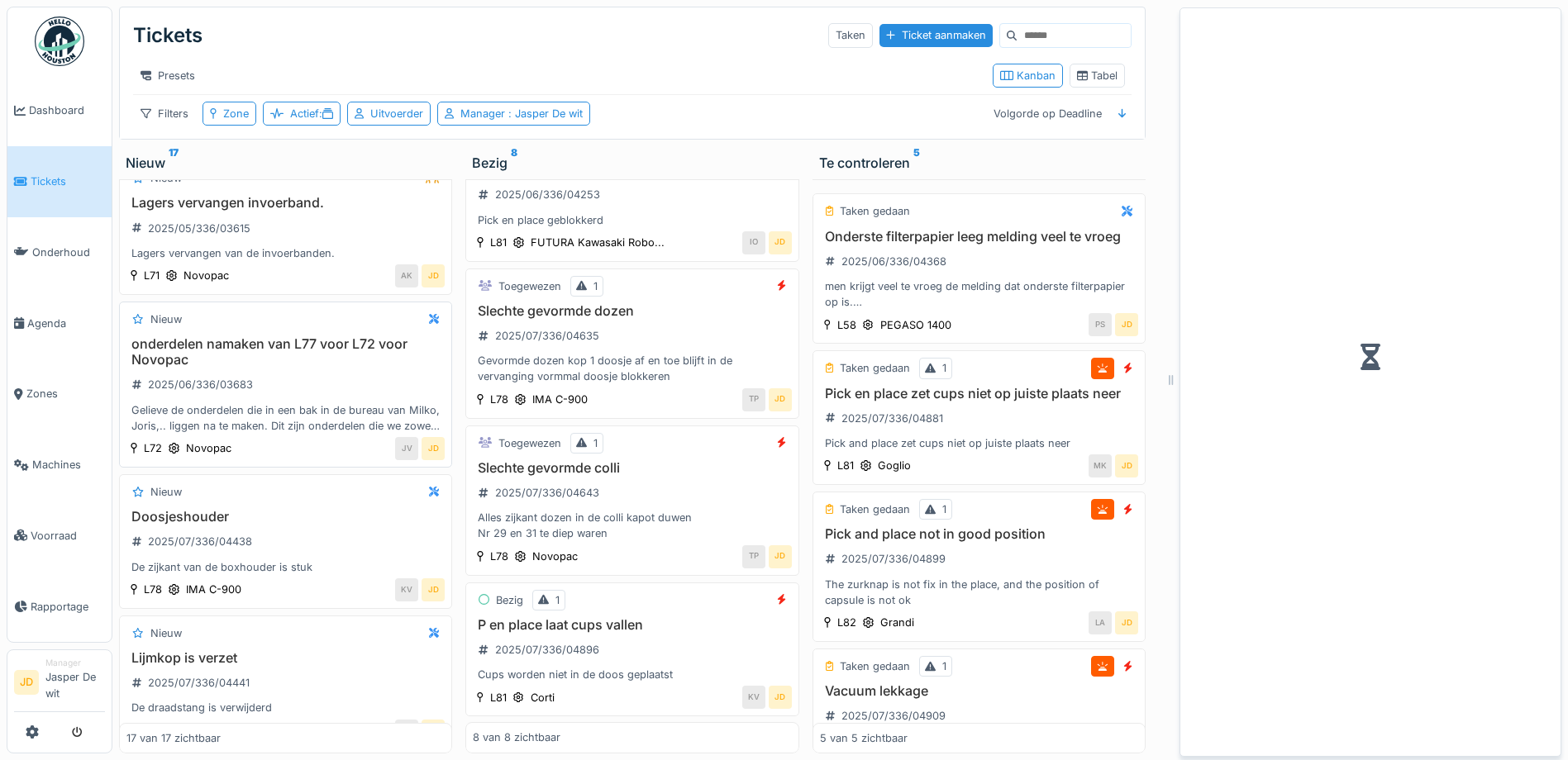 scroll, scrollTop: 708, scrollLeft: 0, axis: vertical 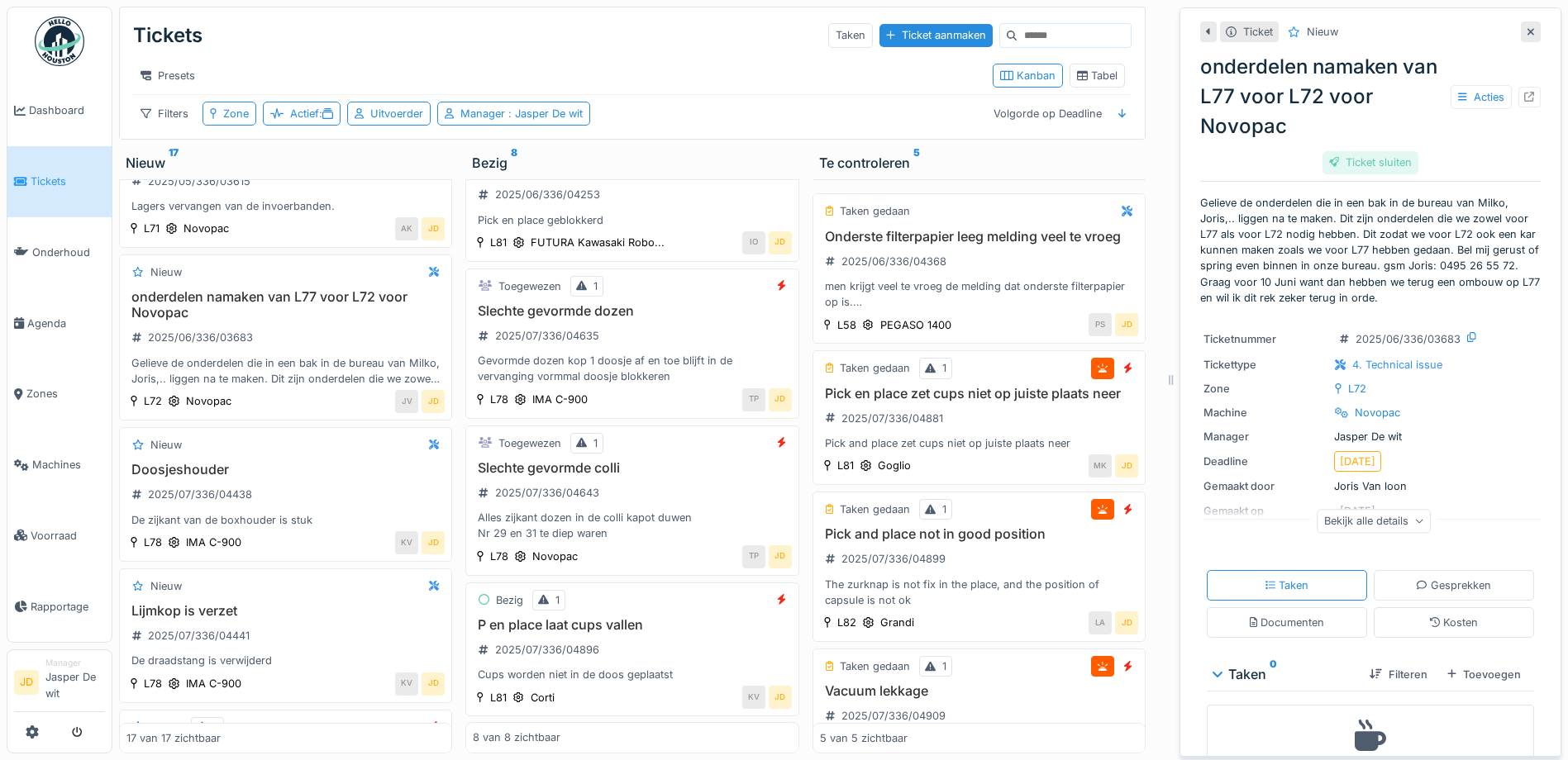 click on "Ticket sluiten" at bounding box center (1370, 162) 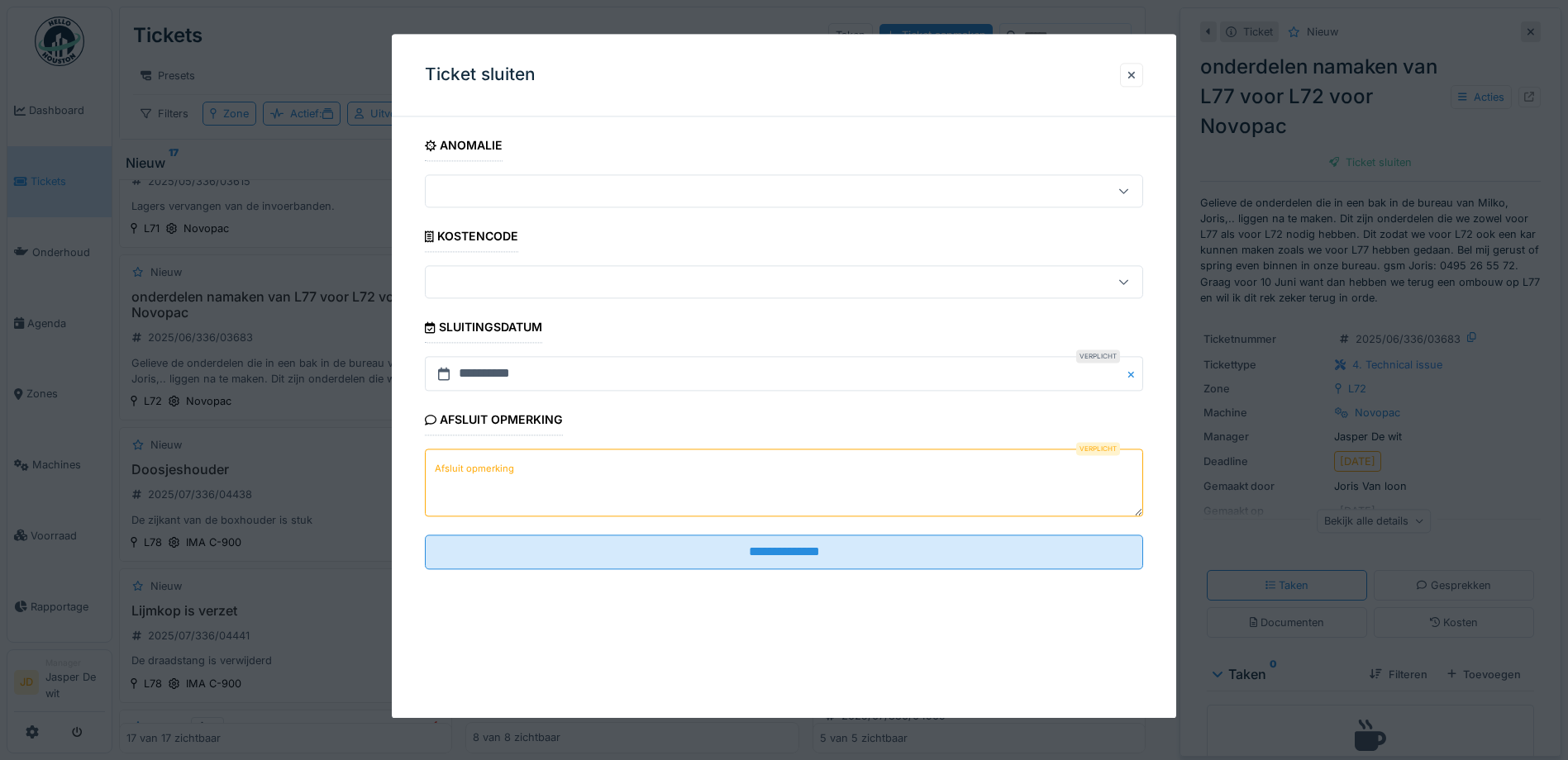 click on "**********" at bounding box center (784, 356) 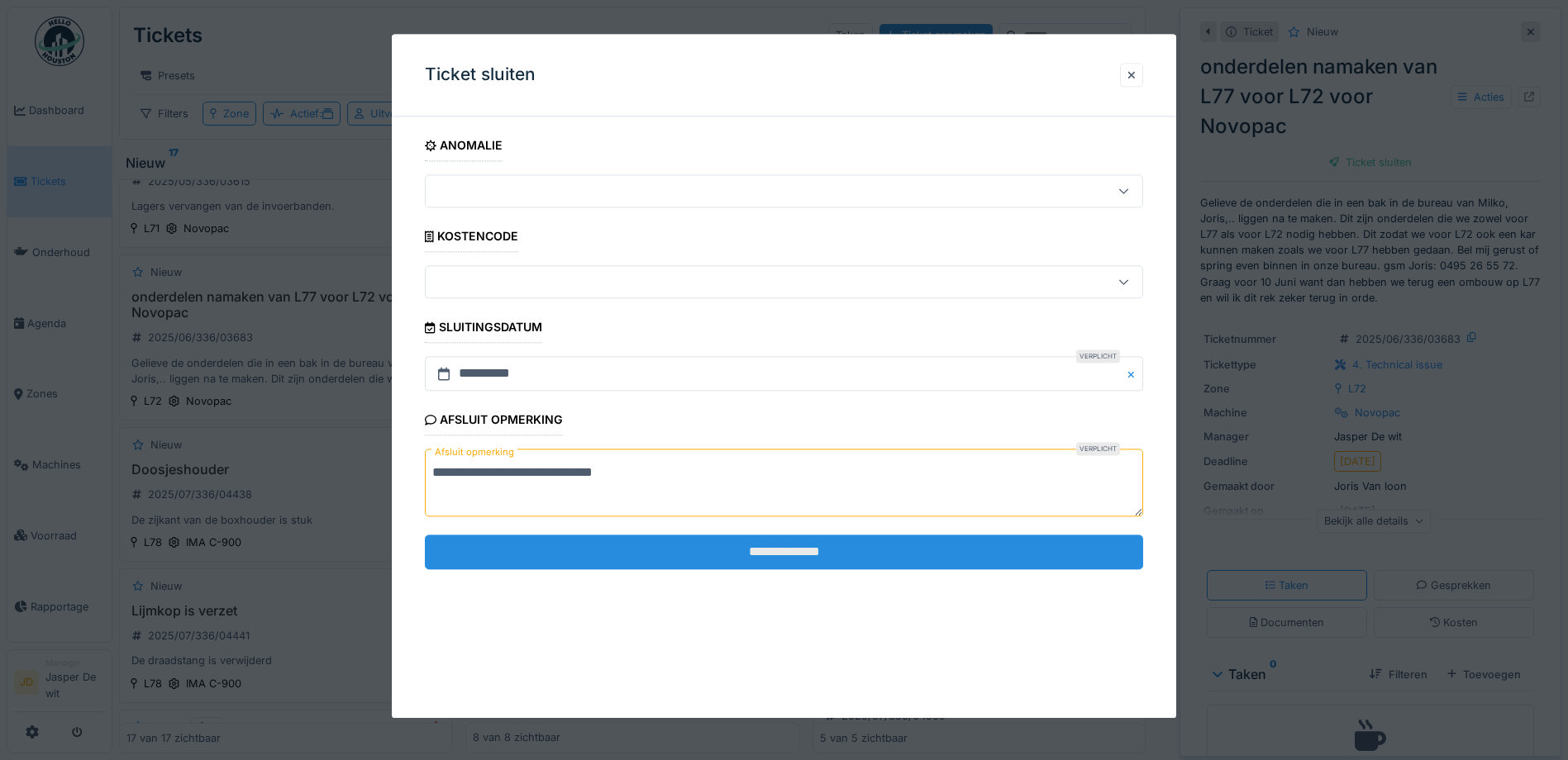 type on "**********" 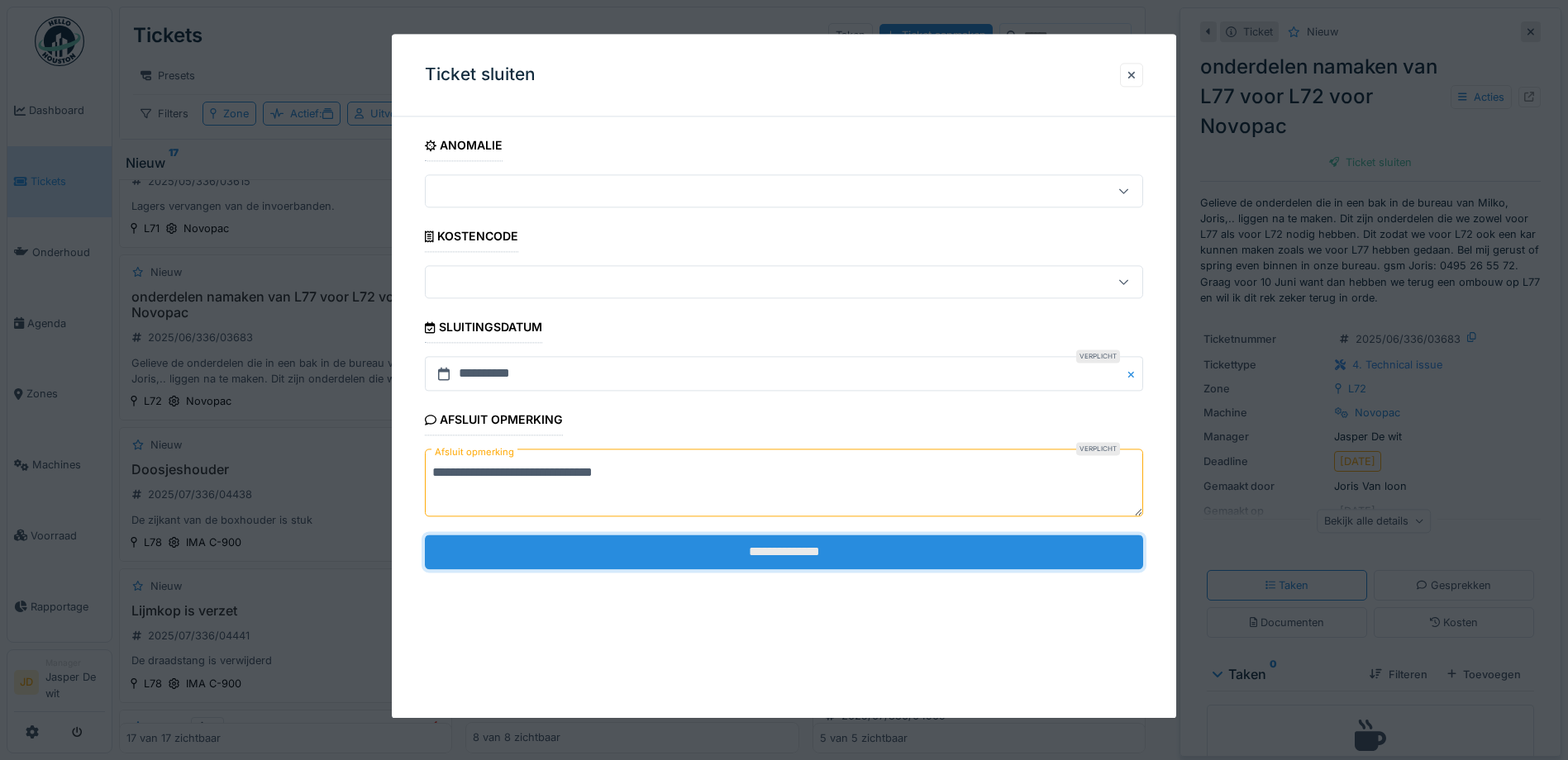 click on "**********" at bounding box center [784, 552] 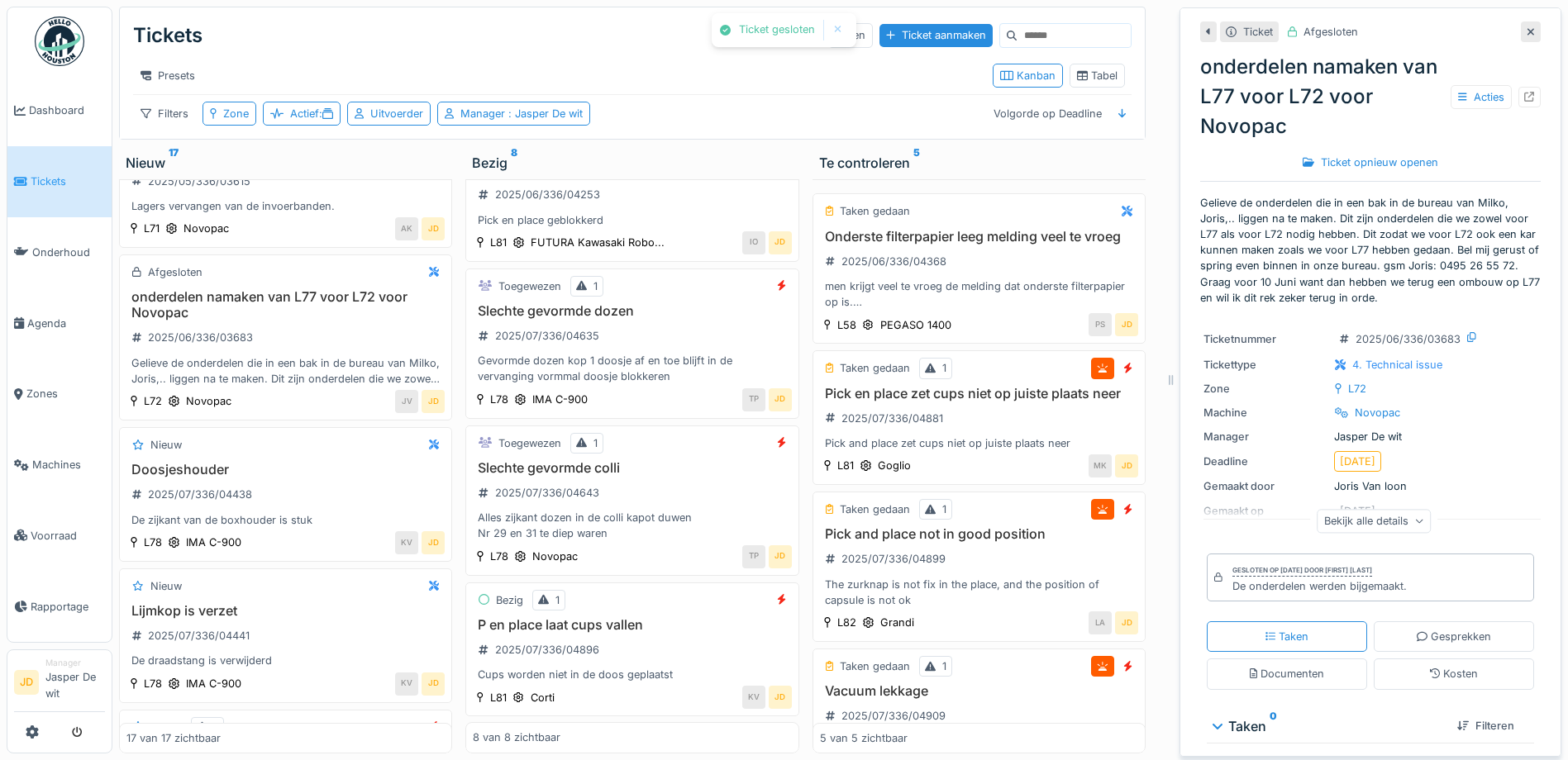 click at bounding box center (1531, 31) 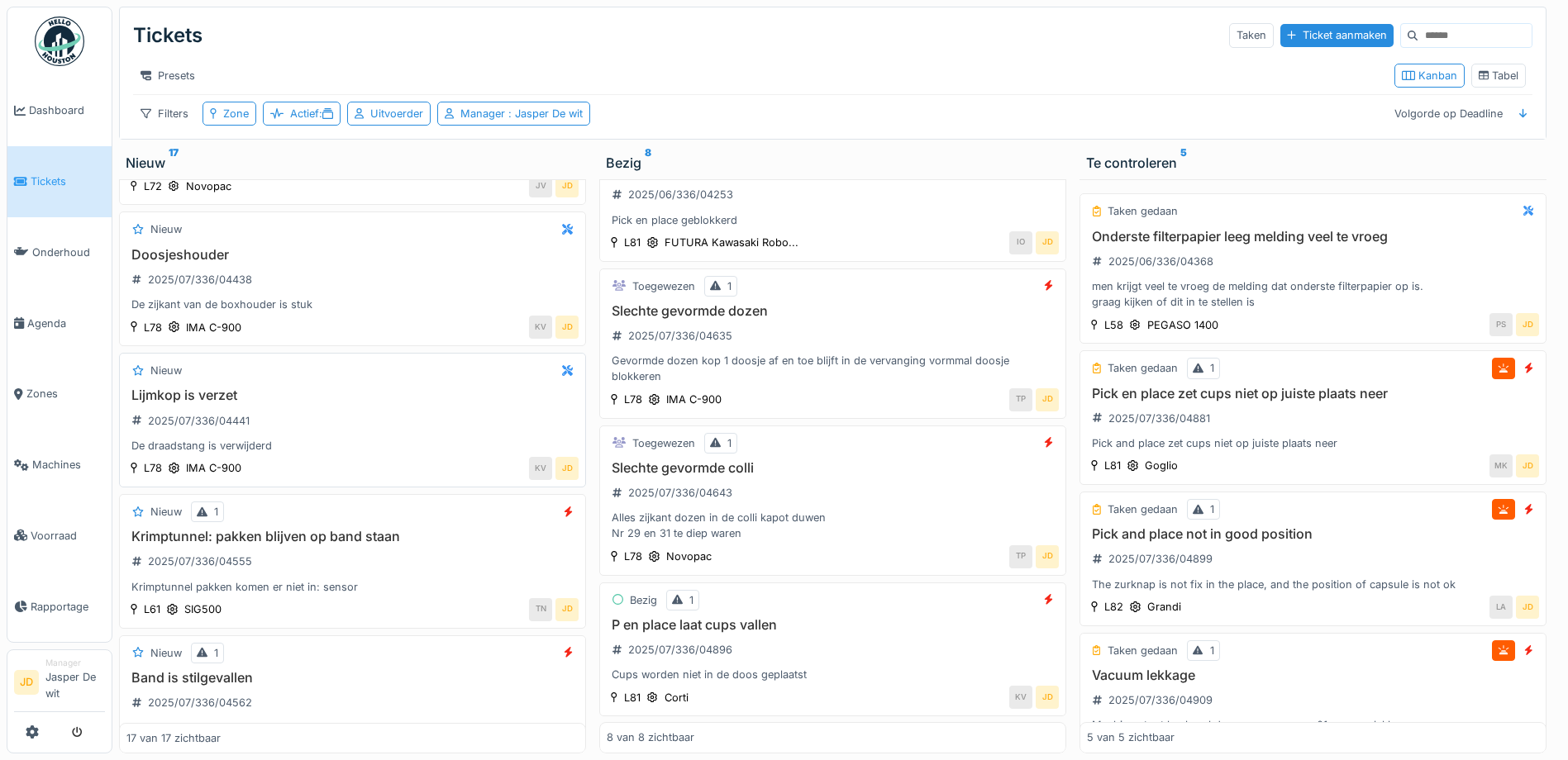 scroll, scrollTop: 899, scrollLeft: 0, axis: vertical 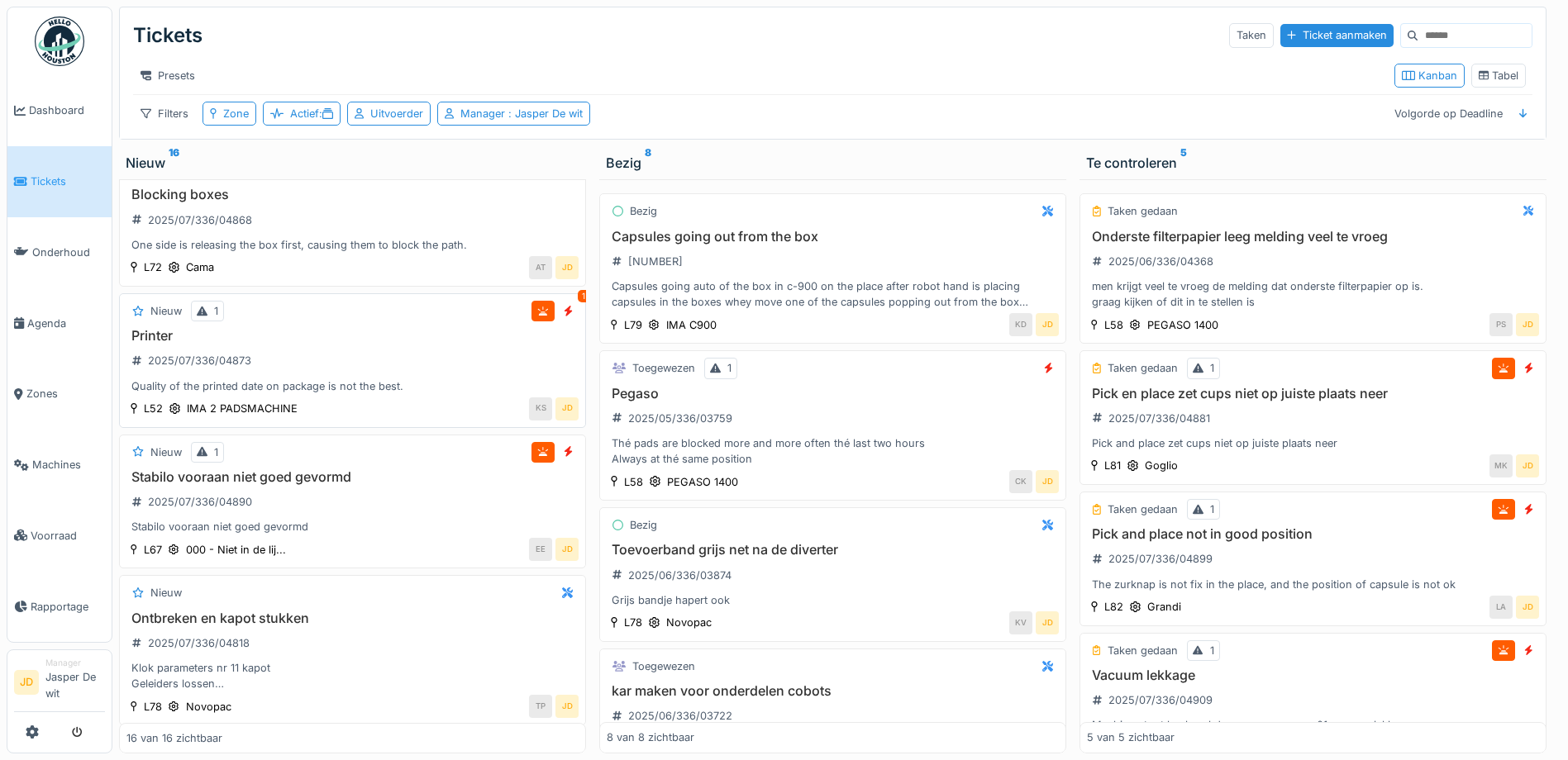 click on "[ITEM] [DATE] Quality of the [ACTION] [ATTRIBUTE] on [ITEM] is not the best." at bounding box center [352, 361] 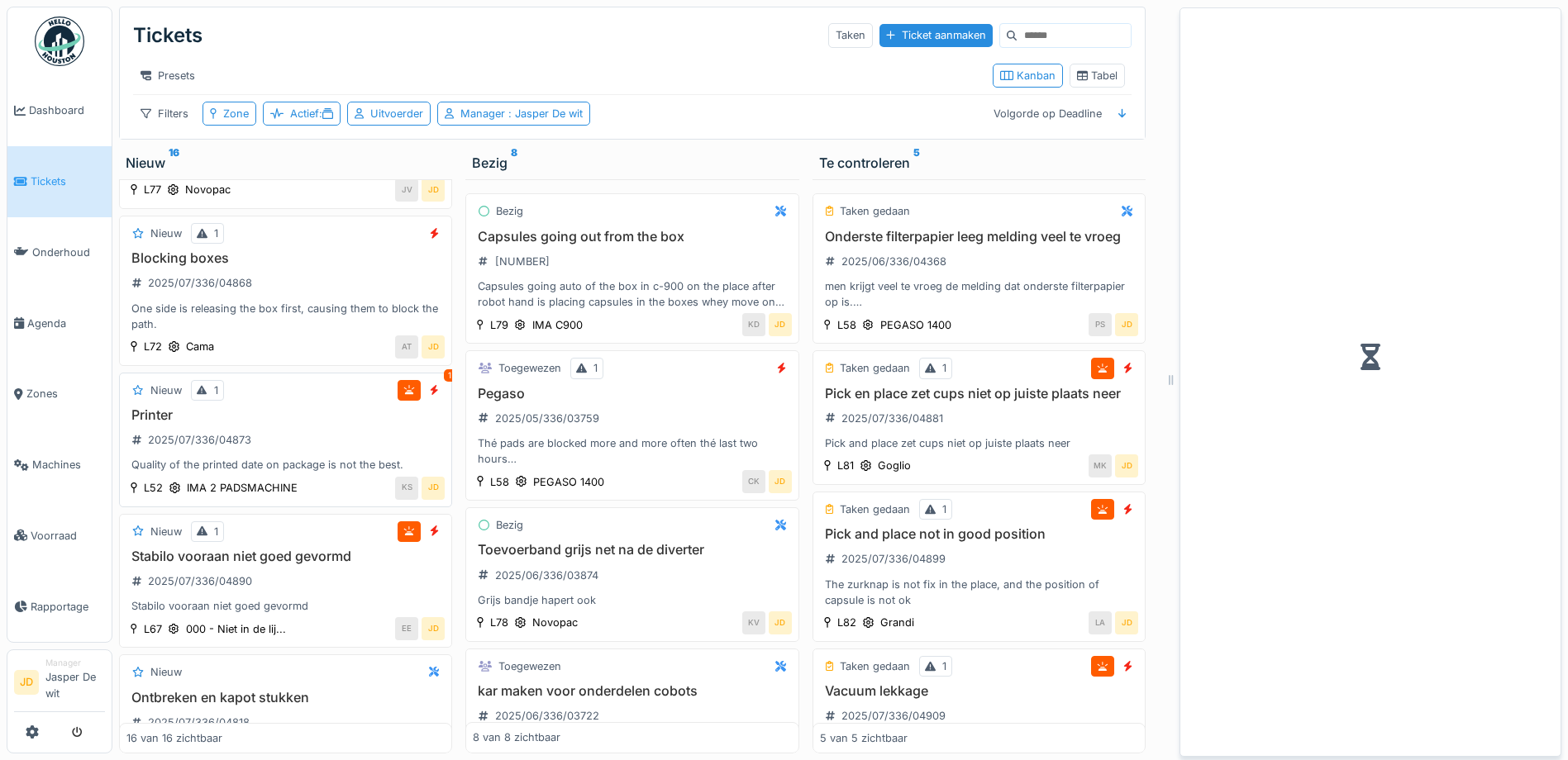 scroll, scrollTop: 1720, scrollLeft: 0, axis: vertical 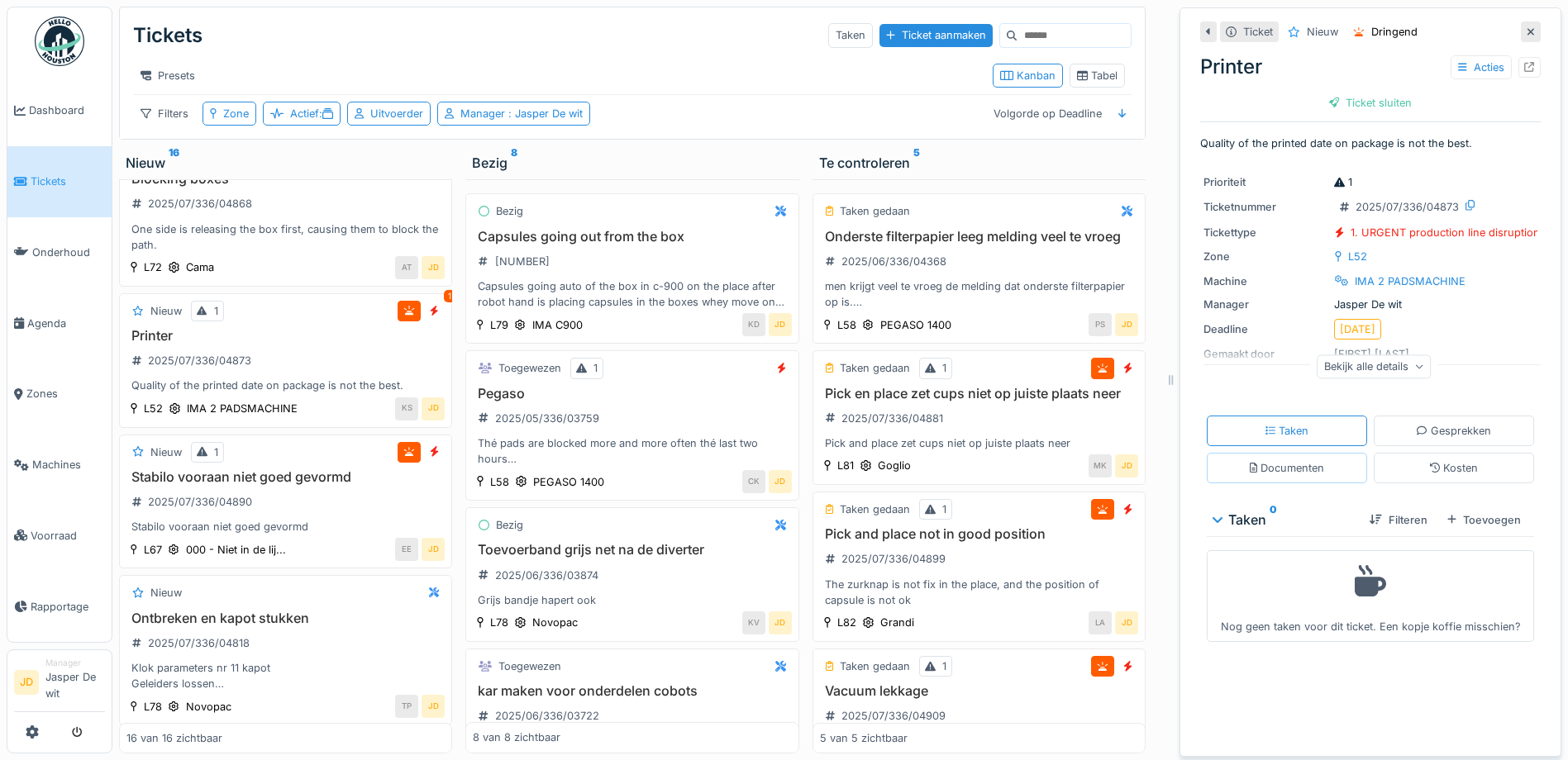 click on "Documenten" at bounding box center [1287, 468] 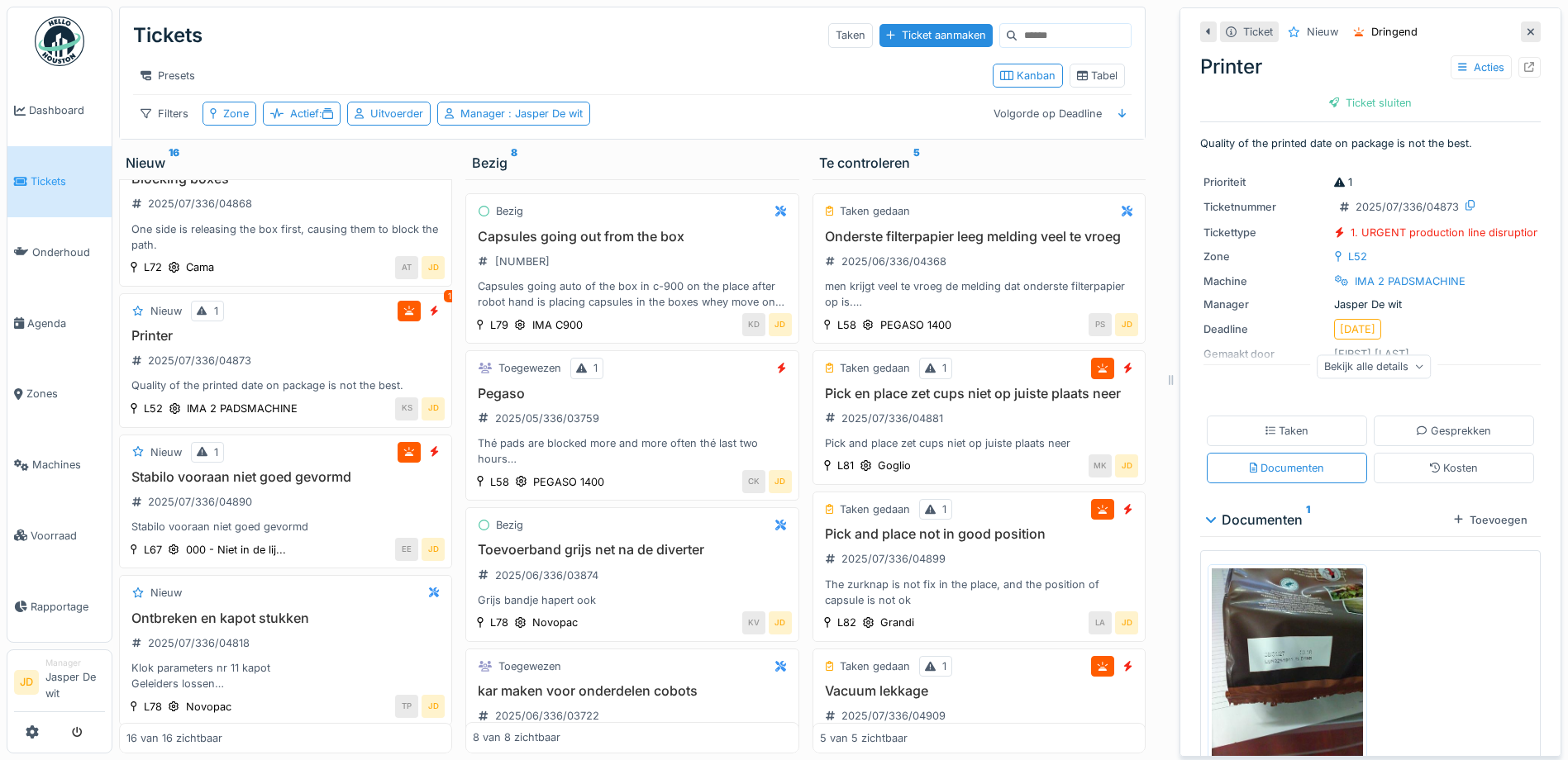 click at bounding box center (1287, 669) 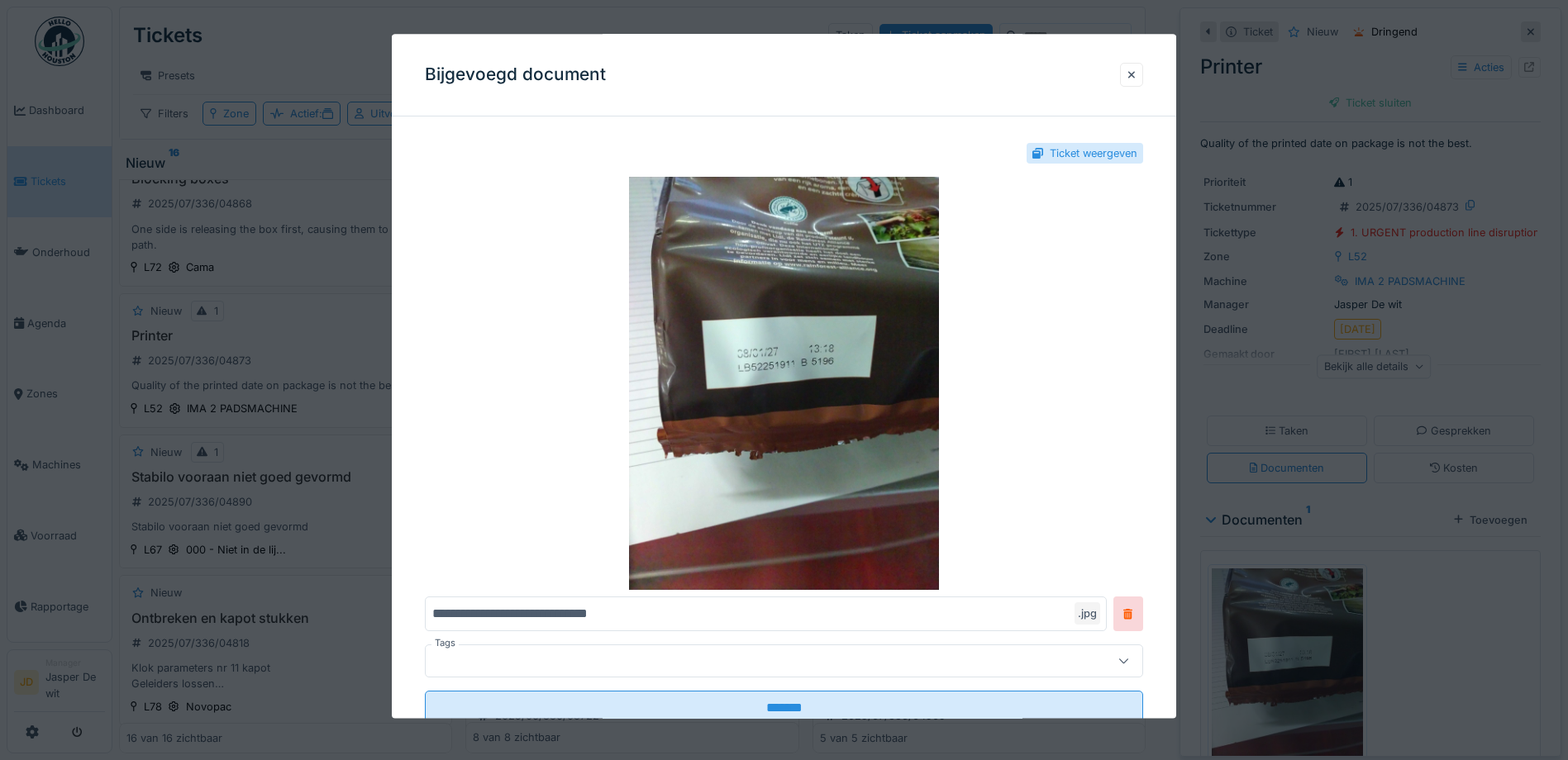 scroll, scrollTop: 12, scrollLeft: 0, axis: vertical 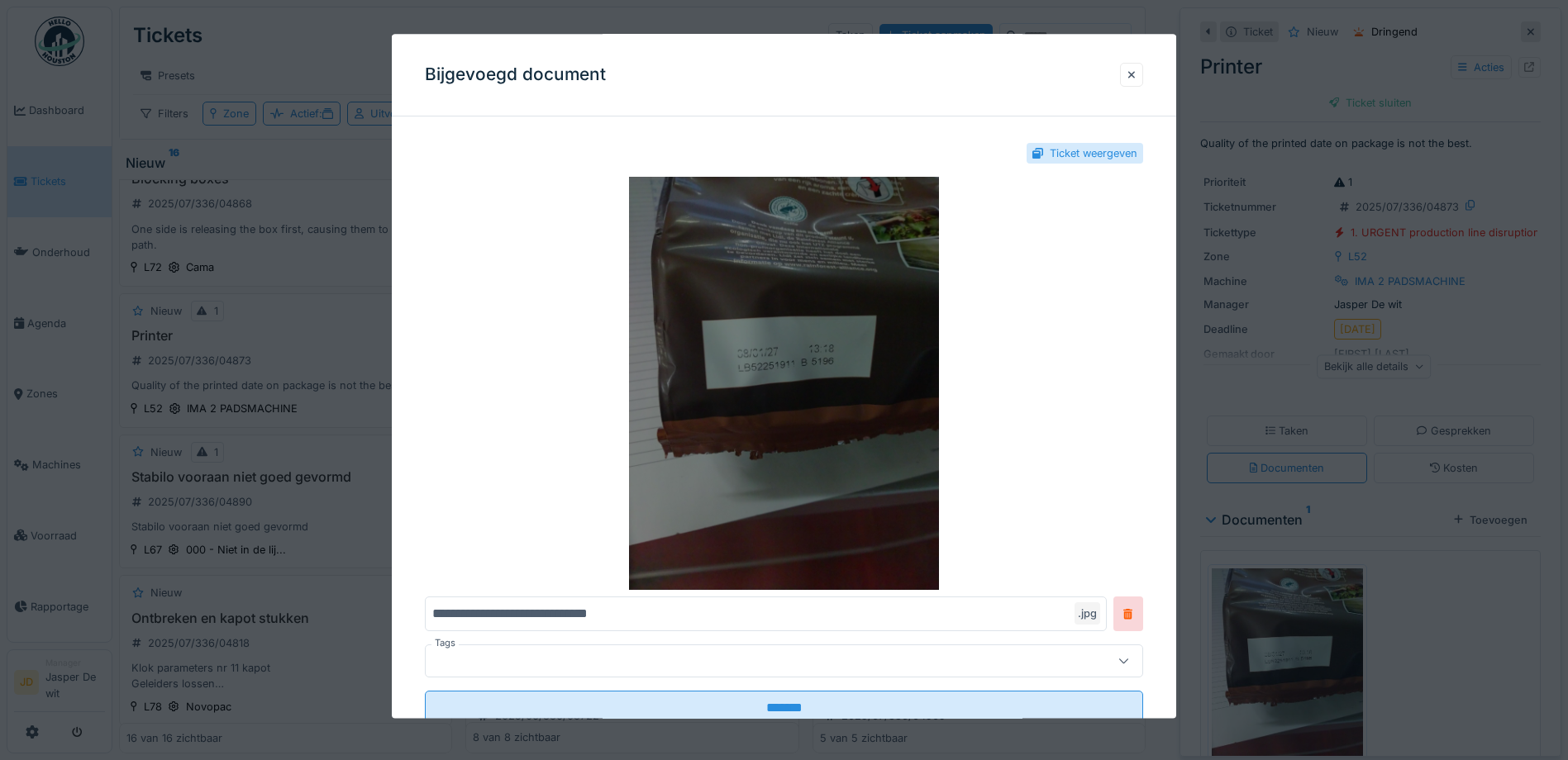 click at bounding box center (784, 384) 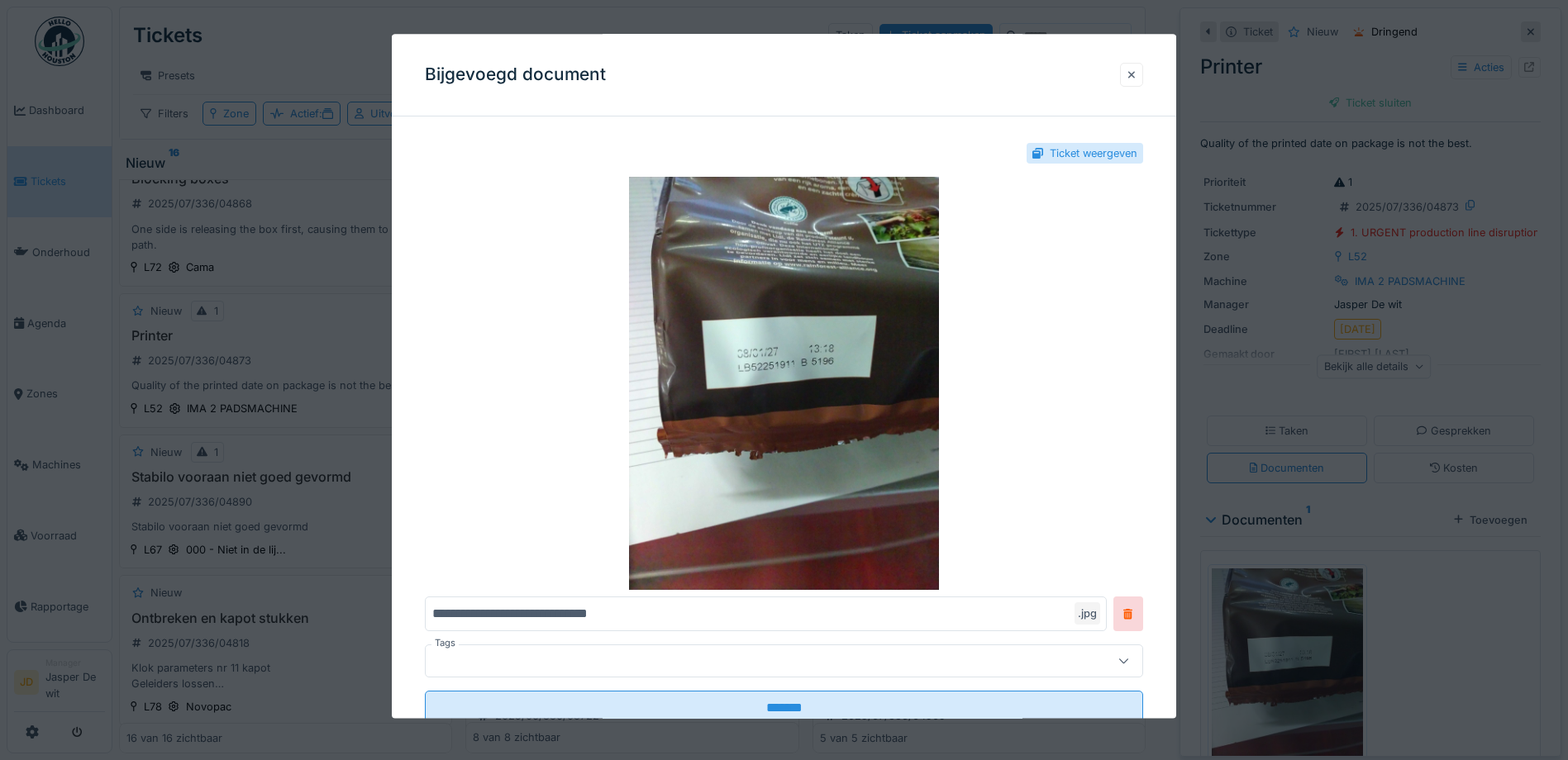 click at bounding box center [1132, 74] 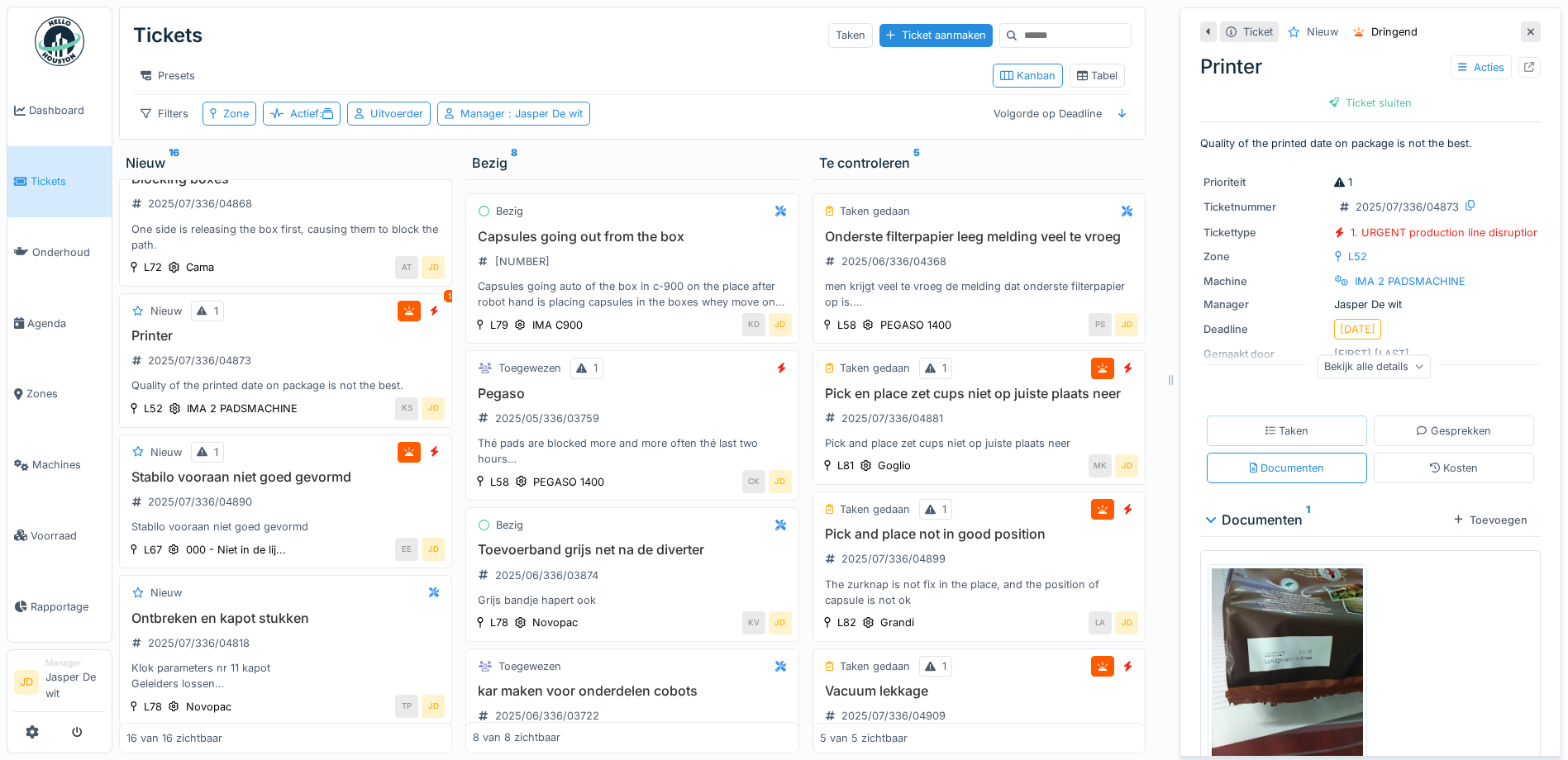 click 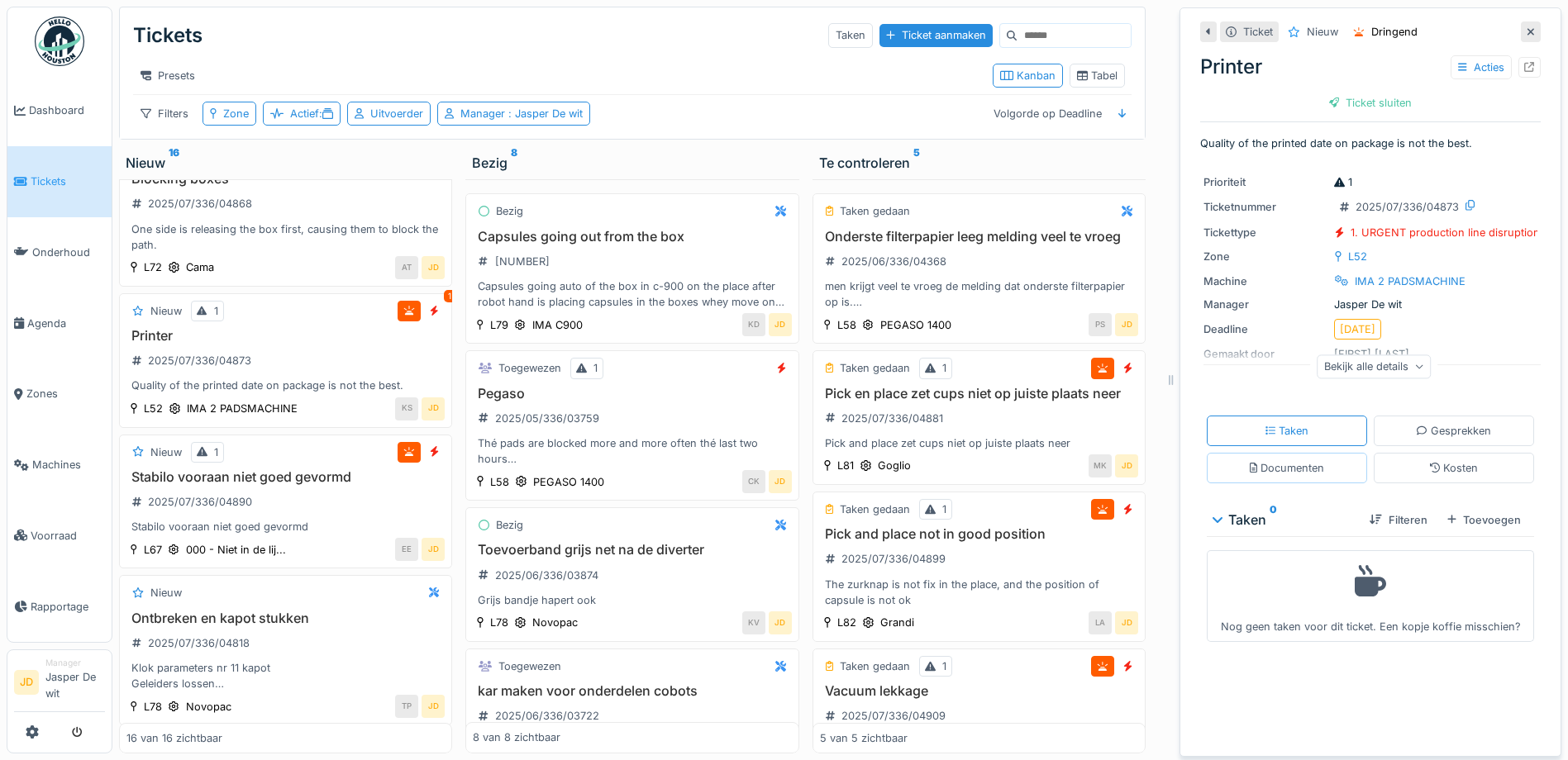 click on "Documenten" at bounding box center (1287, 468) 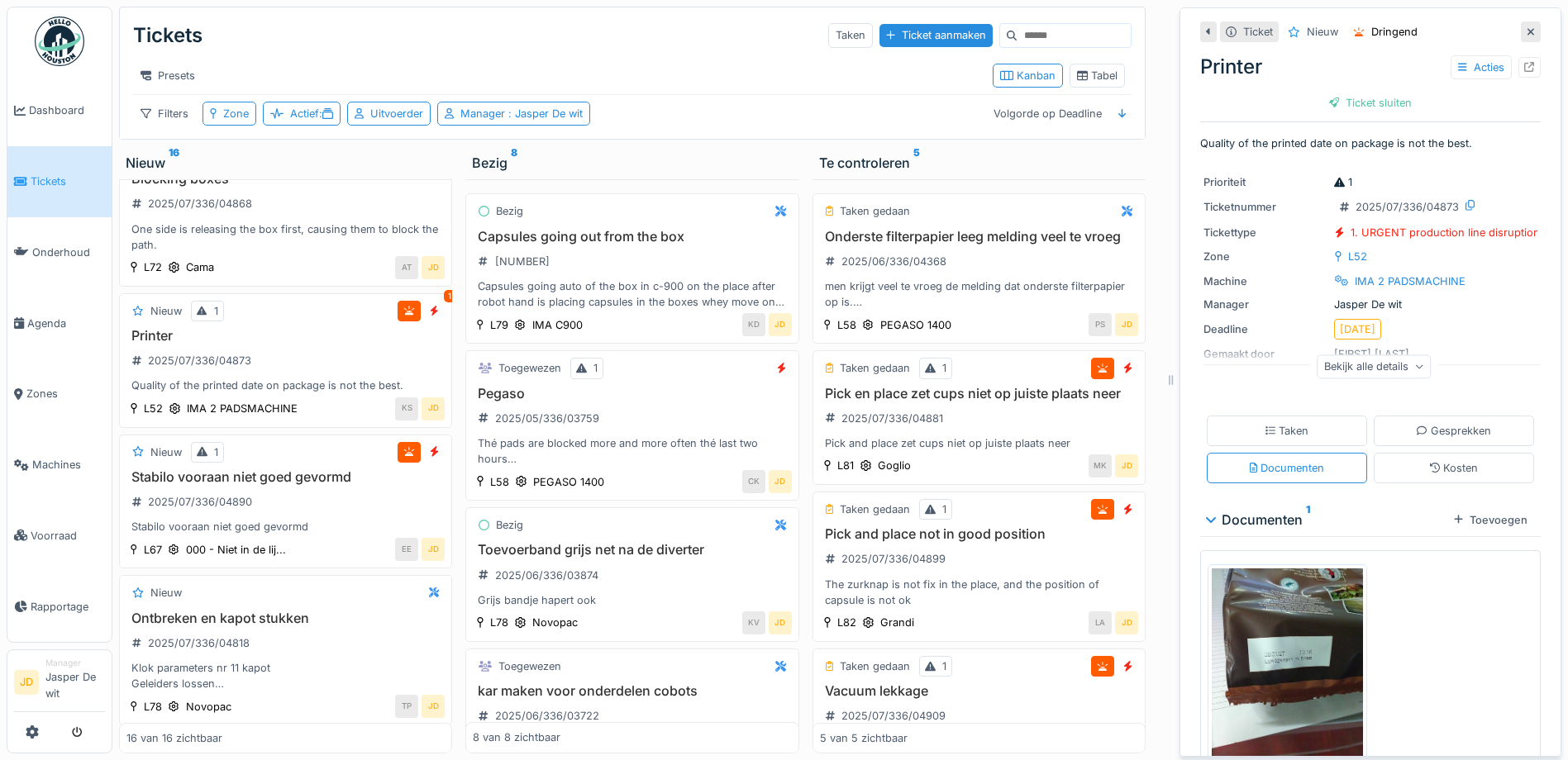 click 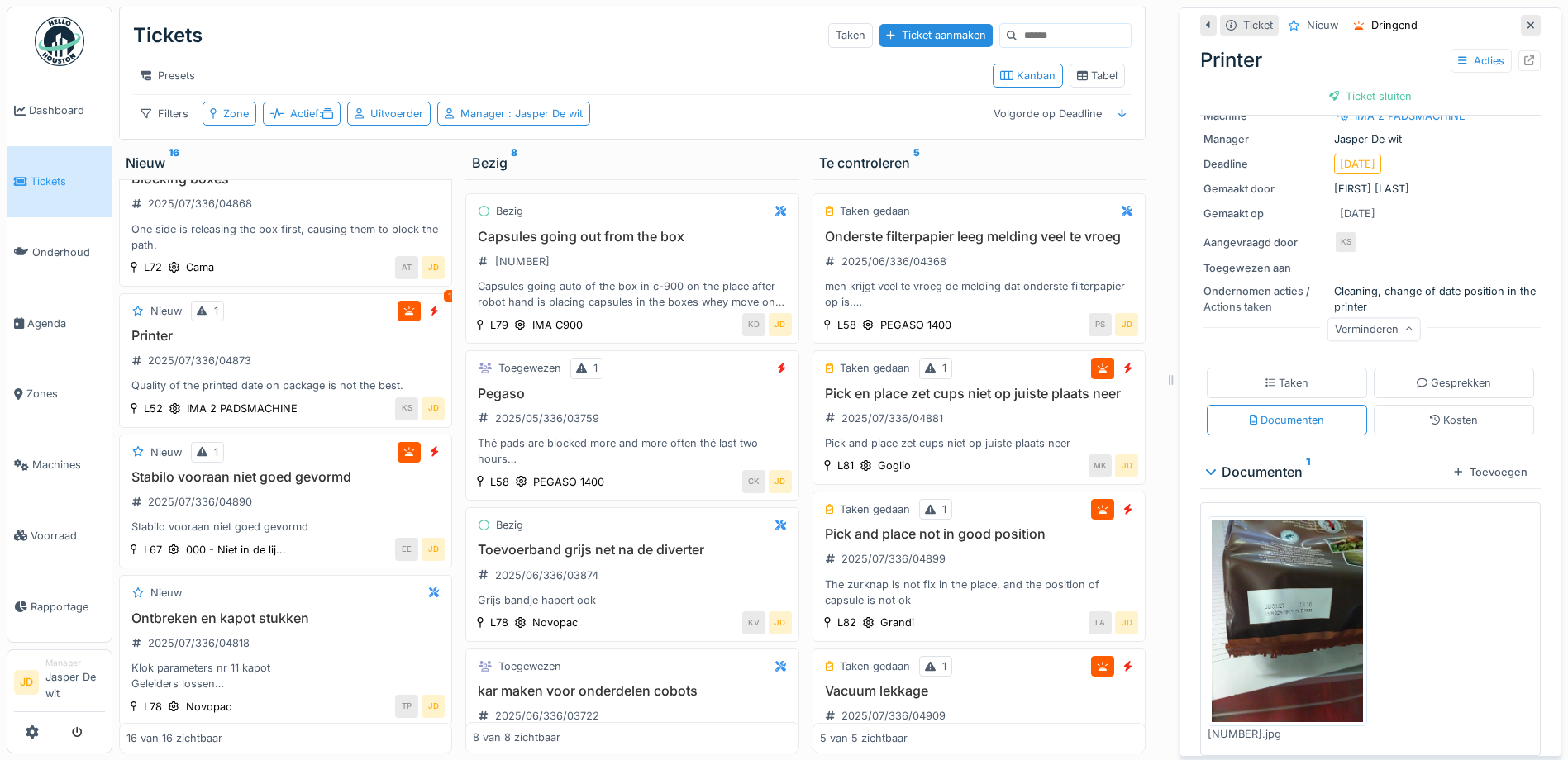scroll, scrollTop: 177, scrollLeft: 0, axis: vertical 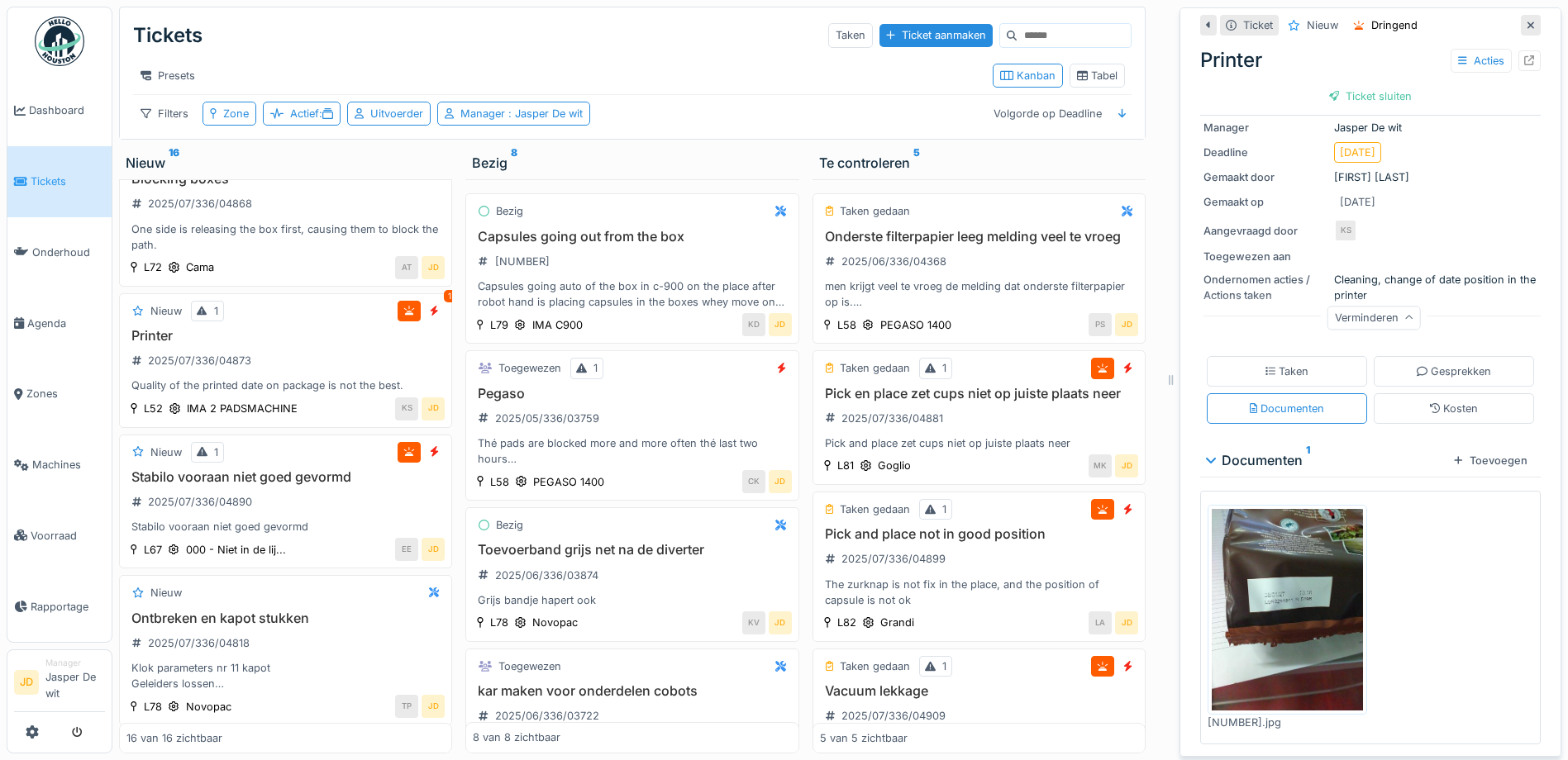 click on "Taken" at bounding box center (1287, 371) 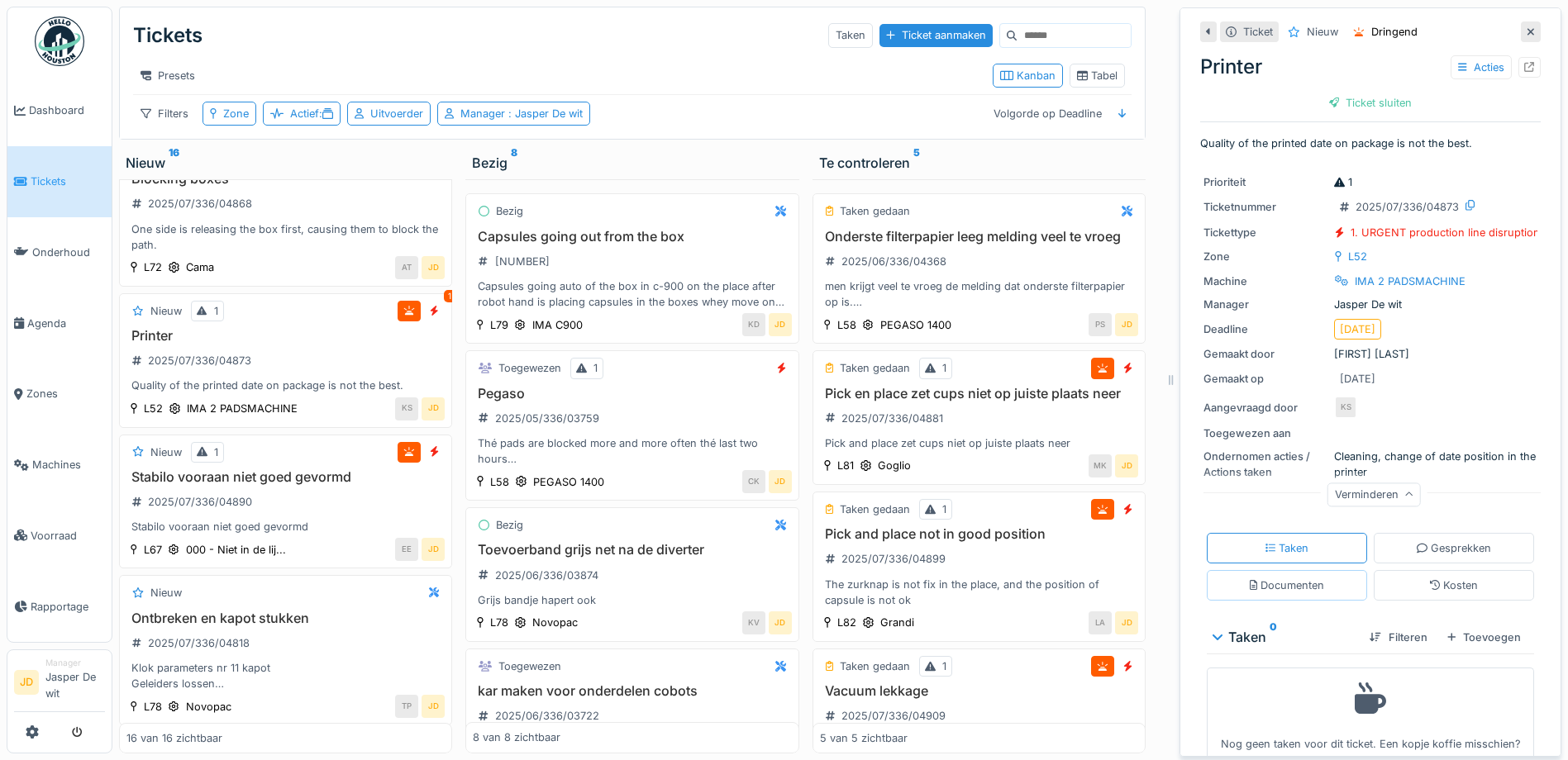 click on "Documenten" at bounding box center [1287, 585] 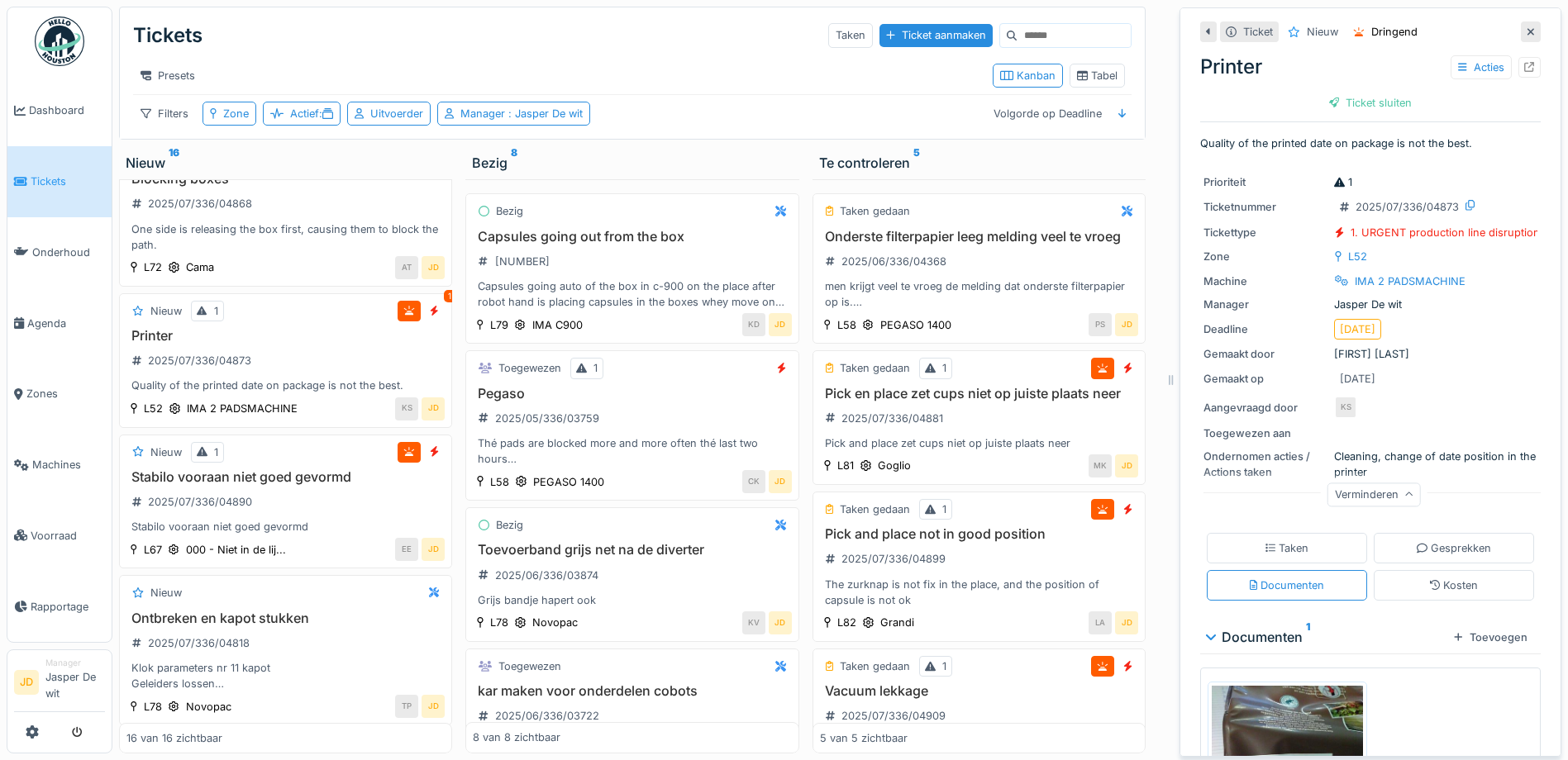 scroll, scrollTop: 39, scrollLeft: 0, axis: vertical 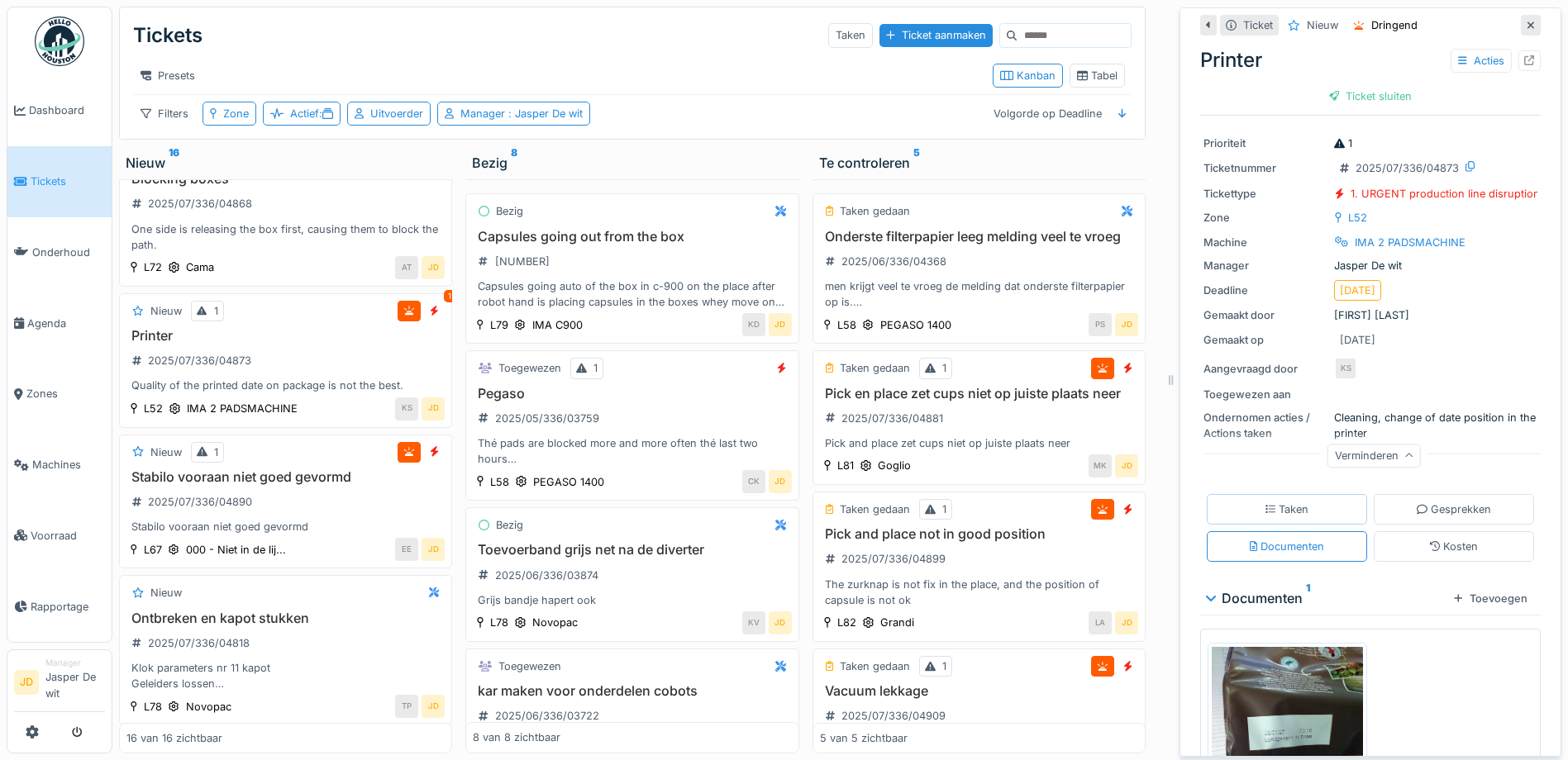 click on "Taken" at bounding box center [1287, 509] 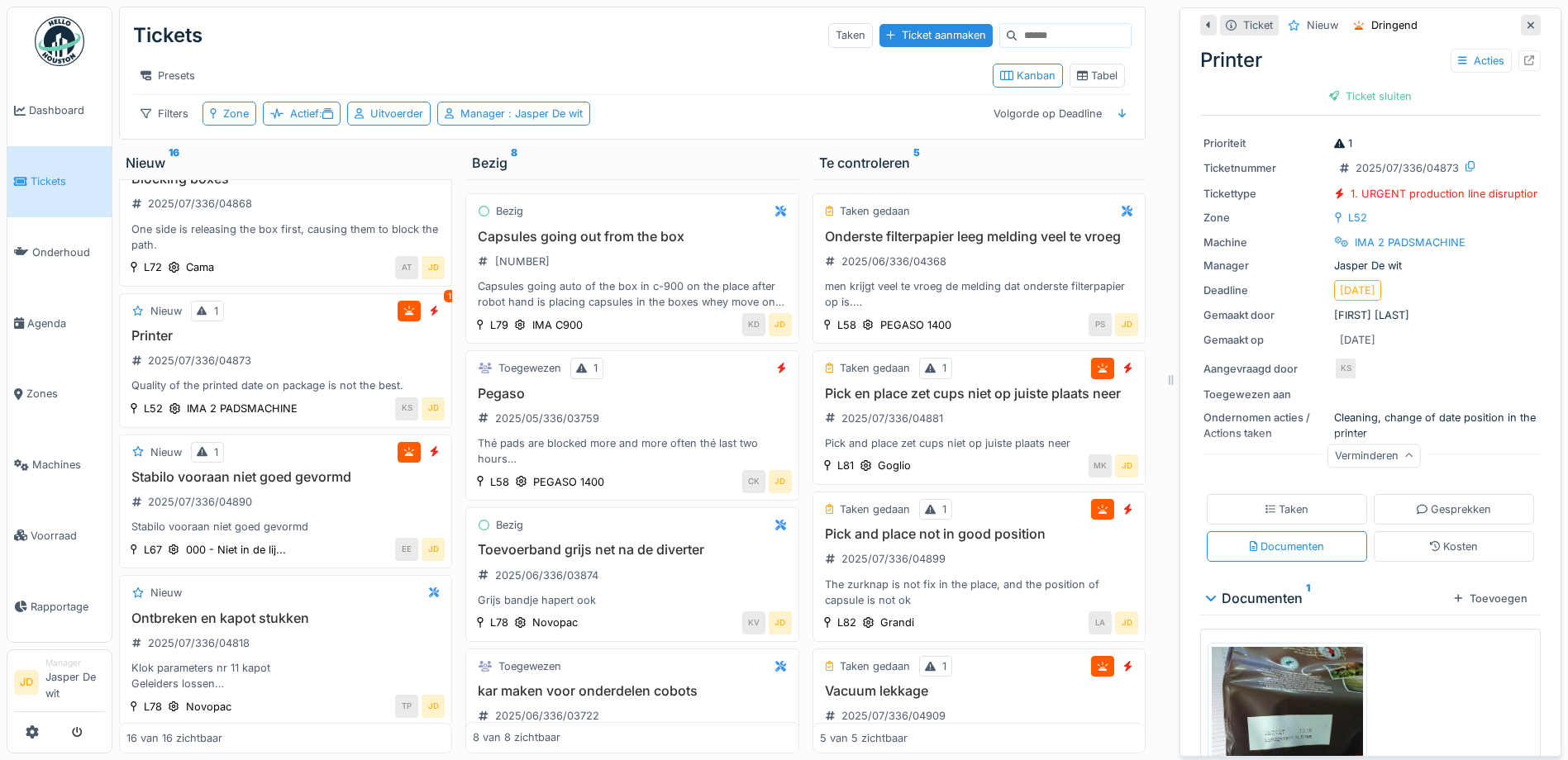 scroll, scrollTop: 39, scrollLeft: 0, axis: vertical 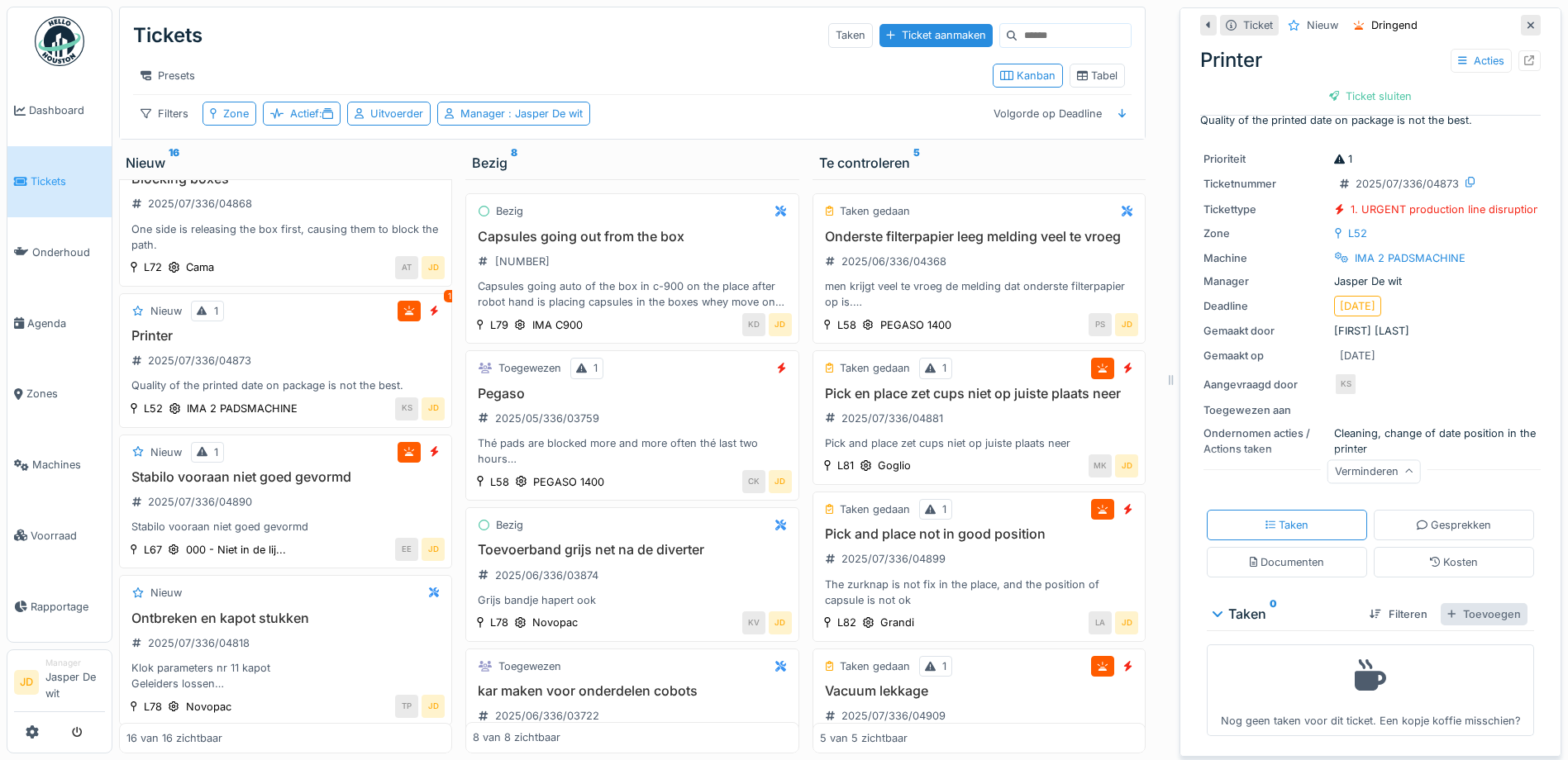 click on "Toevoegen" at bounding box center [1484, 614] 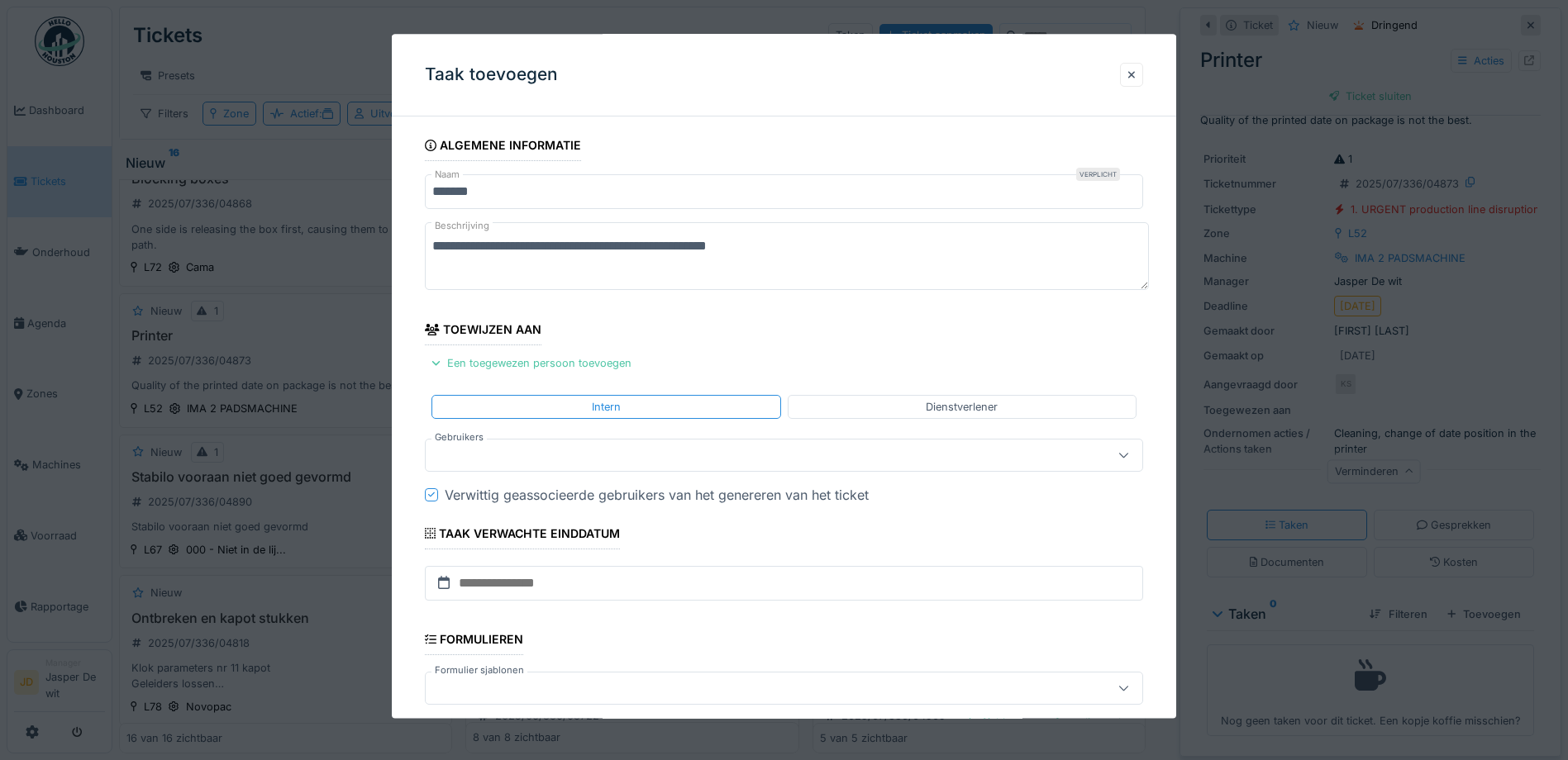 click at bounding box center [784, 455] 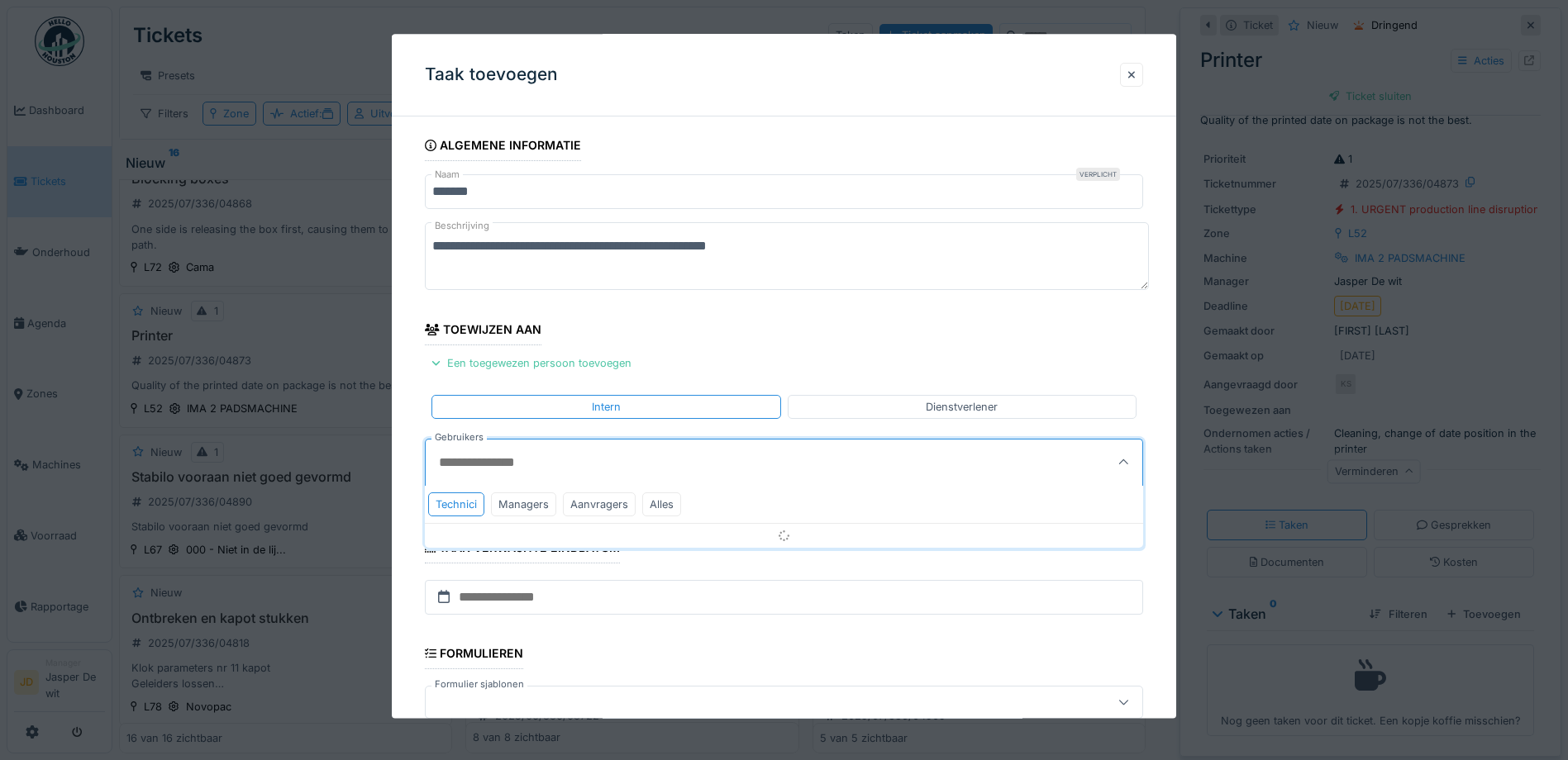 click on "Gebruikers" at bounding box center (738, 463) 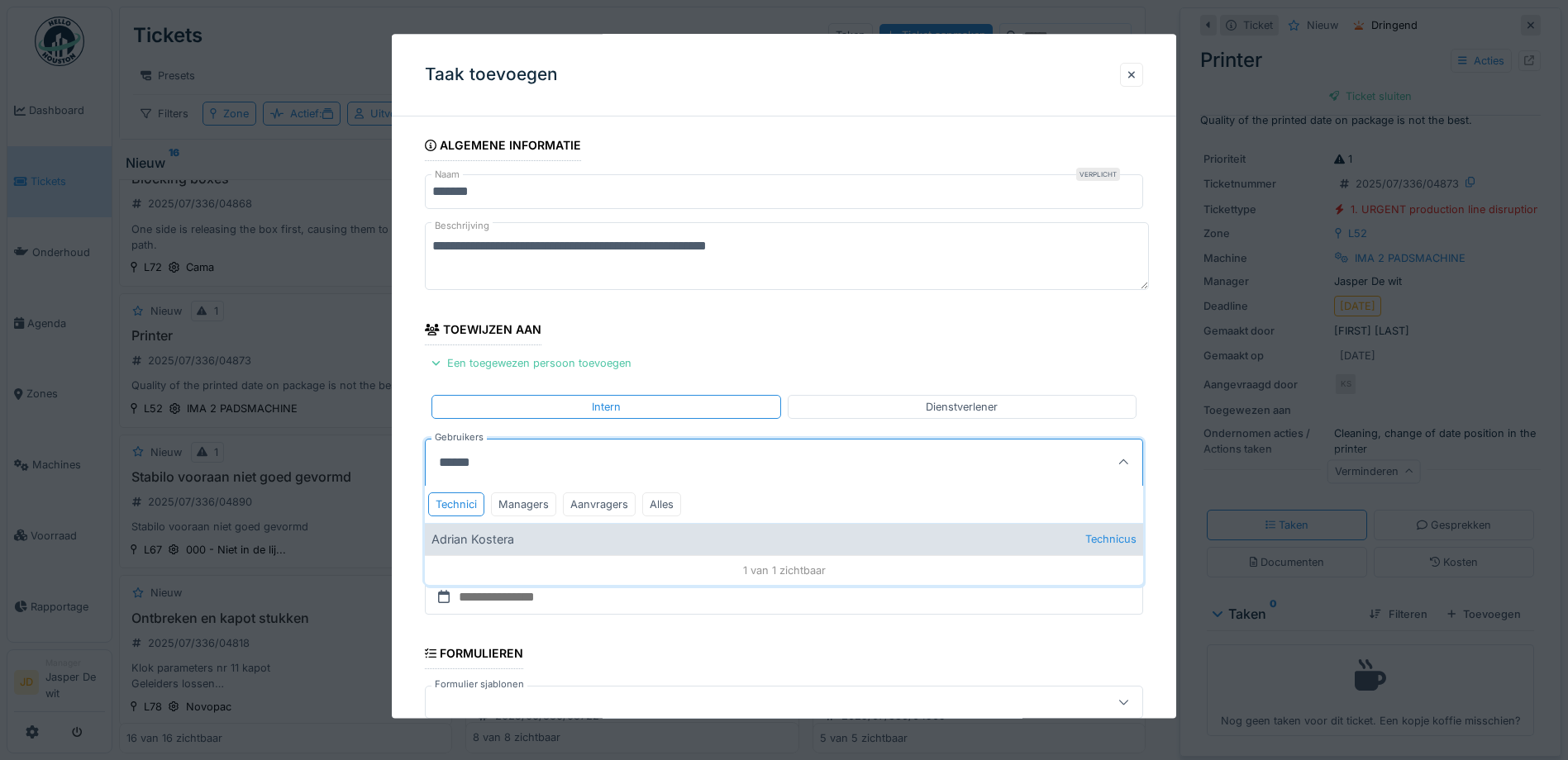 type on "******" 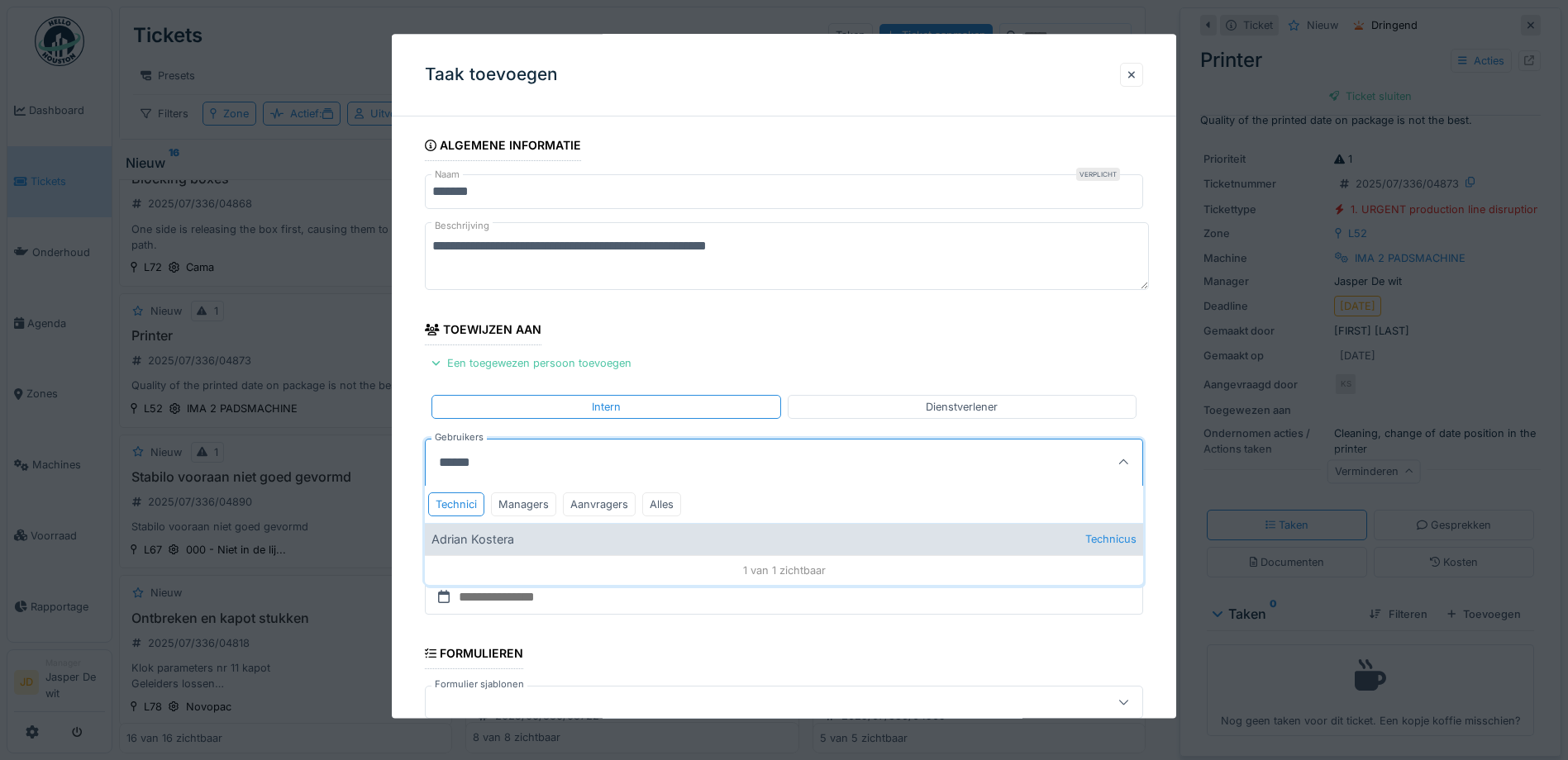 type on "*****" 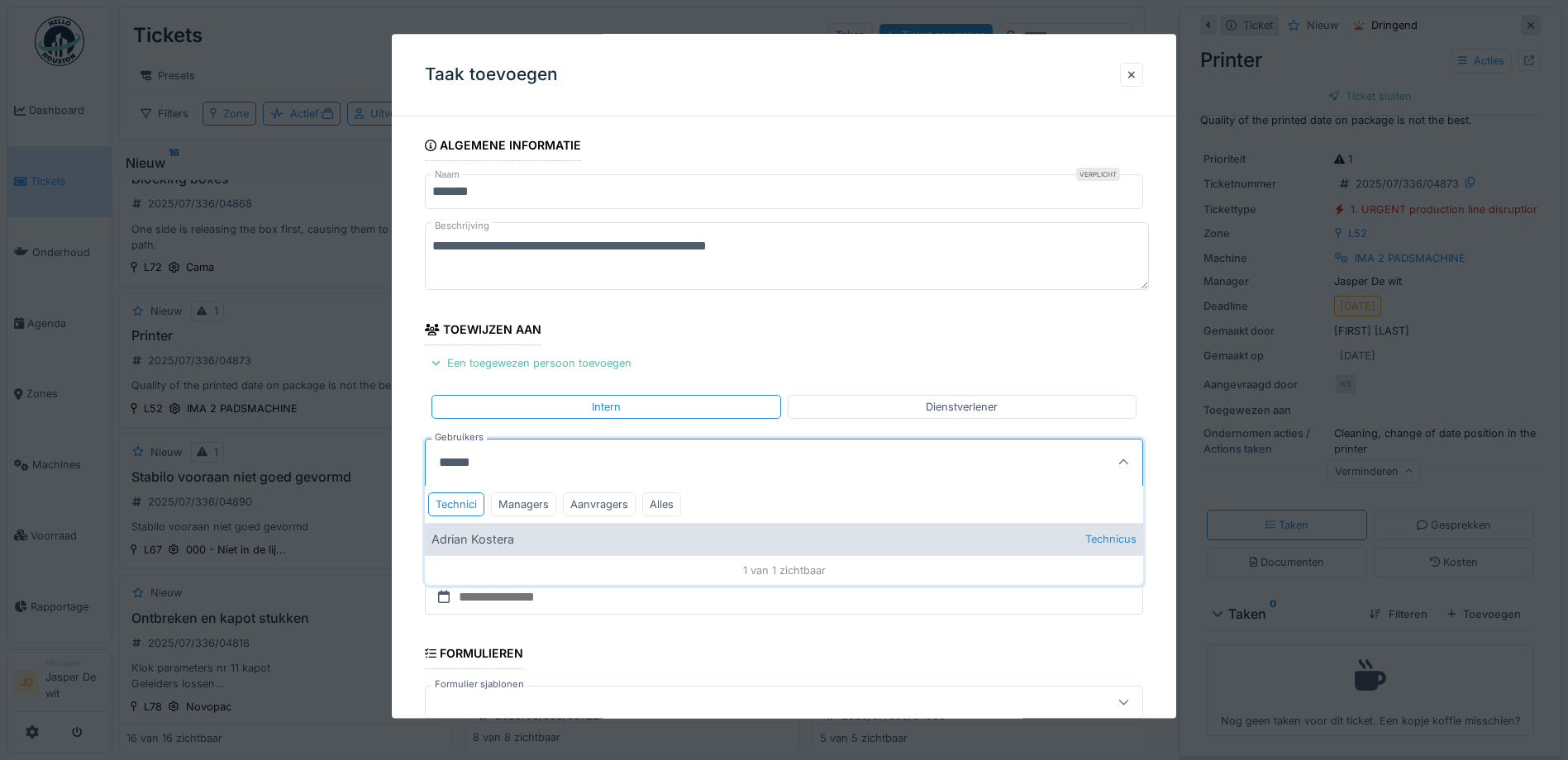 type 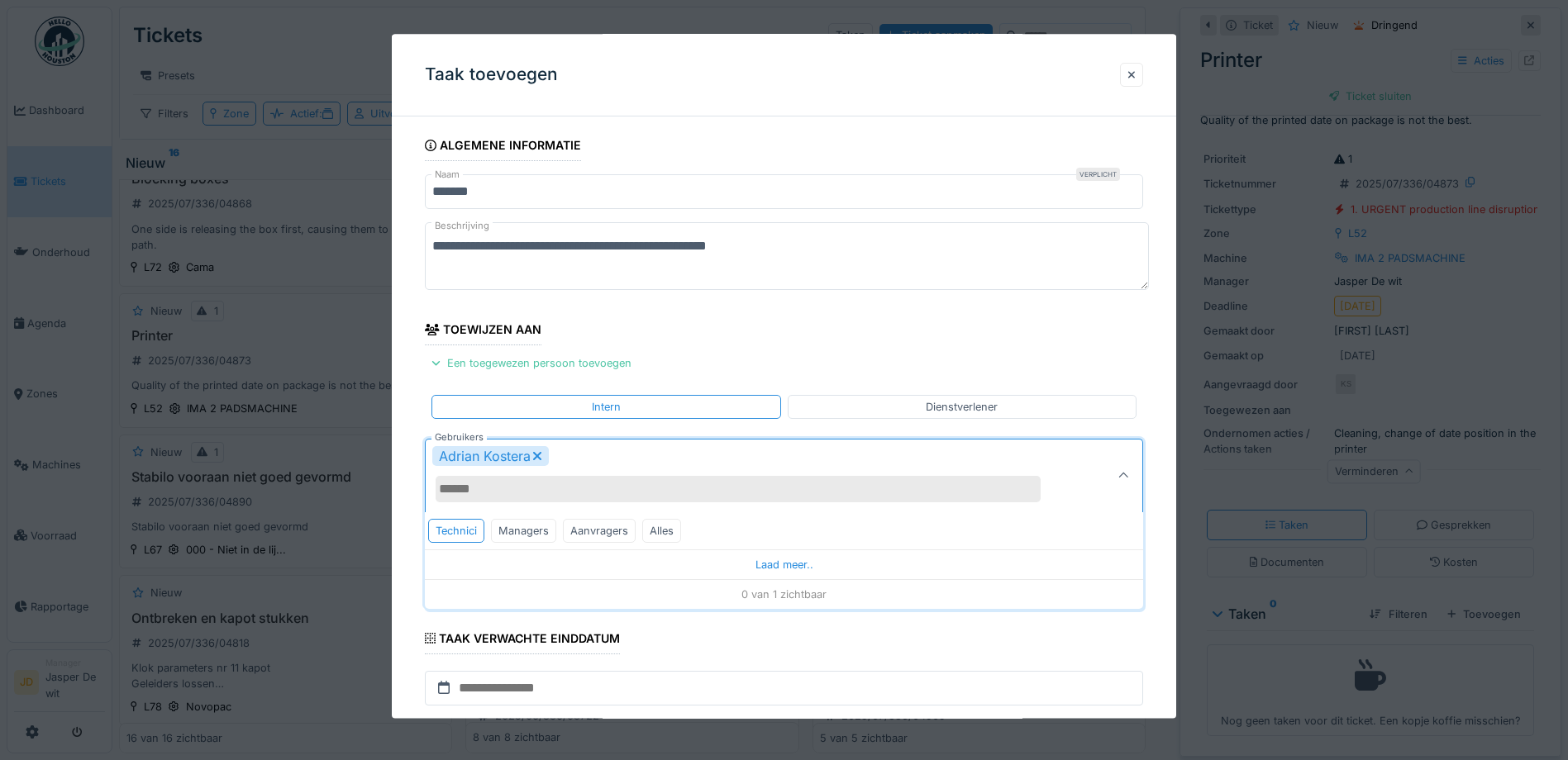 click on "Adrian Kostera" at bounding box center (748, 476) 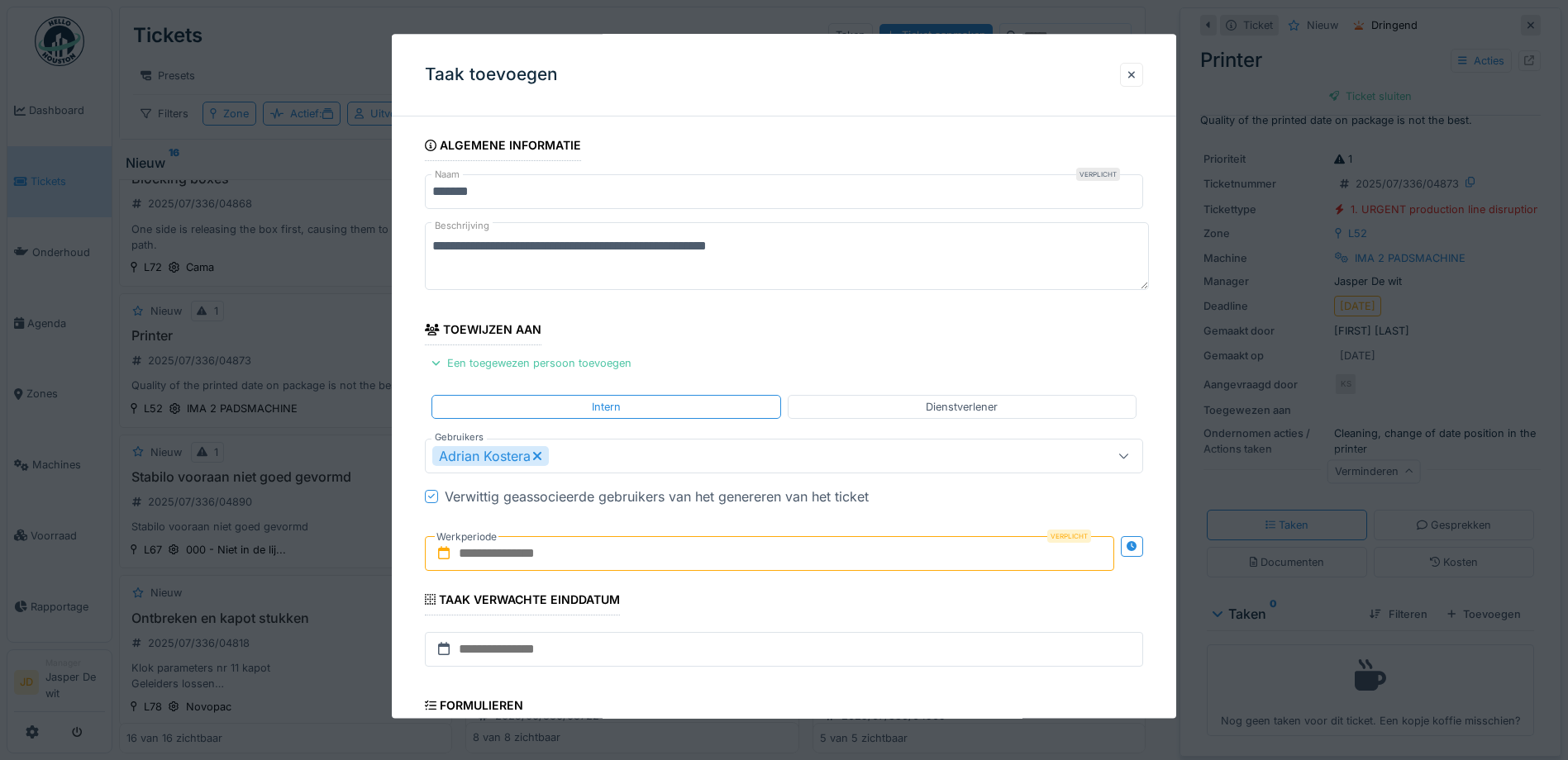 click at bounding box center (770, 553) 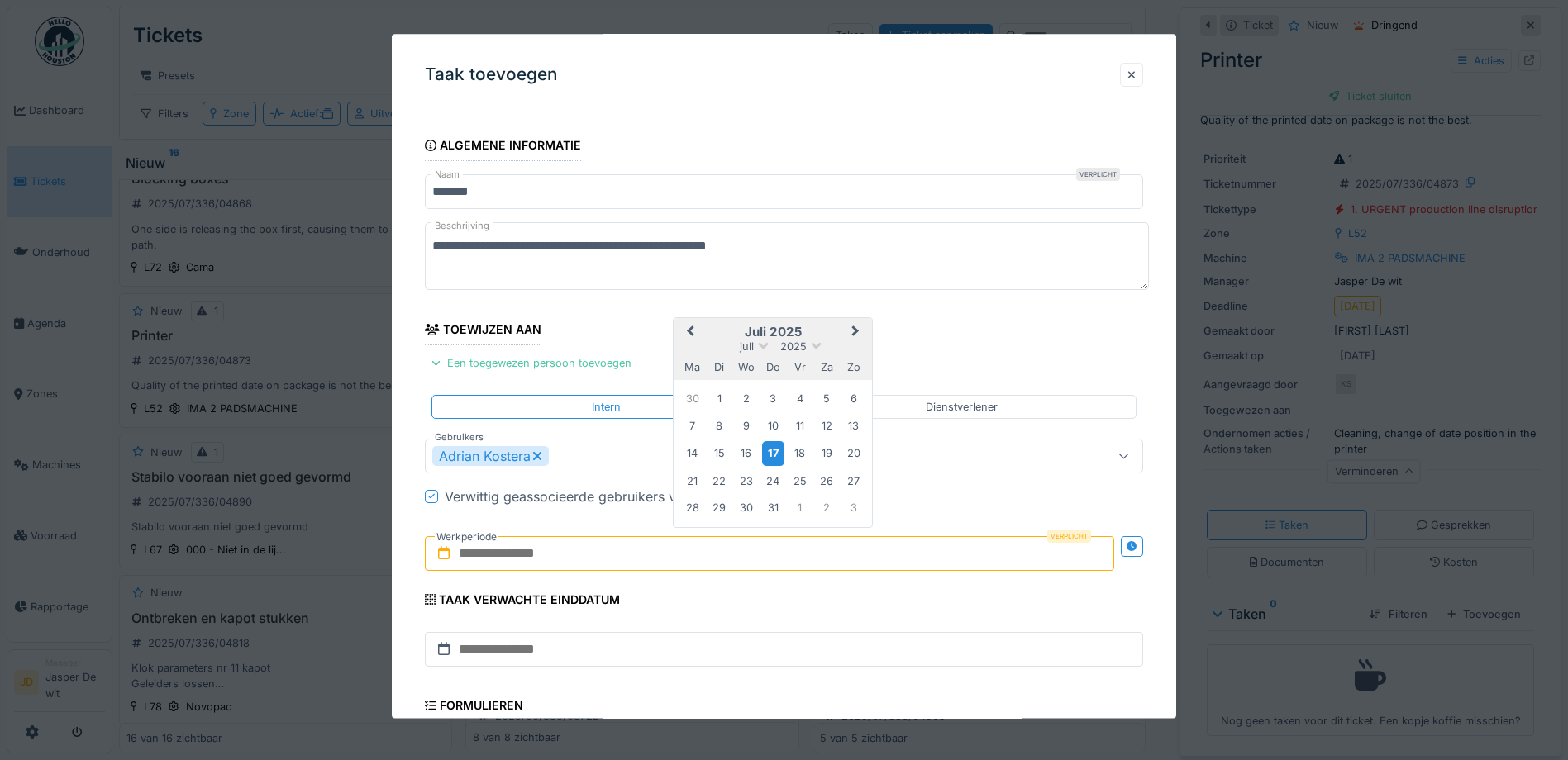 click on "17" at bounding box center (773, 454) 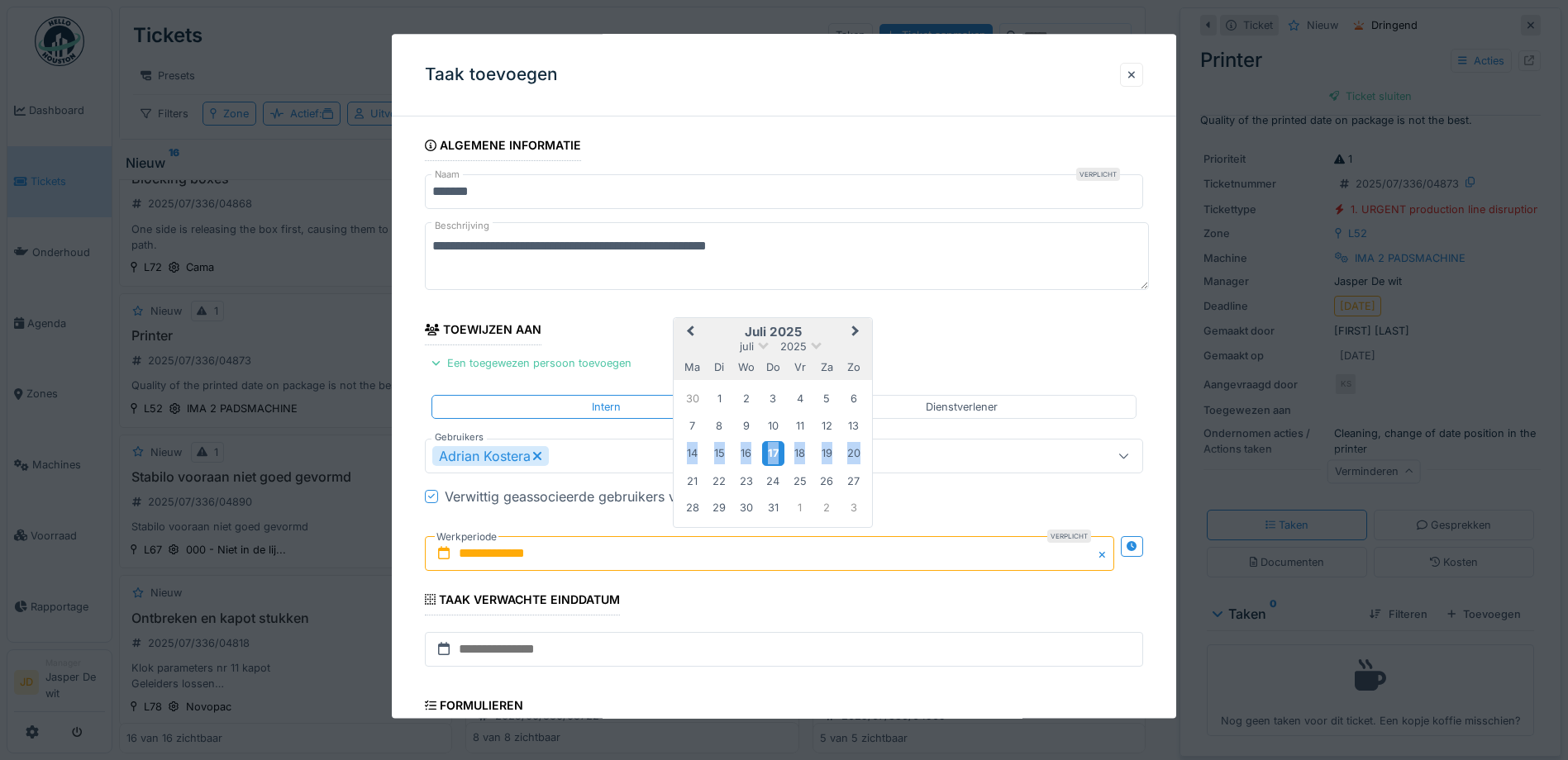 click on "17" at bounding box center (773, 454) 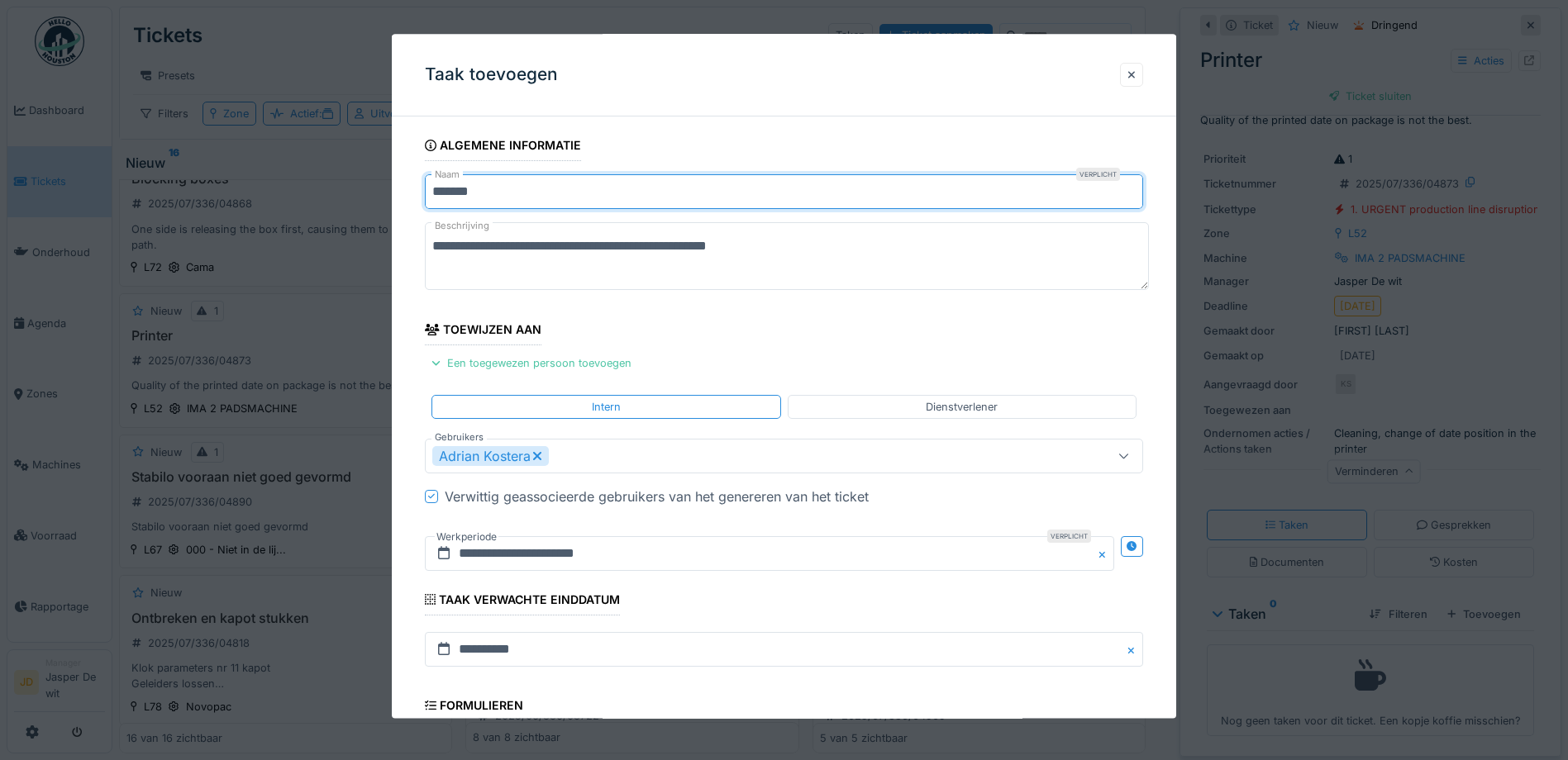 click on "*******" at bounding box center (784, 192) 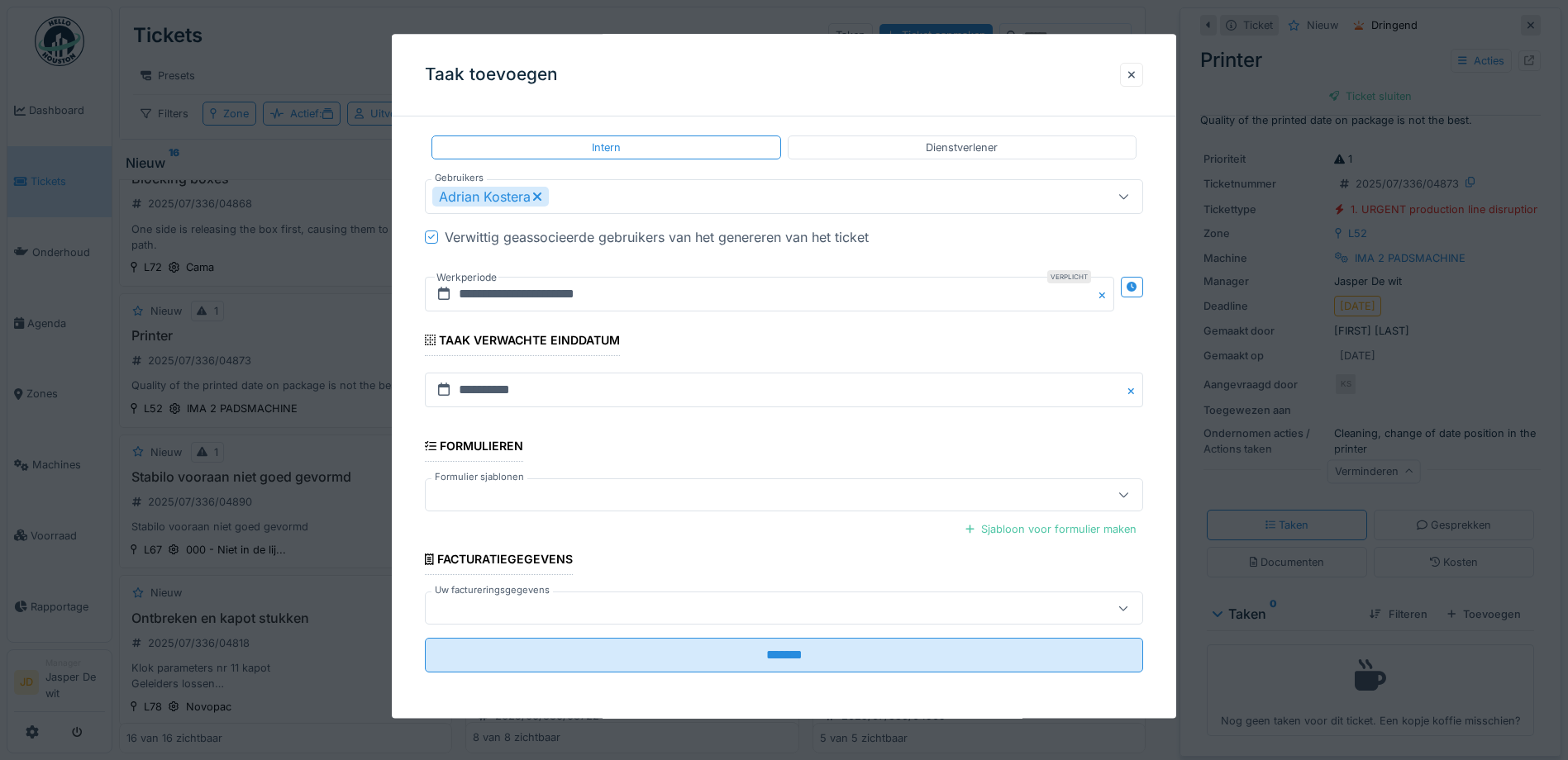 scroll, scrollTop: 260, scrollLeft: 0, axis: vertical 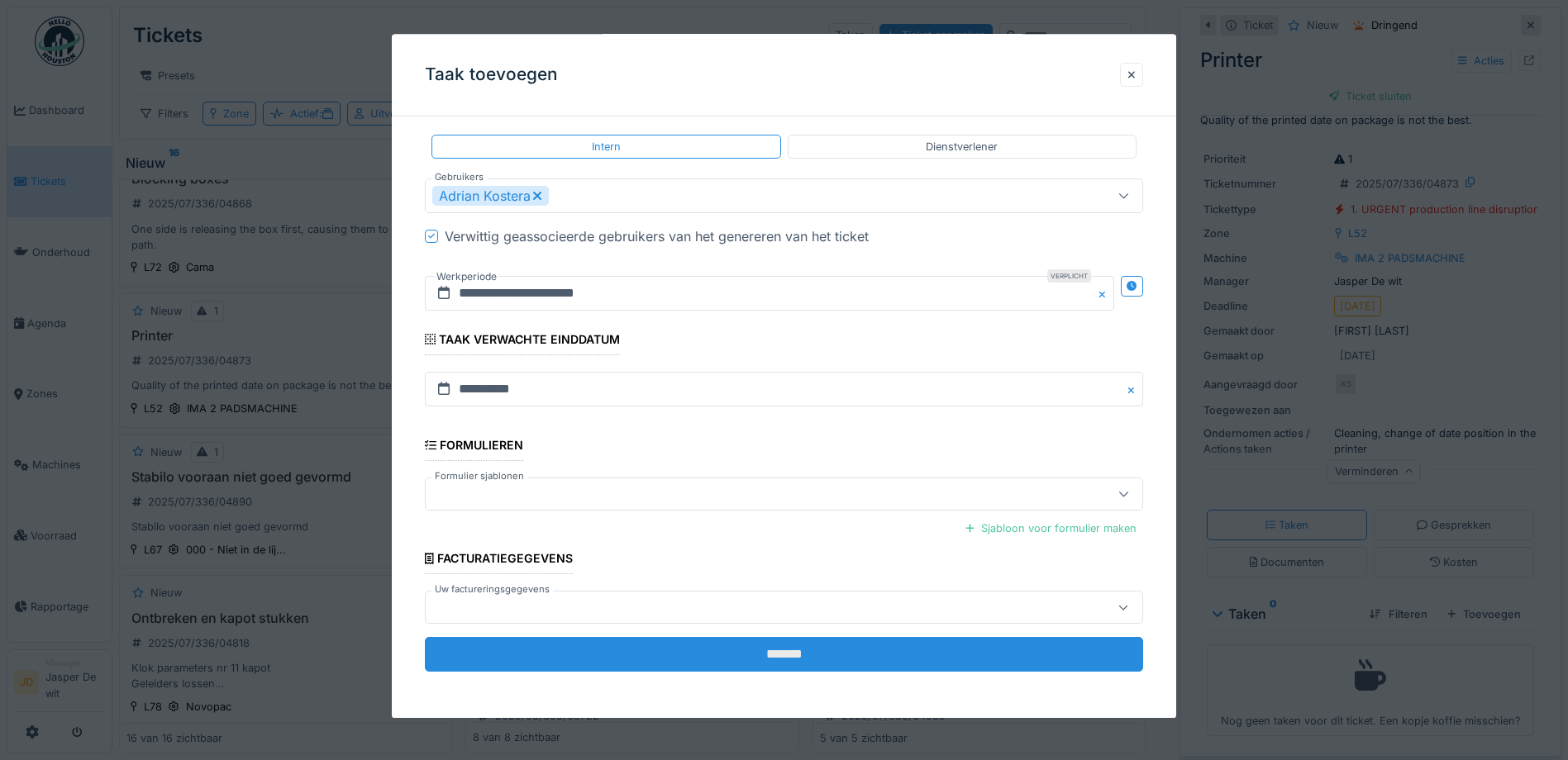 type on "**********" 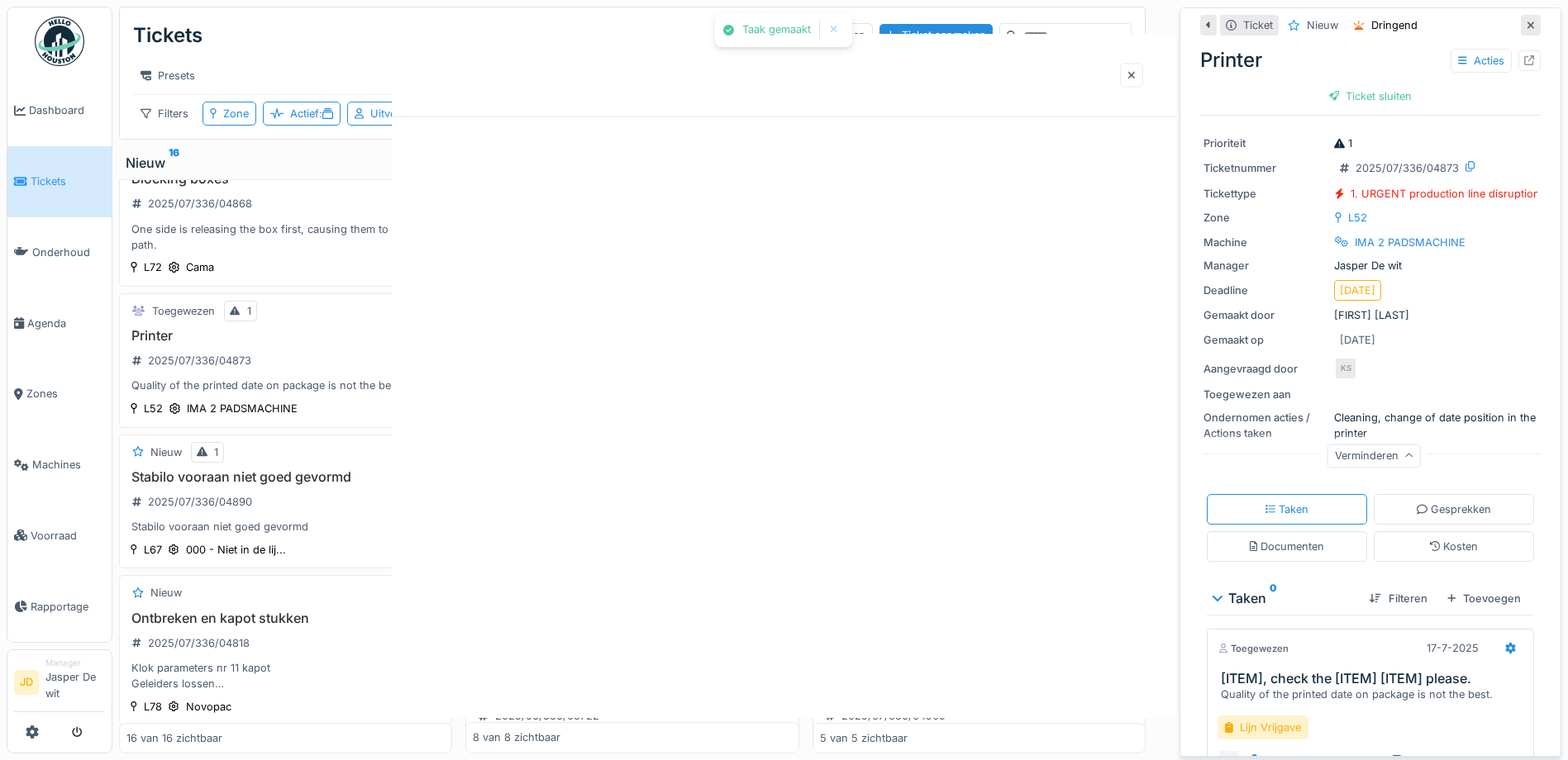 scroll, scrollTop: 0, scrollLeft: 0, axis: both 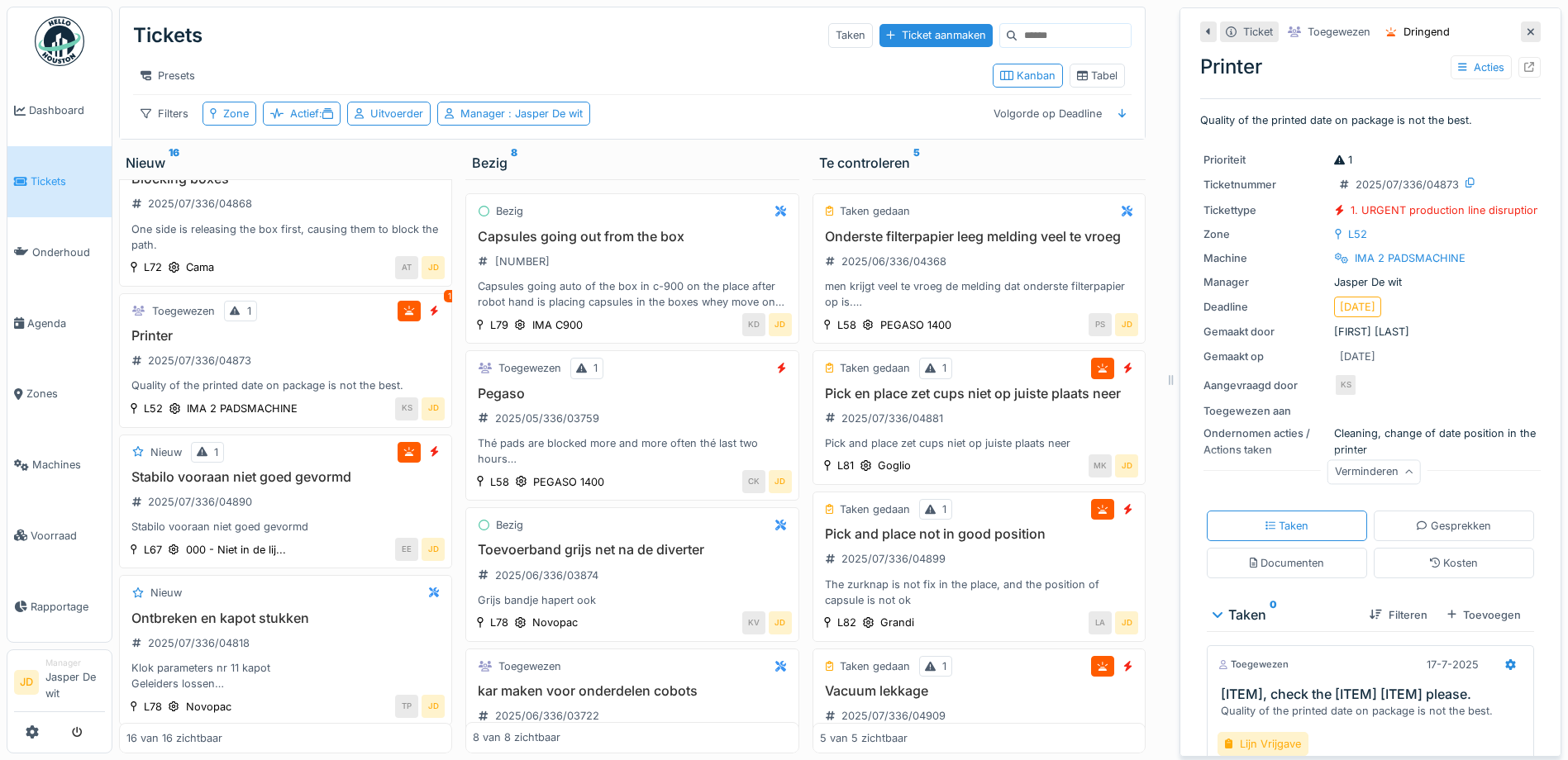 click at bounding box center [1531, 31] 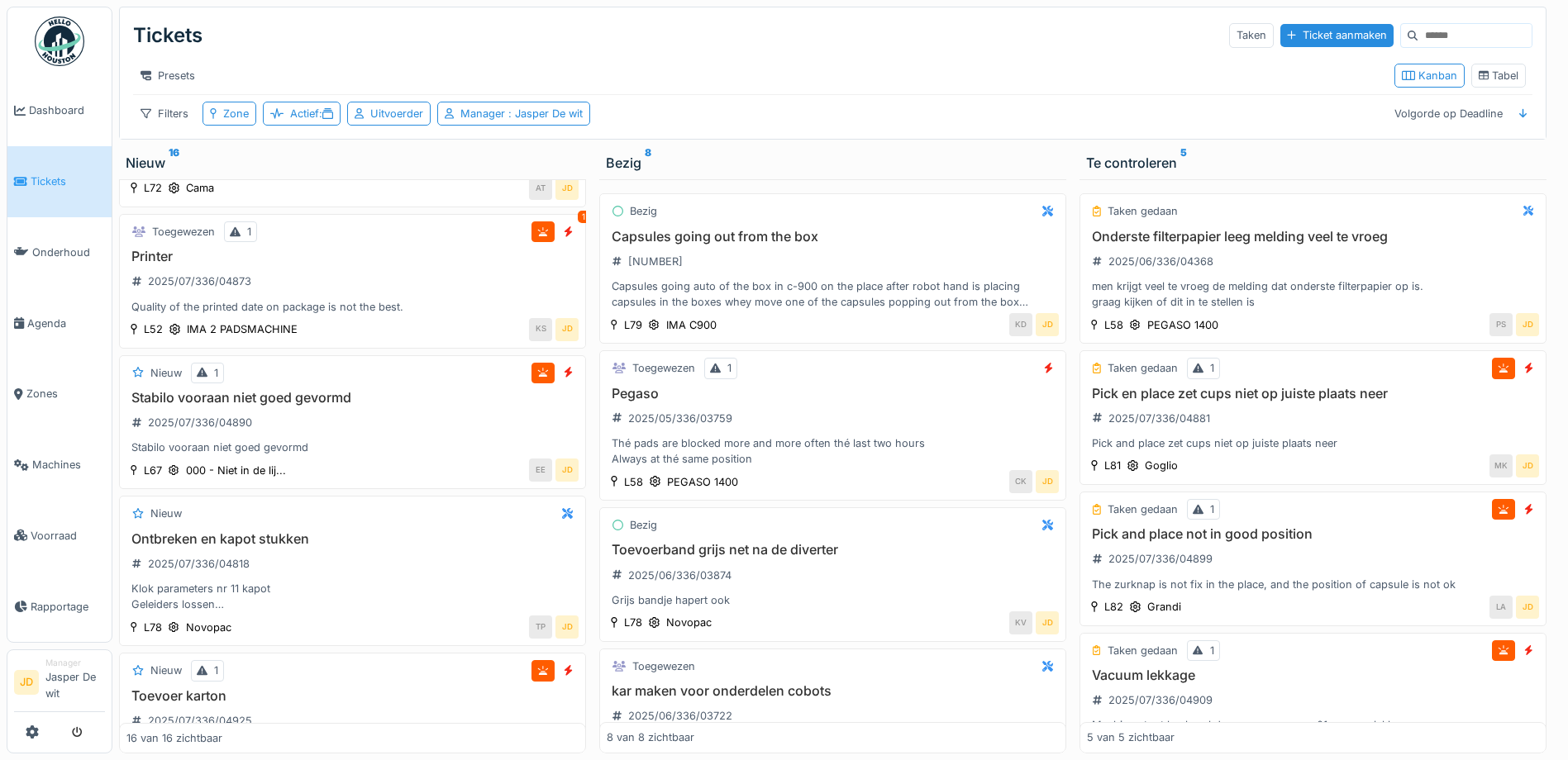 scroll, scrollTop: 1641, scrollLeft: 0, axis: vertical 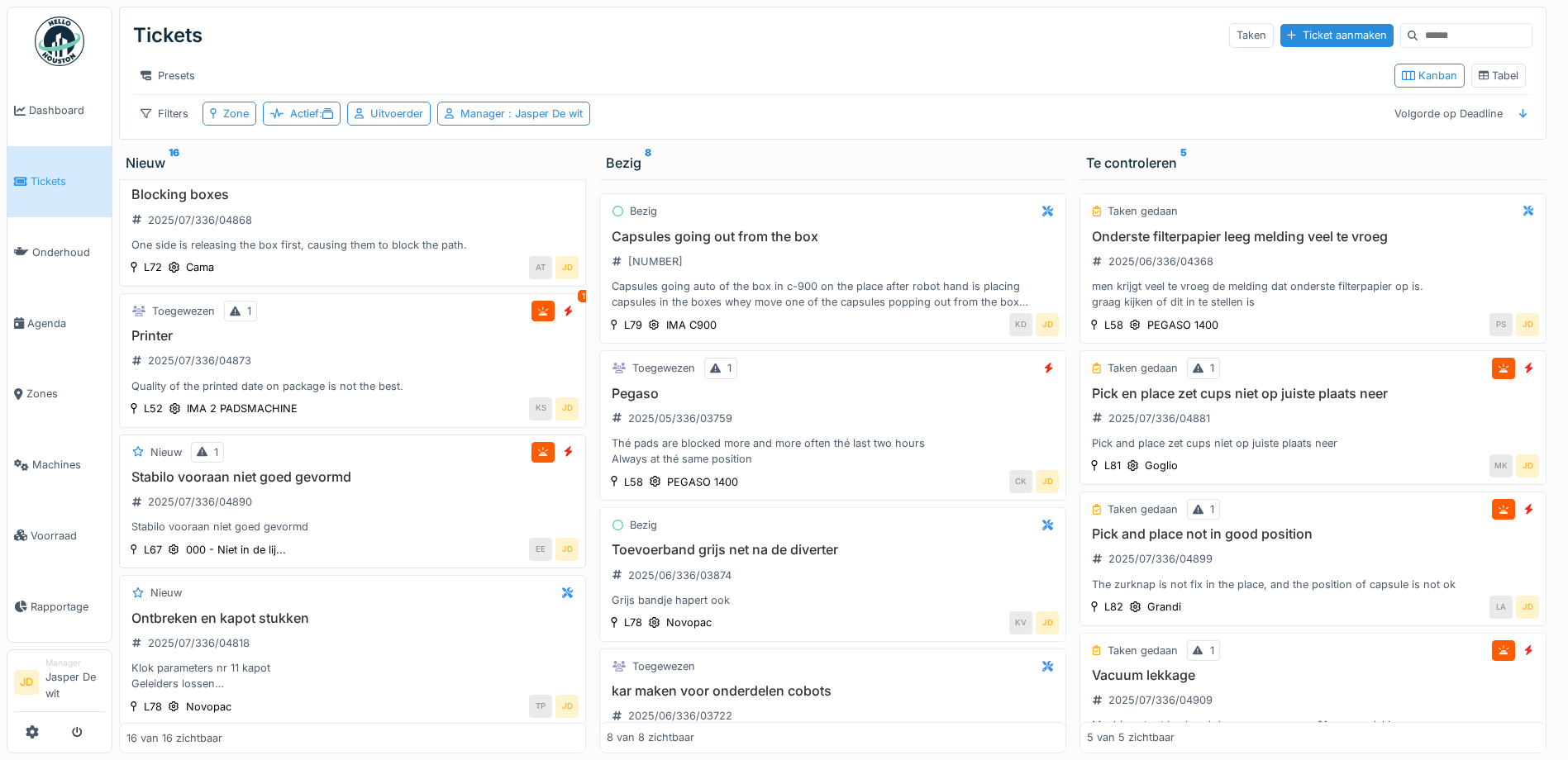 click on "Stabilo vooraan niet goed gevormd  2025/07/336/04890 Stabilo vooraan niet goed gevormd" at bounding box center [352, 502] 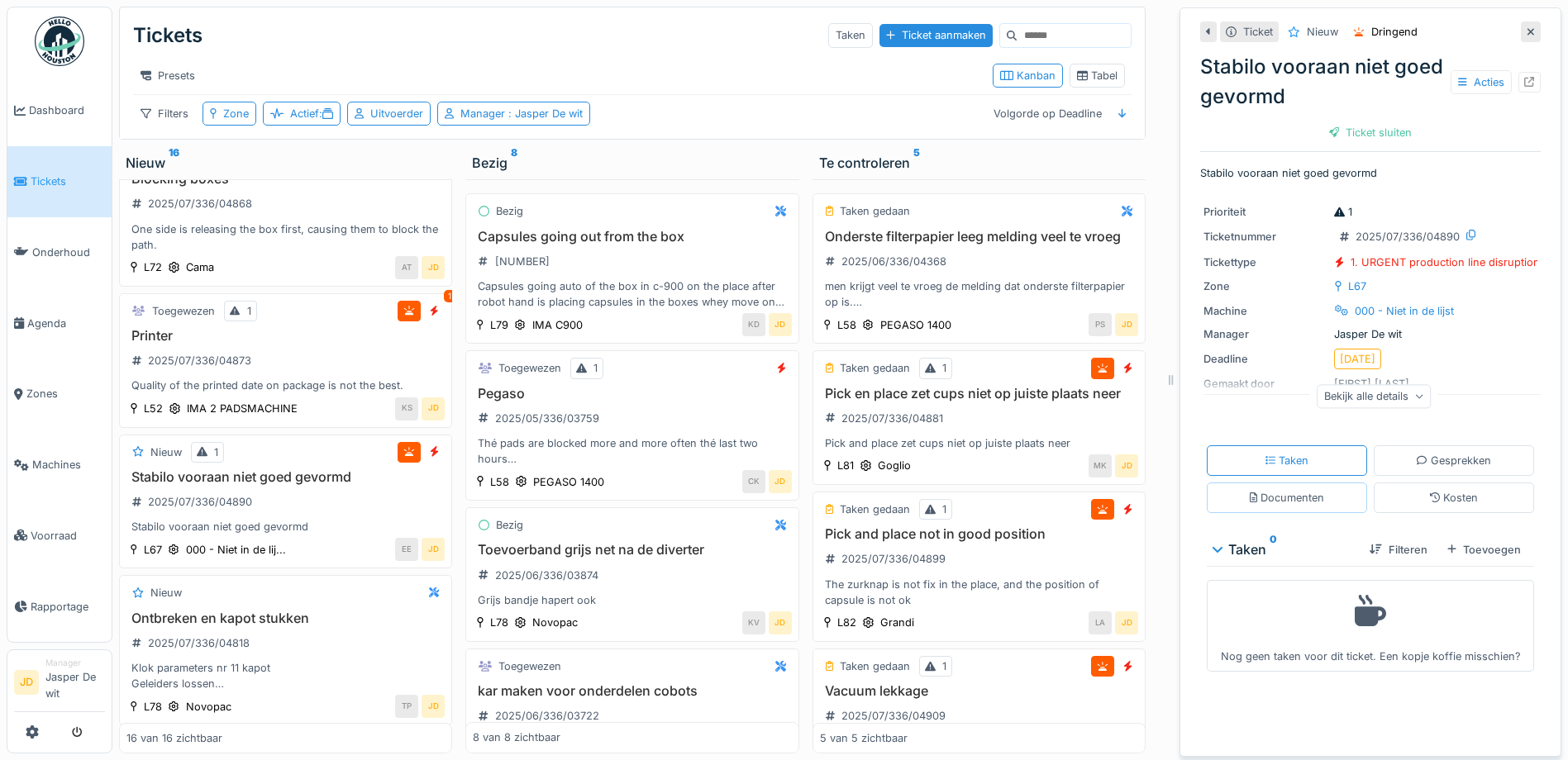 click on "Documenten" at bounding box center (1287, 497) 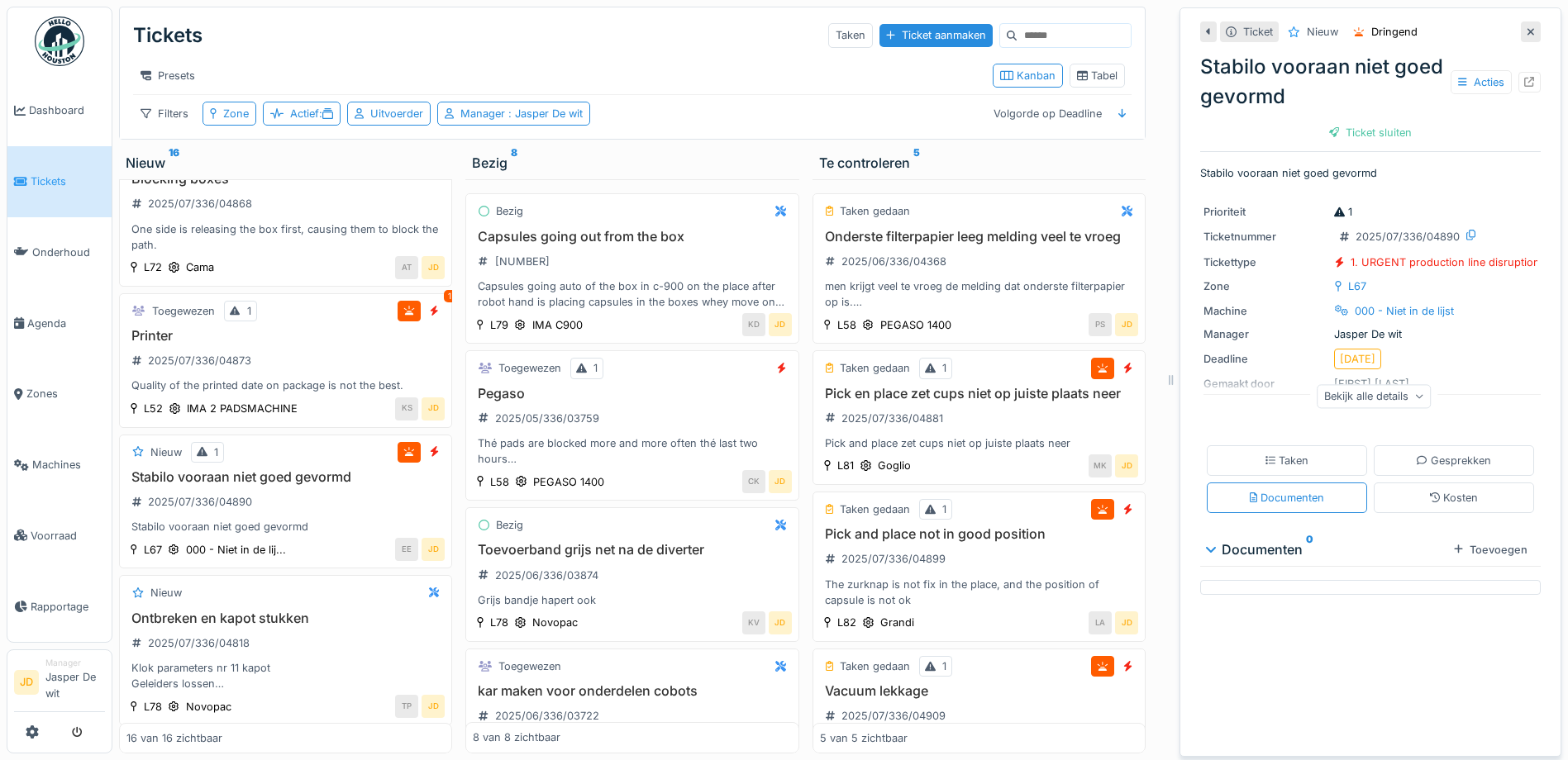click on "Bekijk alle details" at bounding box center (1374, 396) 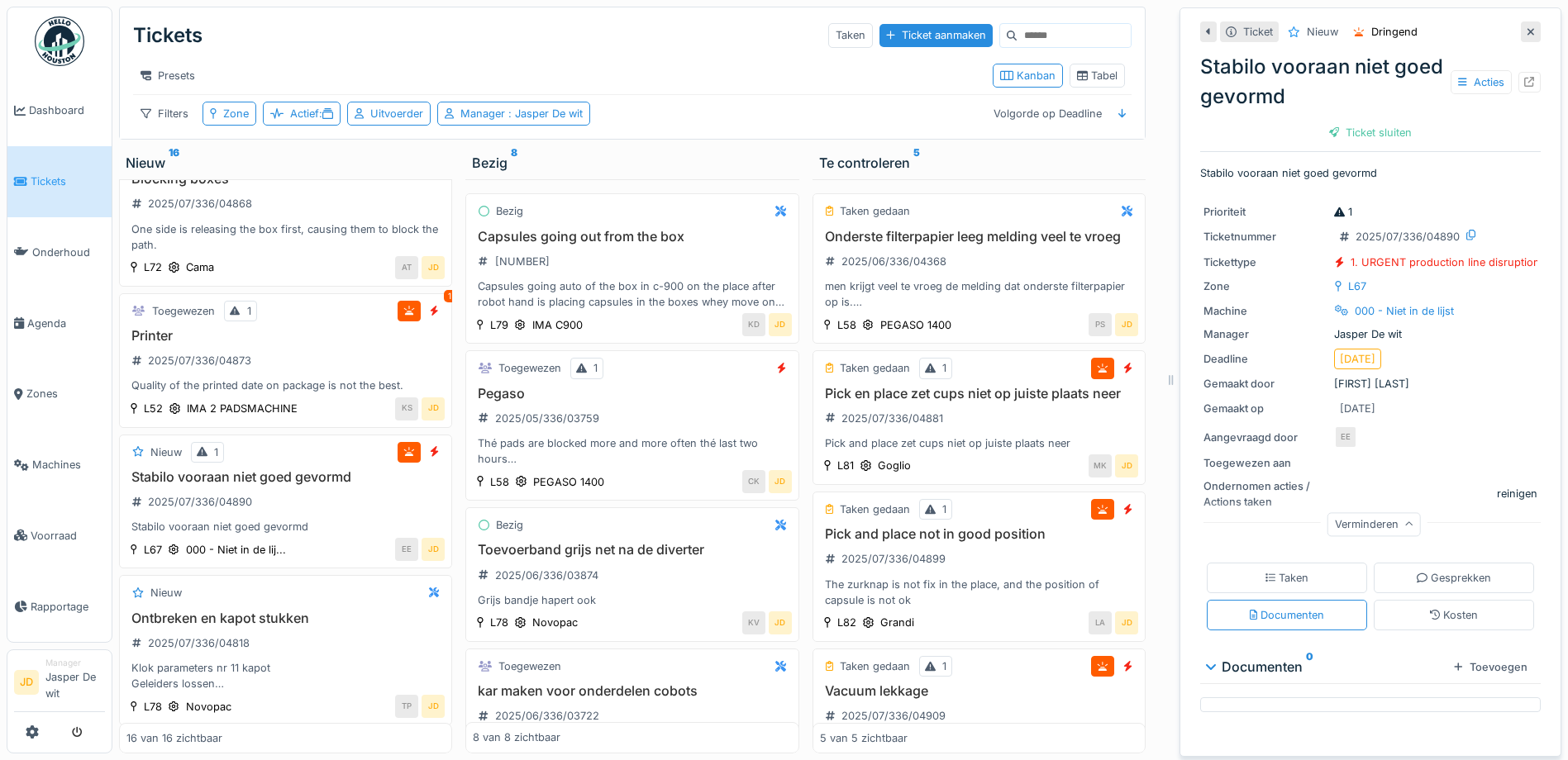 click on "Ticket Nieuw Dringend" at bounding box center (1370, 31) 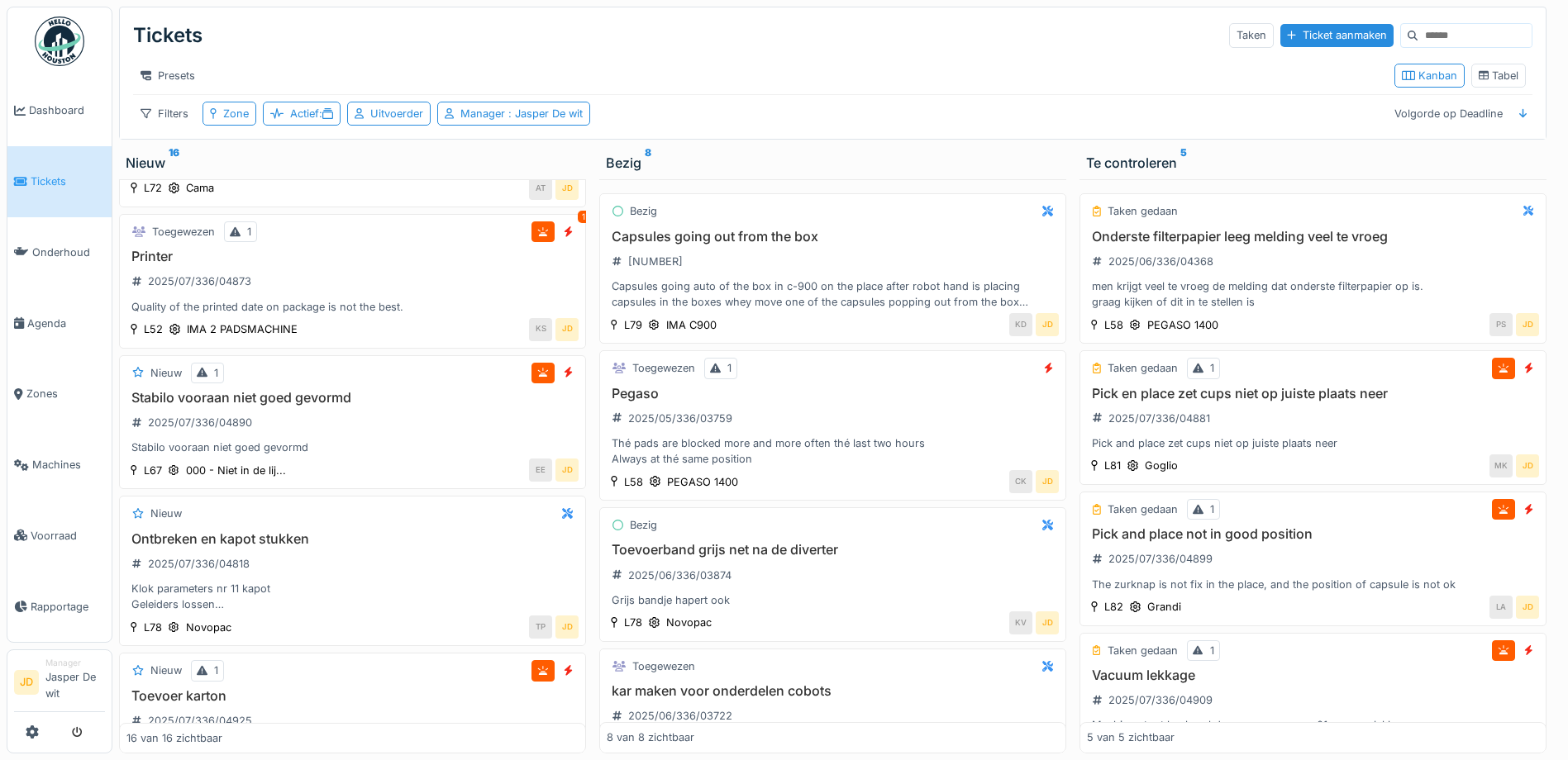 scroll, scrollTop: 1641, scrollLeft: 0, axis: vertical 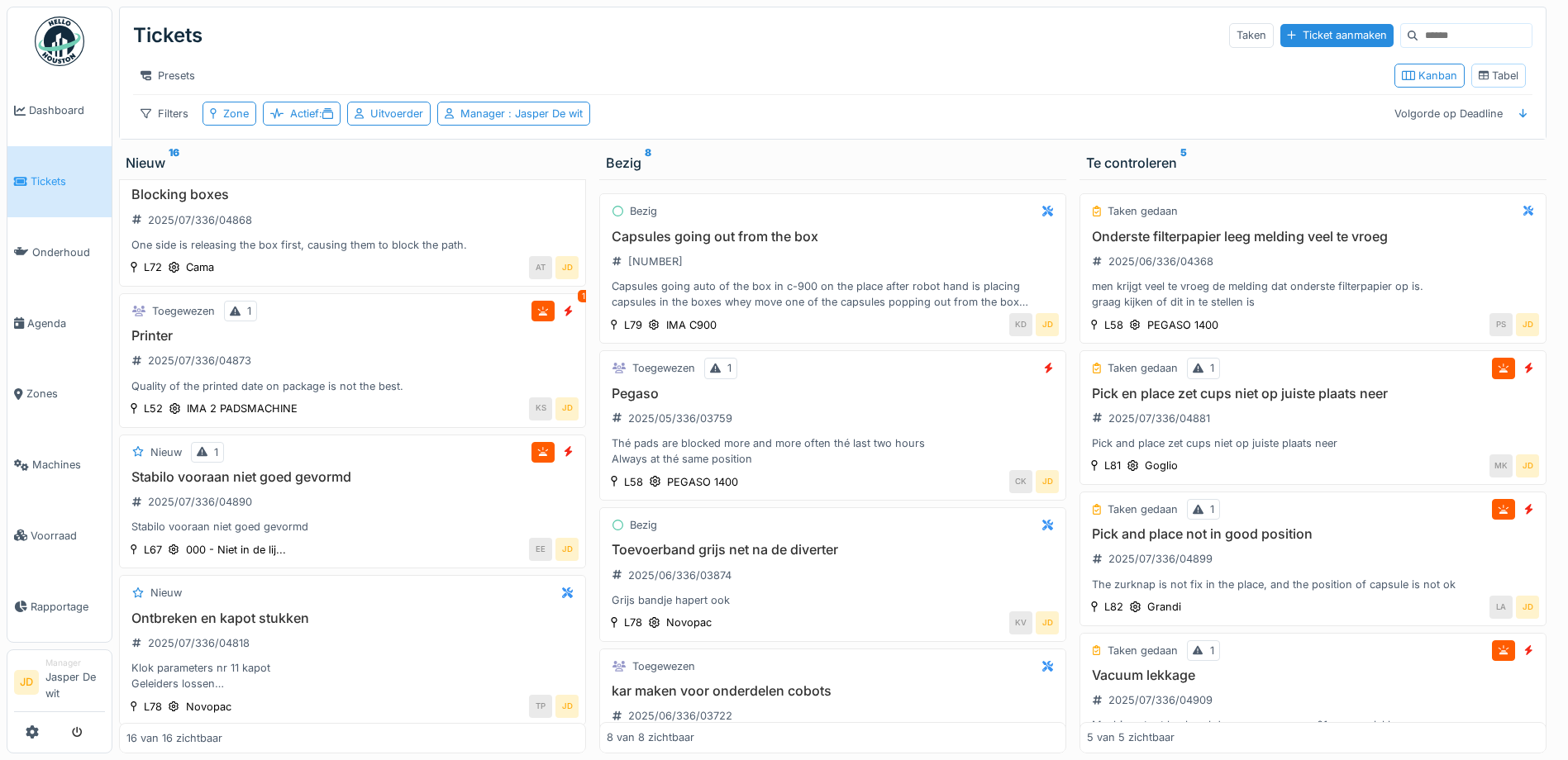 click on "Tabel" at bounding box center [1499, 75] 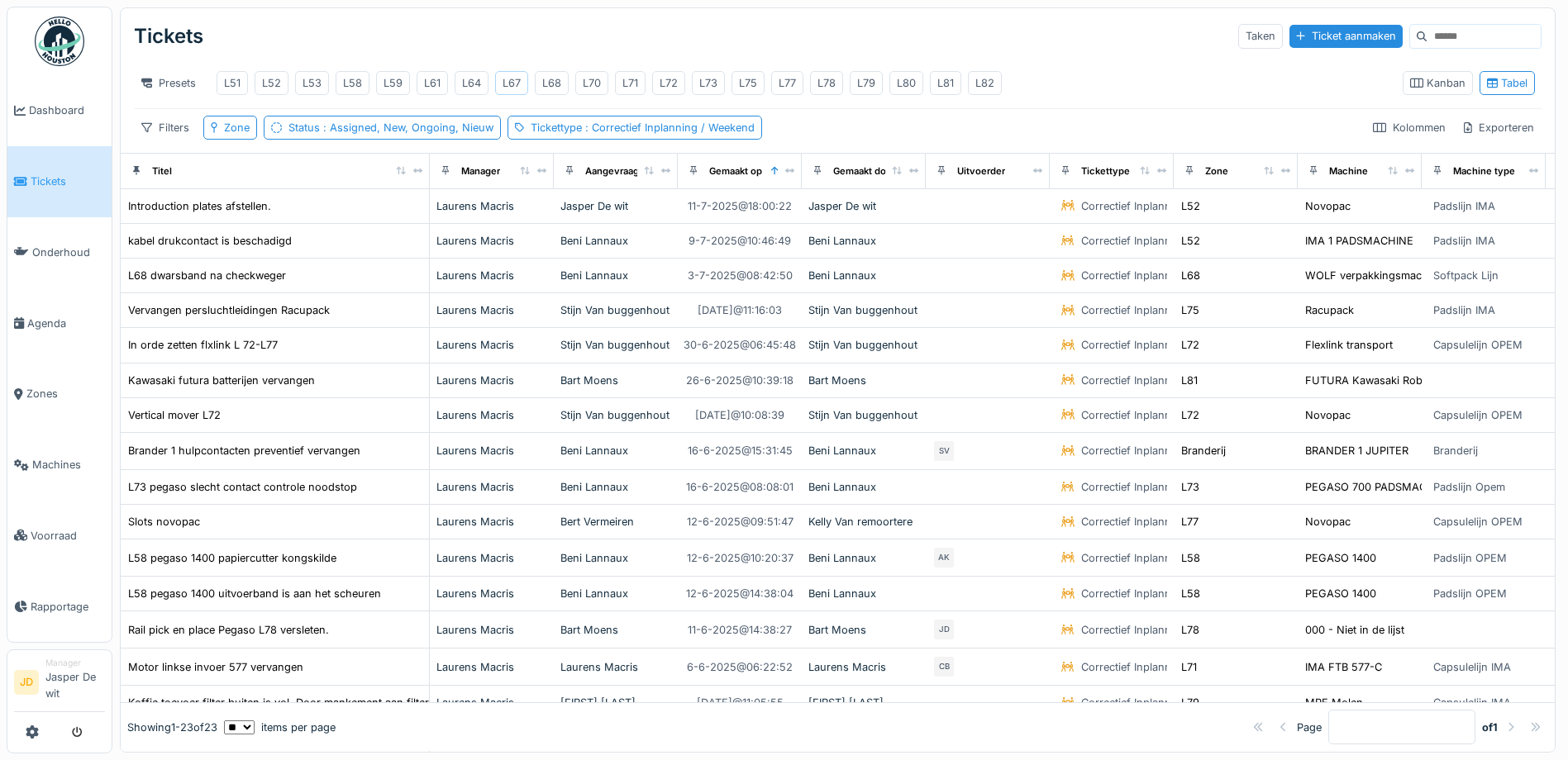 click on "L67" at bounding box center [512, 83] 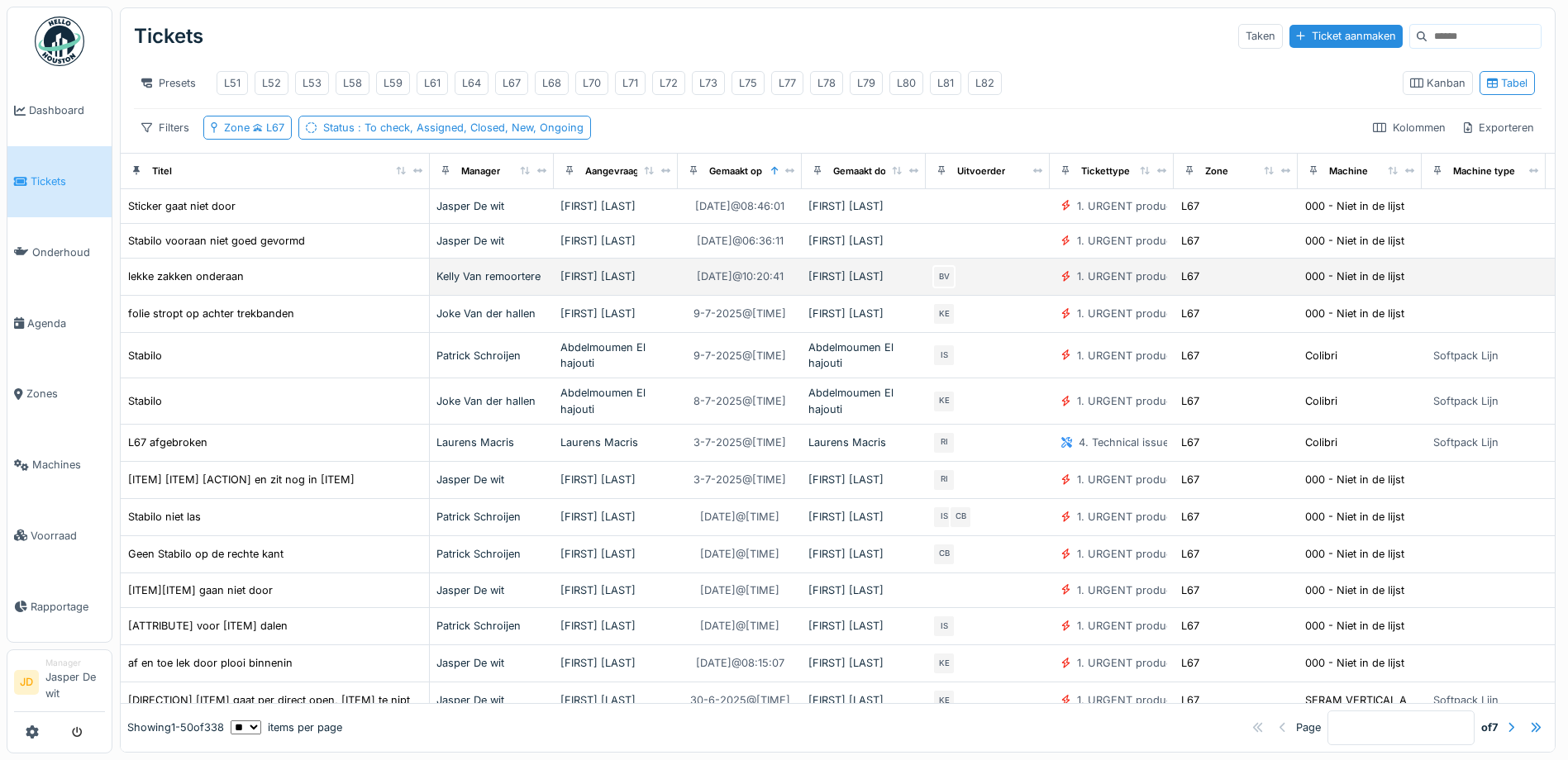 click on "lekke  zakken onderaan" at bounding box center [274, 276] 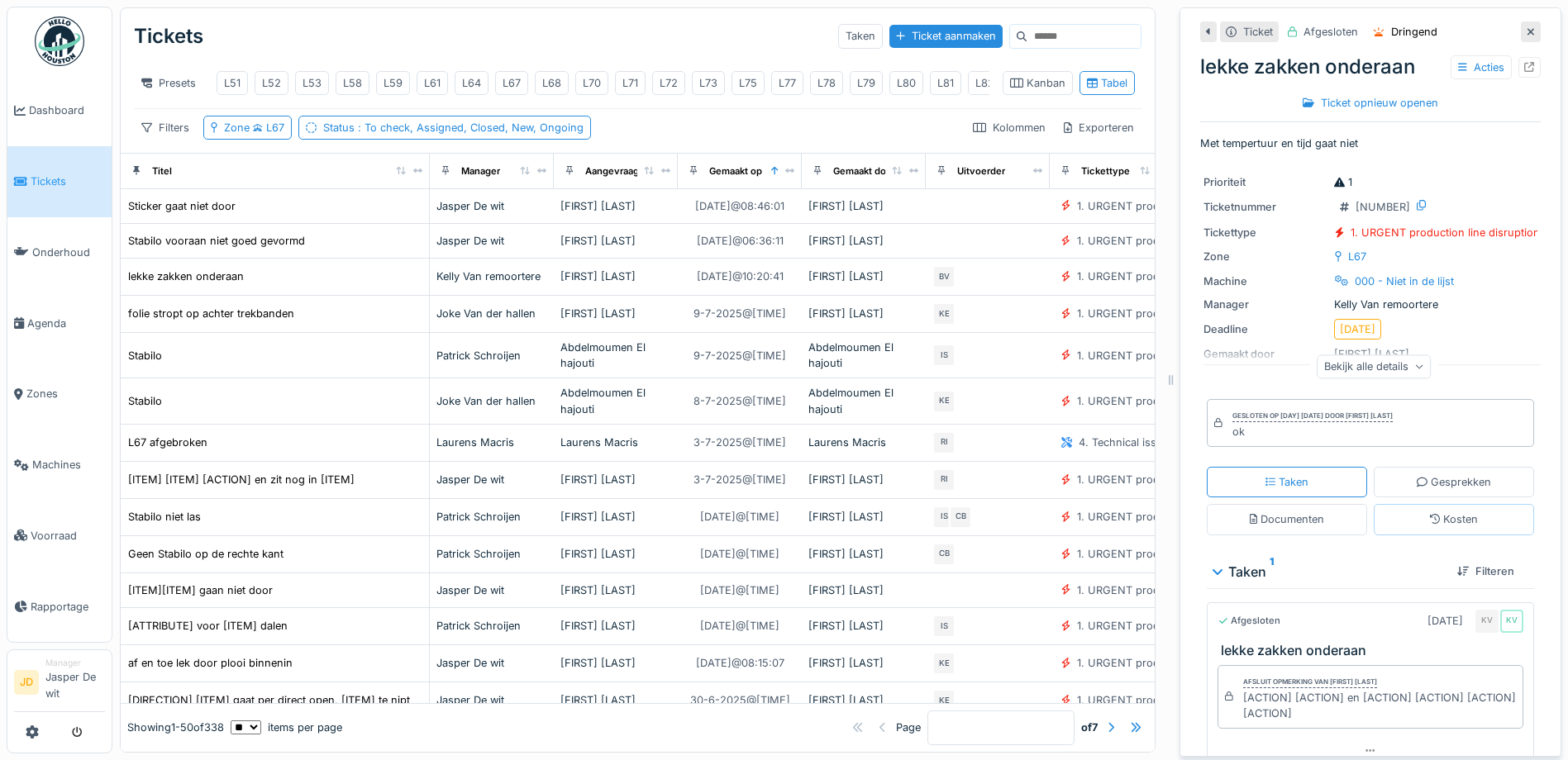 scroll, scrollTop: 60, scrollLeft: 0, axis: vertical 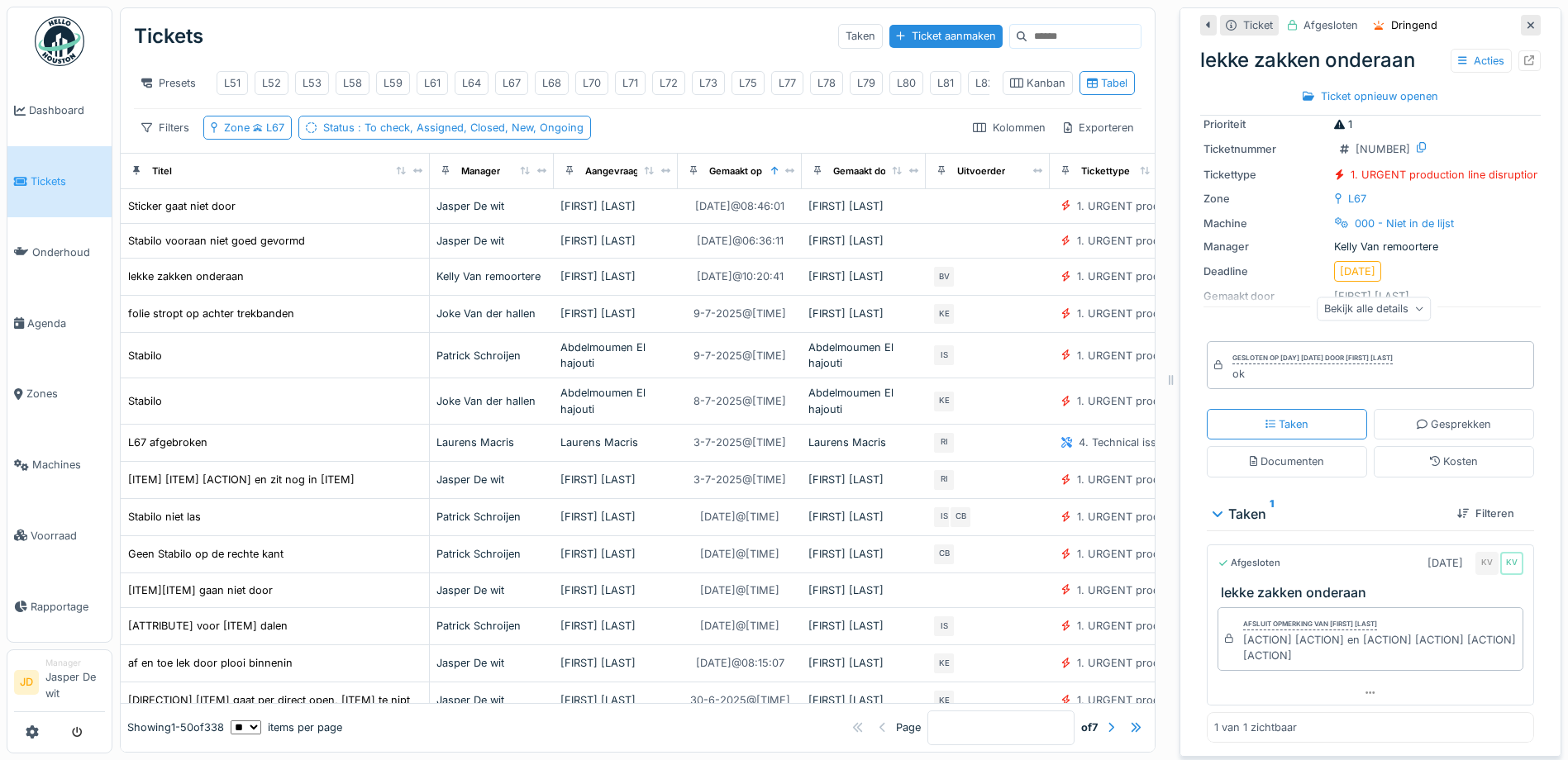 click at bounding box center [1531, 25] 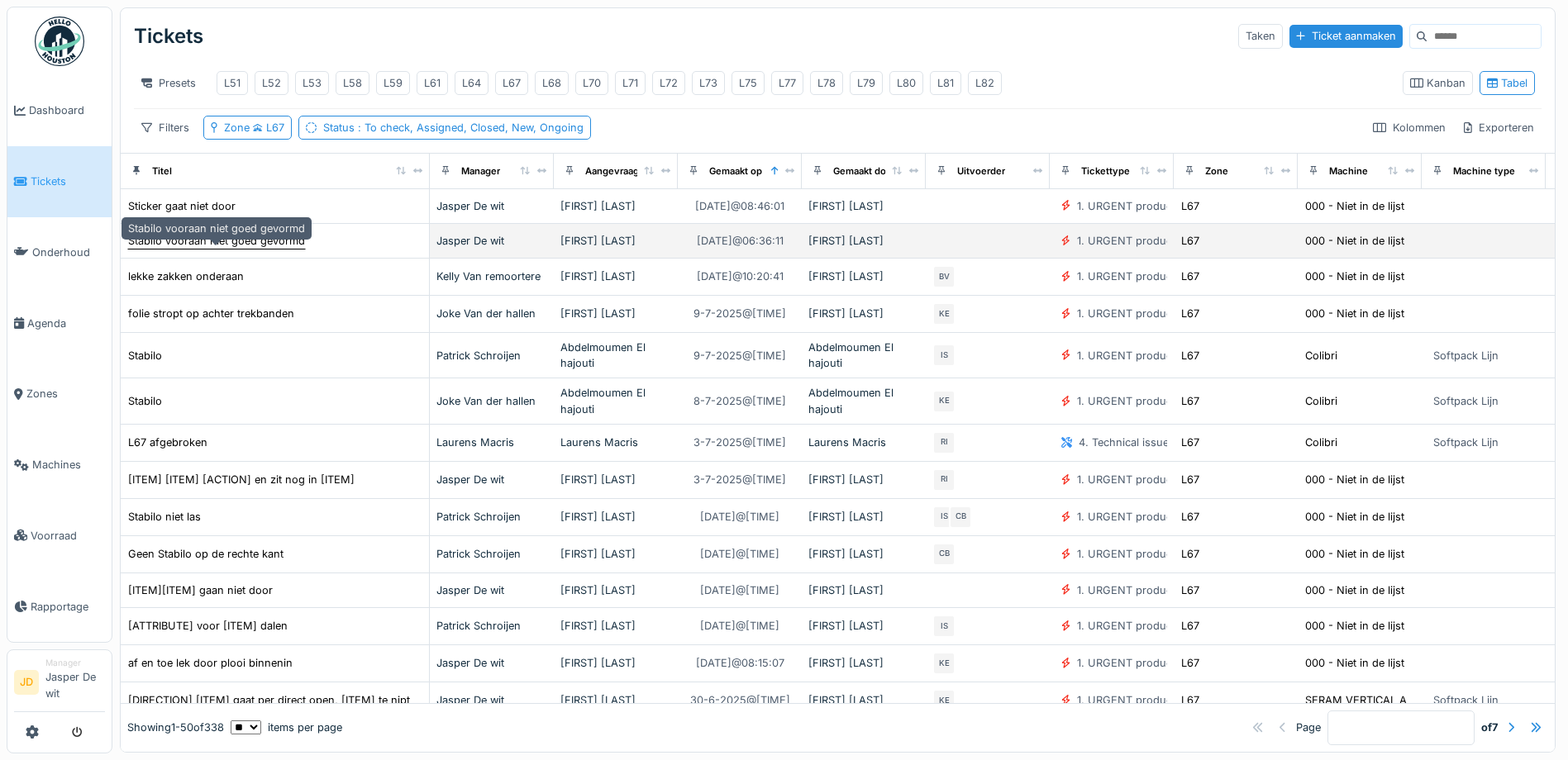 click on "Stabilo vooraan niet goed gevormd" at bounding box center (217, 240) 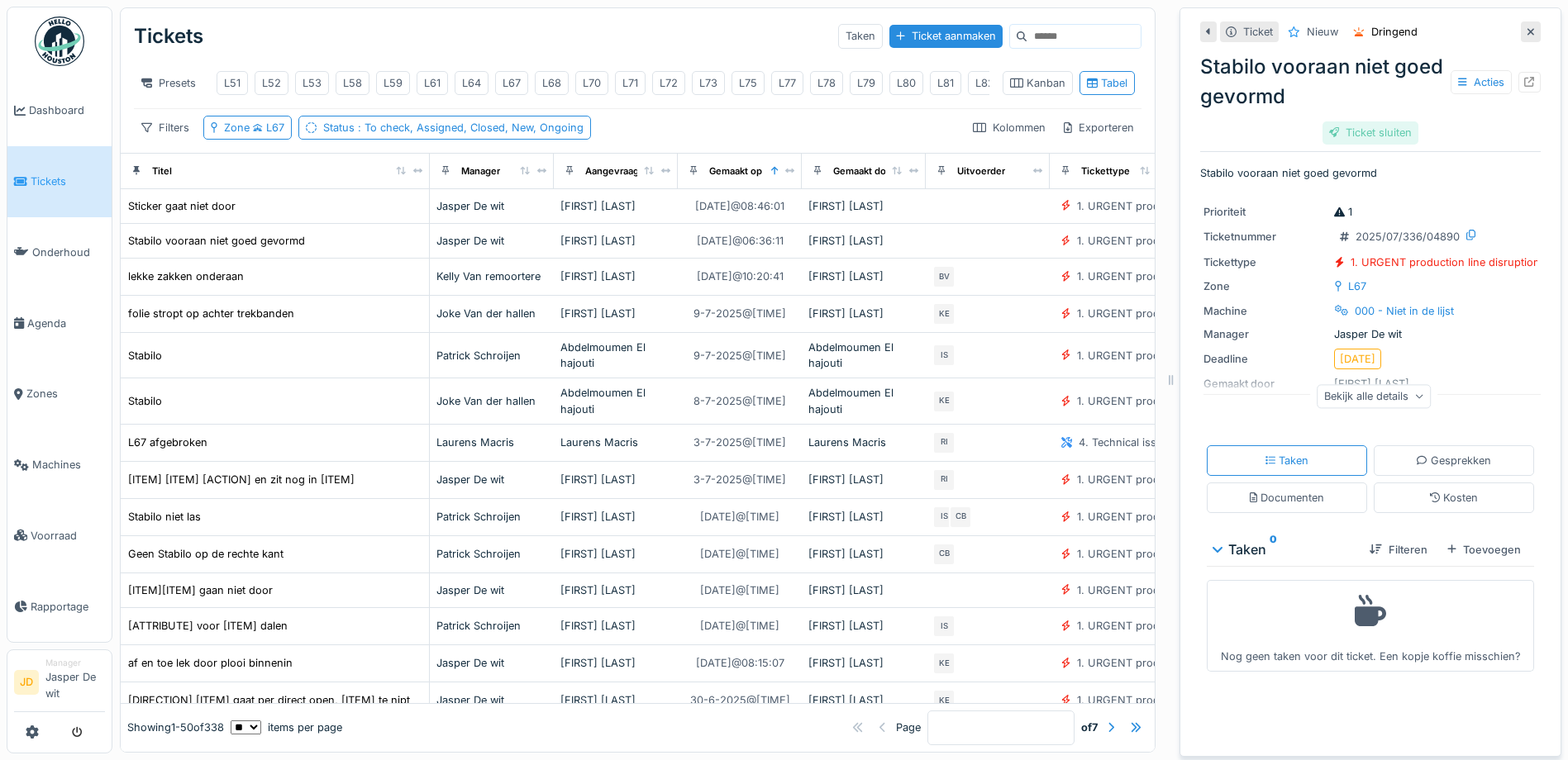 click on "Ticket sluiten" at bounding box center (1370, 132) 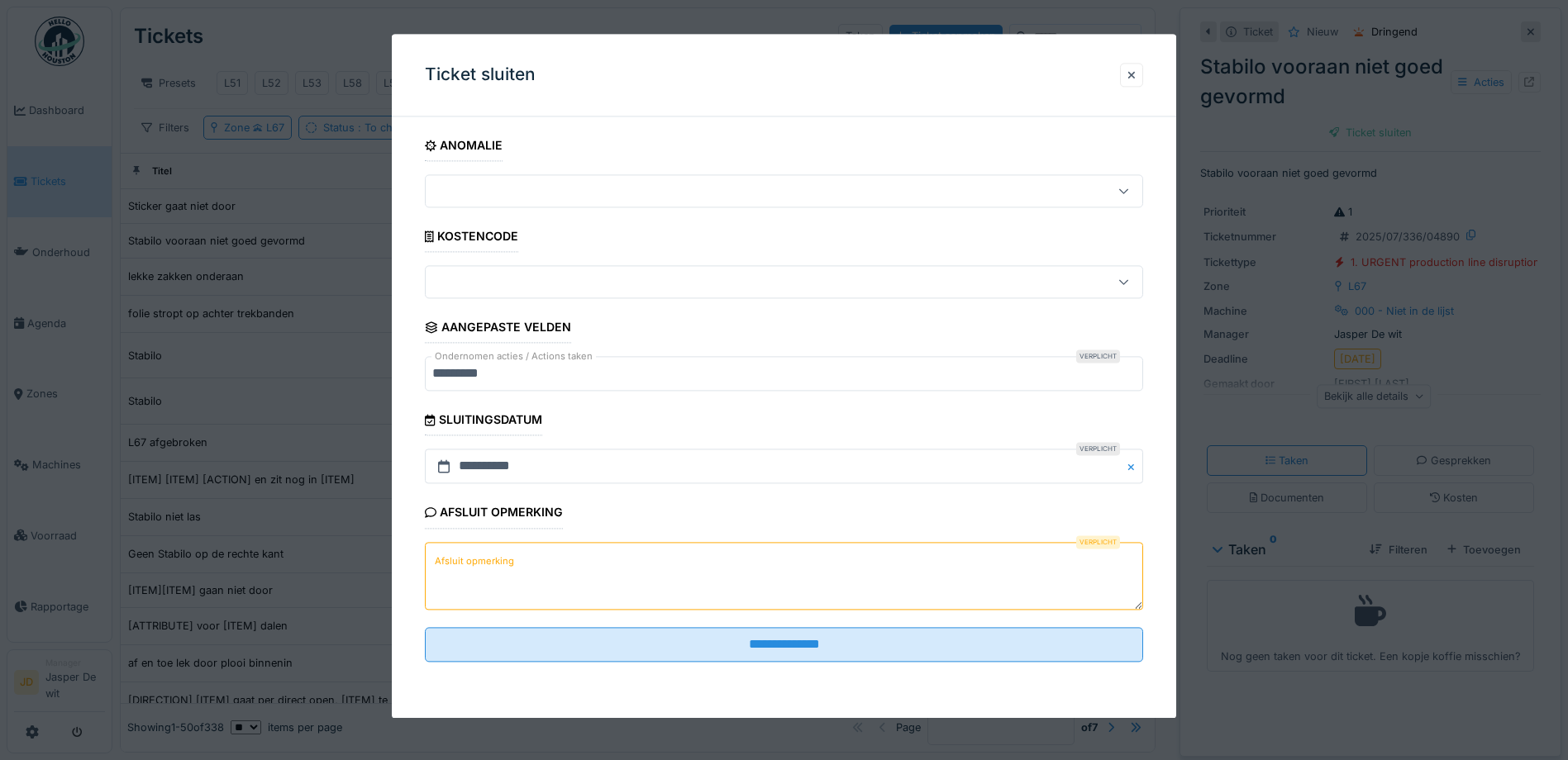 click on "Afsluit opmerking" at bounding box center (784, 576) 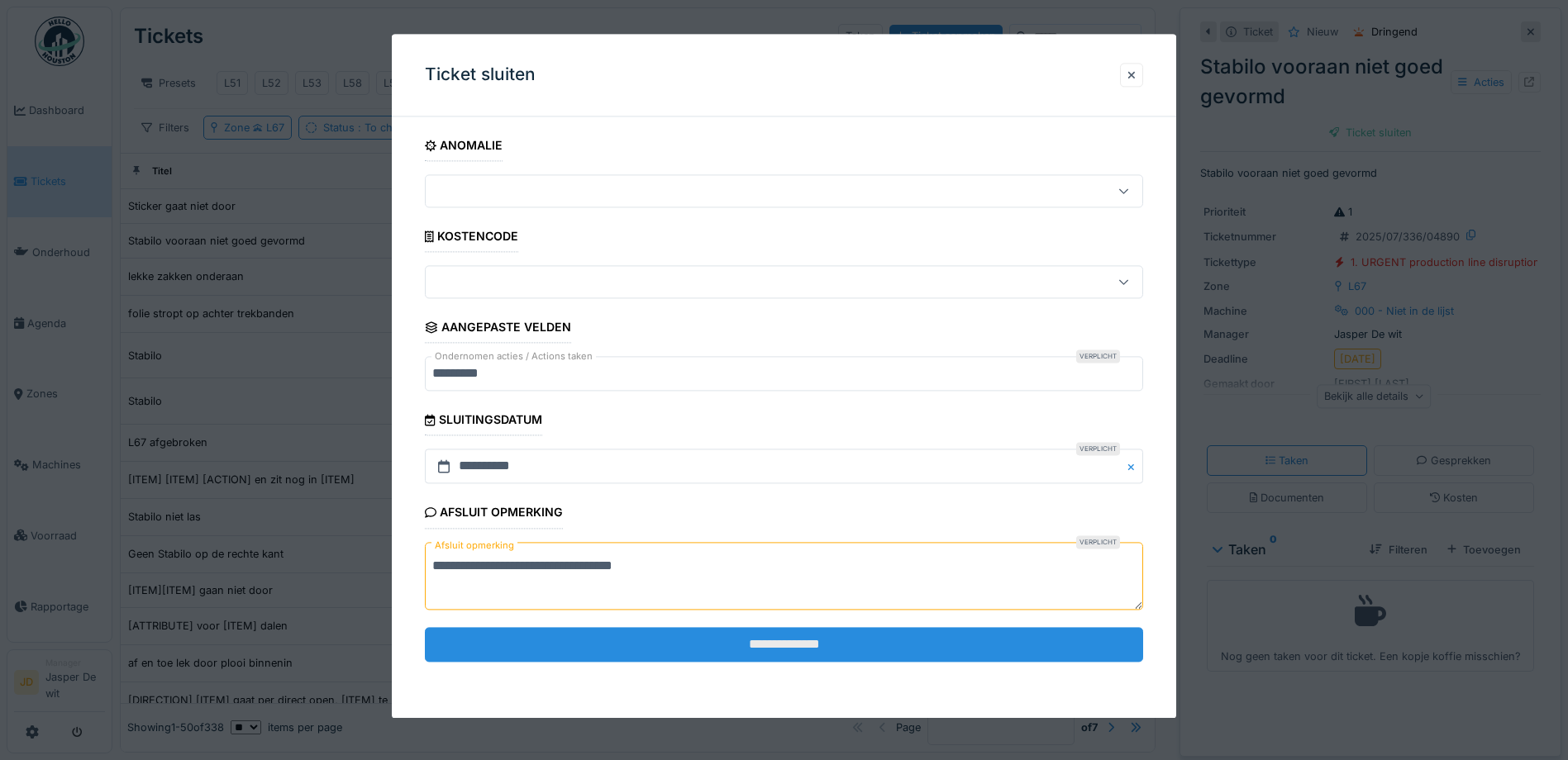 type on "**********" 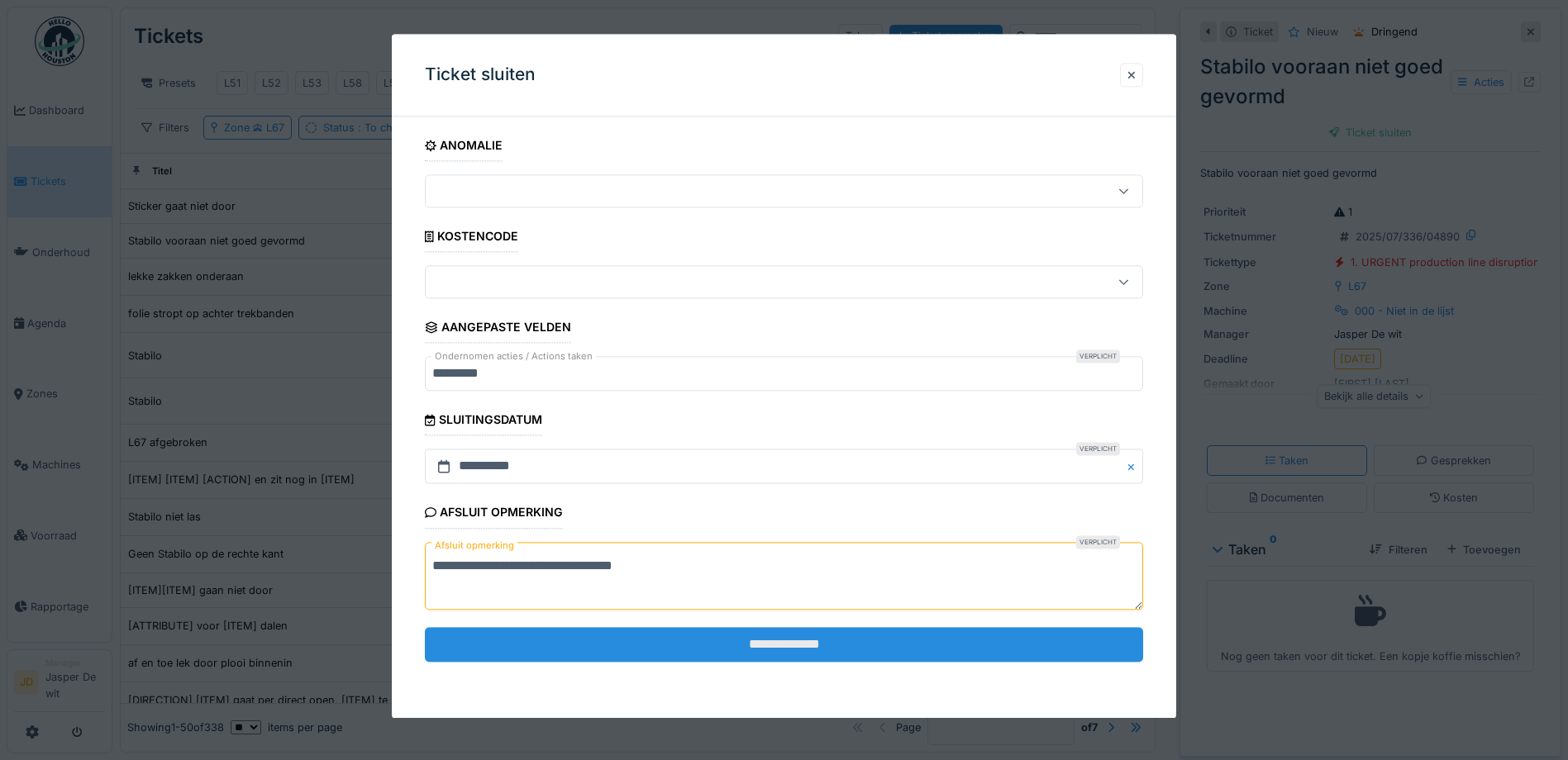 click on "**********" at bounding box center [784, 644] 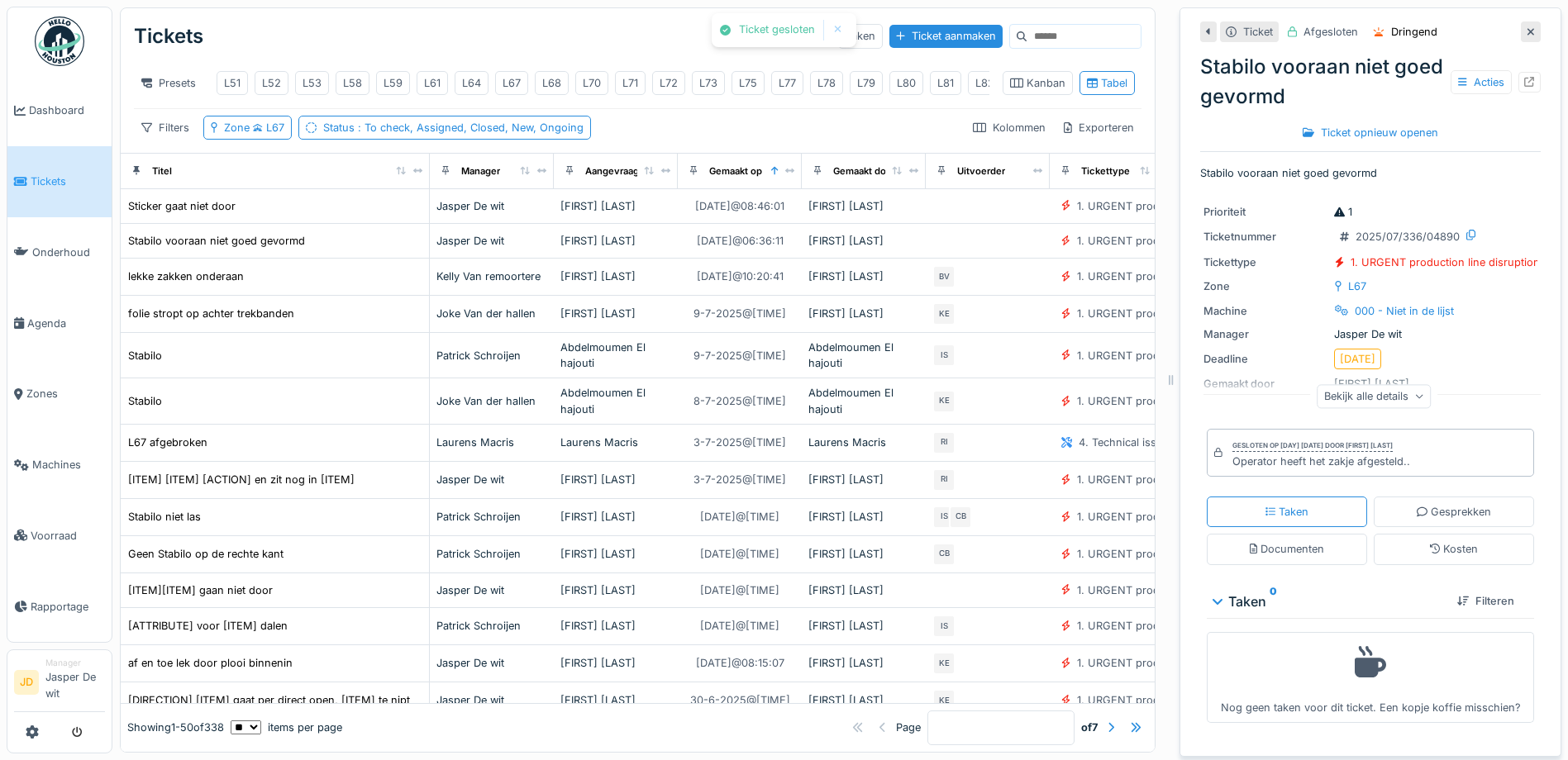 click at bounding box center [1531, 31] 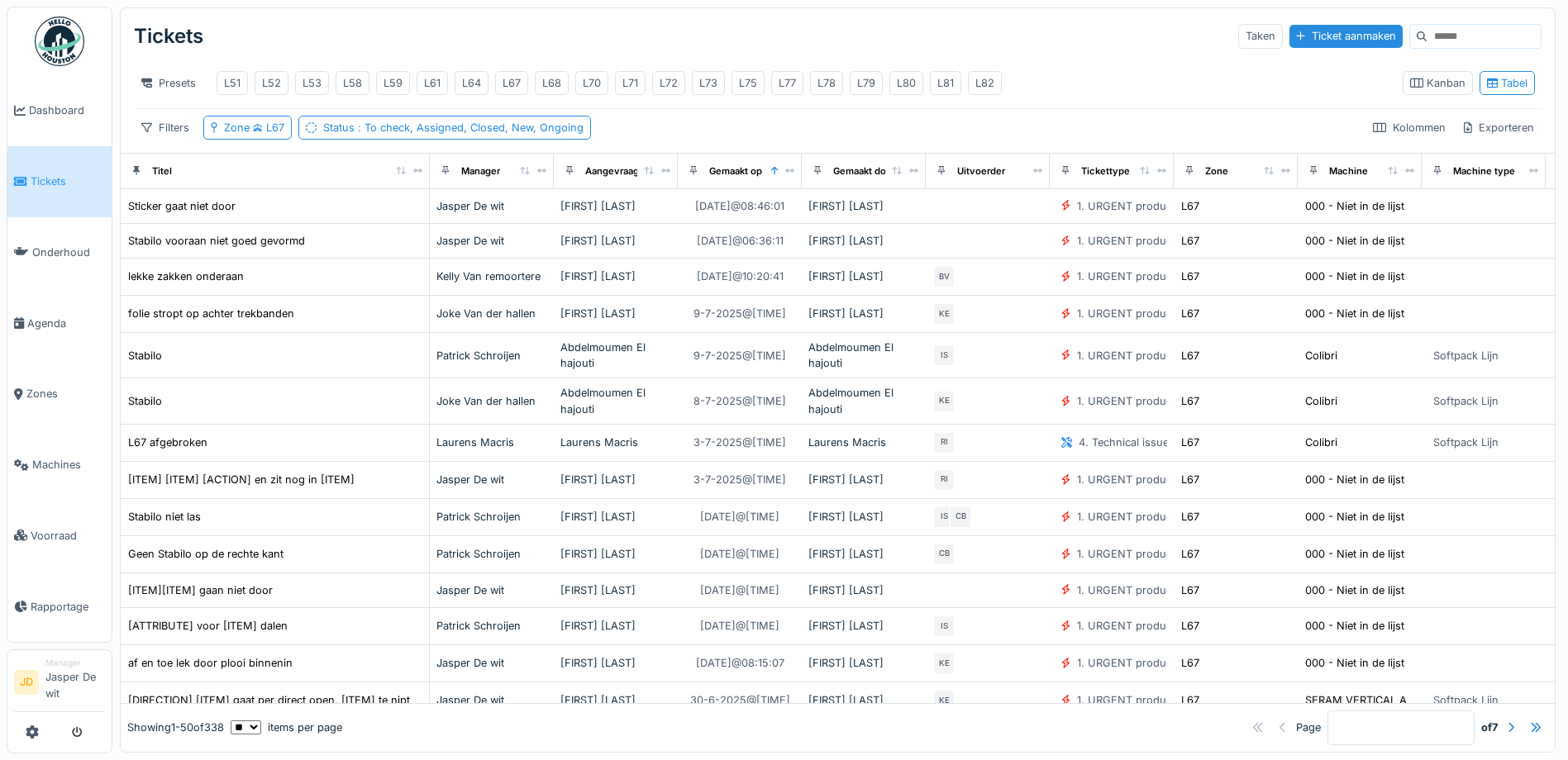 click on "Tickets" at bounding box center (68, 181) 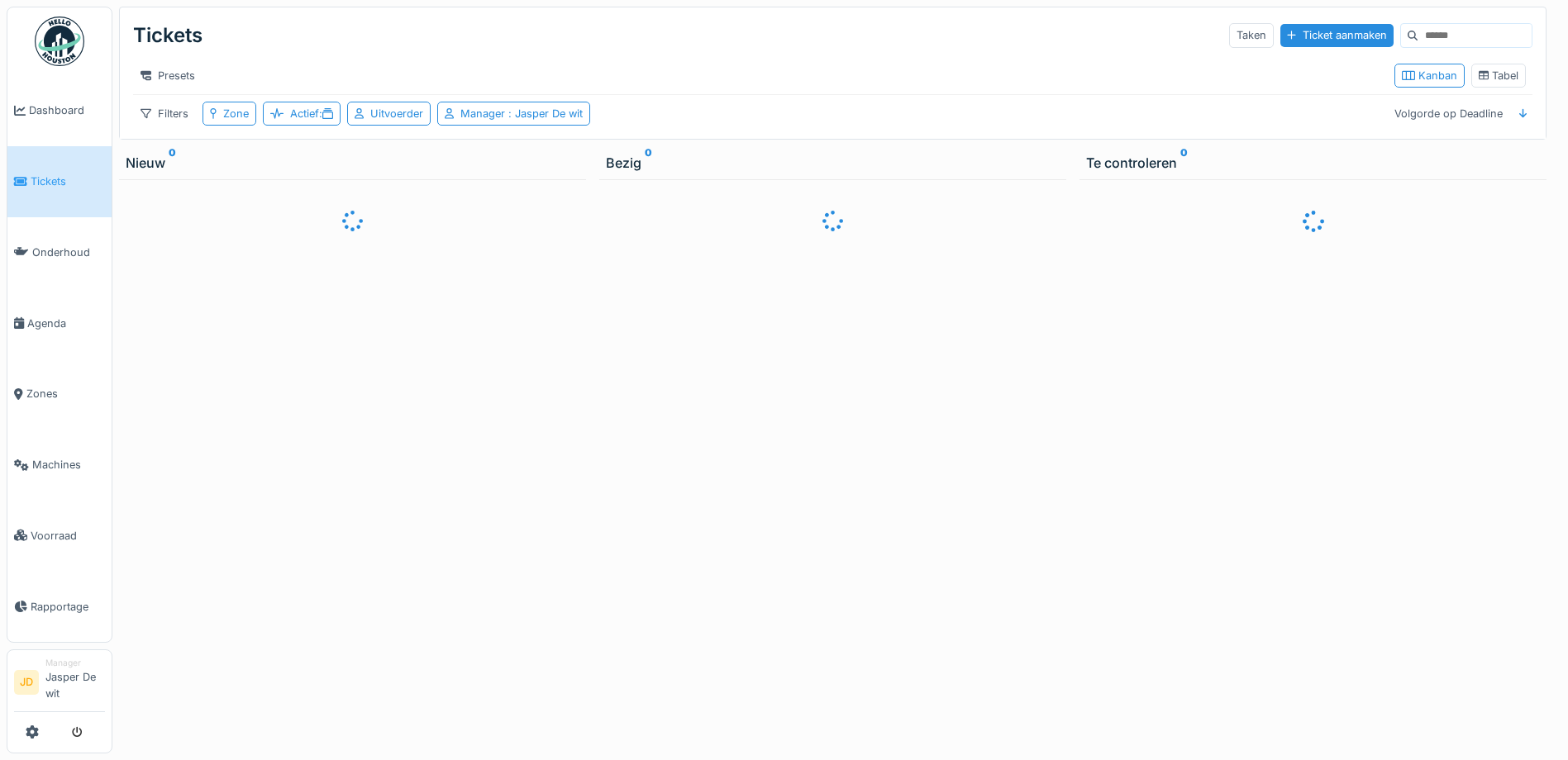 scroll, scrollTop: 0, scrollLeft: 0, axis: both 